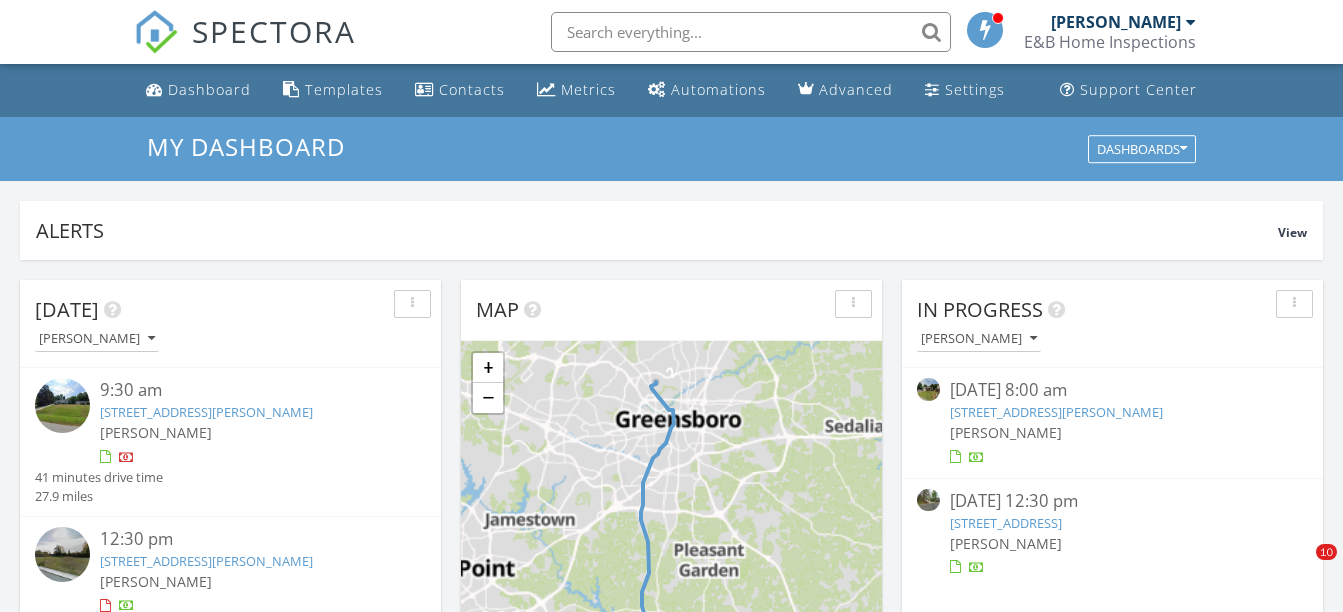 scroll, scrollTop: 0, scrollLeft: 0, axis: both 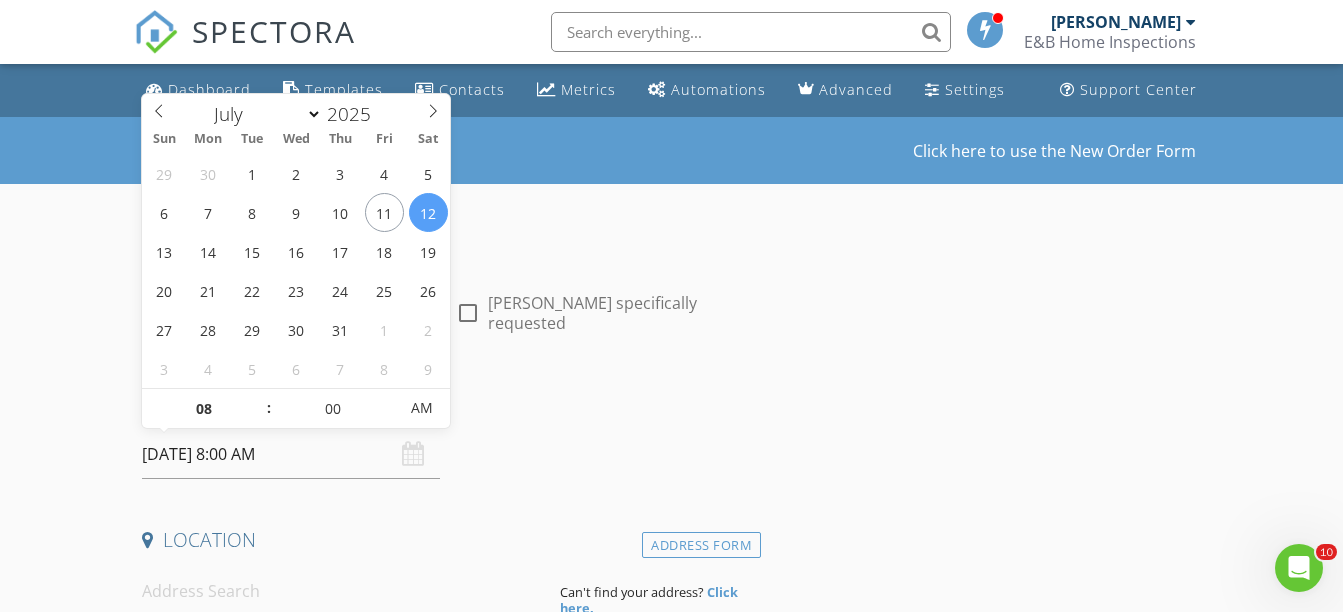 click on "[DATE] 8:00 AM" at bounding box center [290, 454] 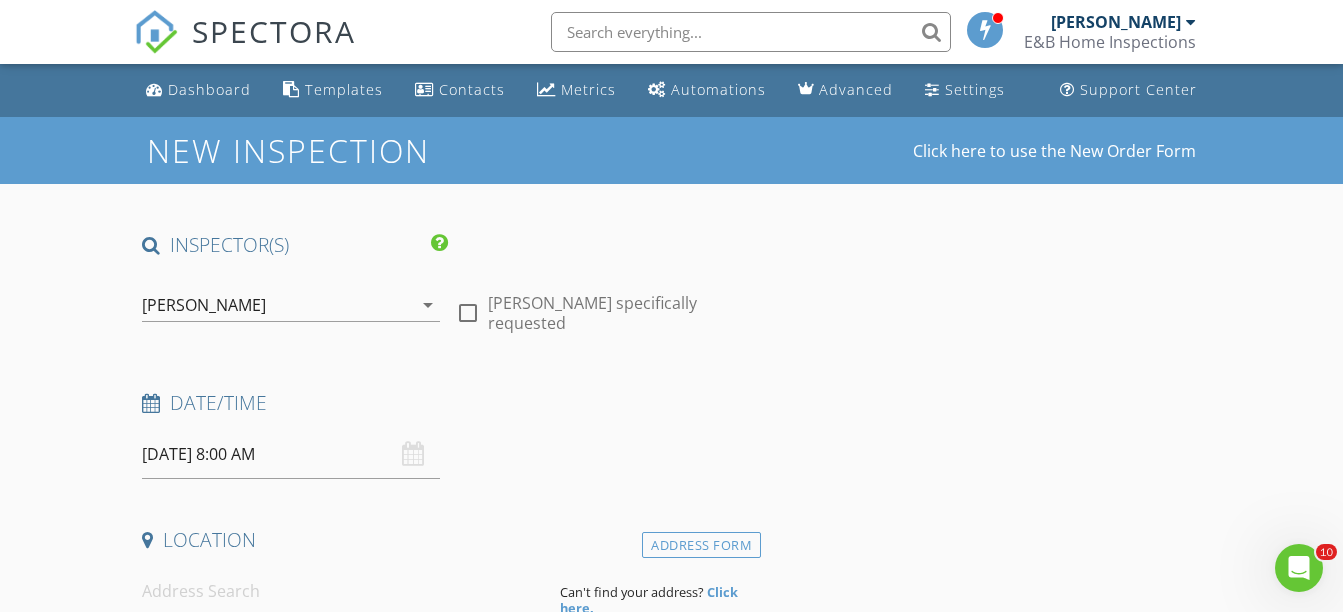 click on "INSPECTOR(S)
check_box   [PERSON_NAME]   PRIMARY   [PERSON_NAME] arrow_drop_down   check_box_outline_blank [PERSON_NAME] specifically requested
Date/Time
[DATE] 8:00 AM
Location
Address Form       Can't find your address?   Click here.
client
check_box Enable Client CC email for this inspection   Client Search     check_box_outline_blank Client is a Company/Organization     First Name   Last Name   Email   CC Email   Phone           Notes   Private Notes
ADD ADDITIONAL client
SERVICES
check_box_outline_blank   New Service   check_box_outline_blank   Residential Inspection   arrow_drop_down     Select Discount Code arrow_drop_down    Charges       TOTAL   $0.00    Duration    No services with durations selected      Templates    No templates selected    Agreements              TOTAL:" at bounding box center (447, 1608) 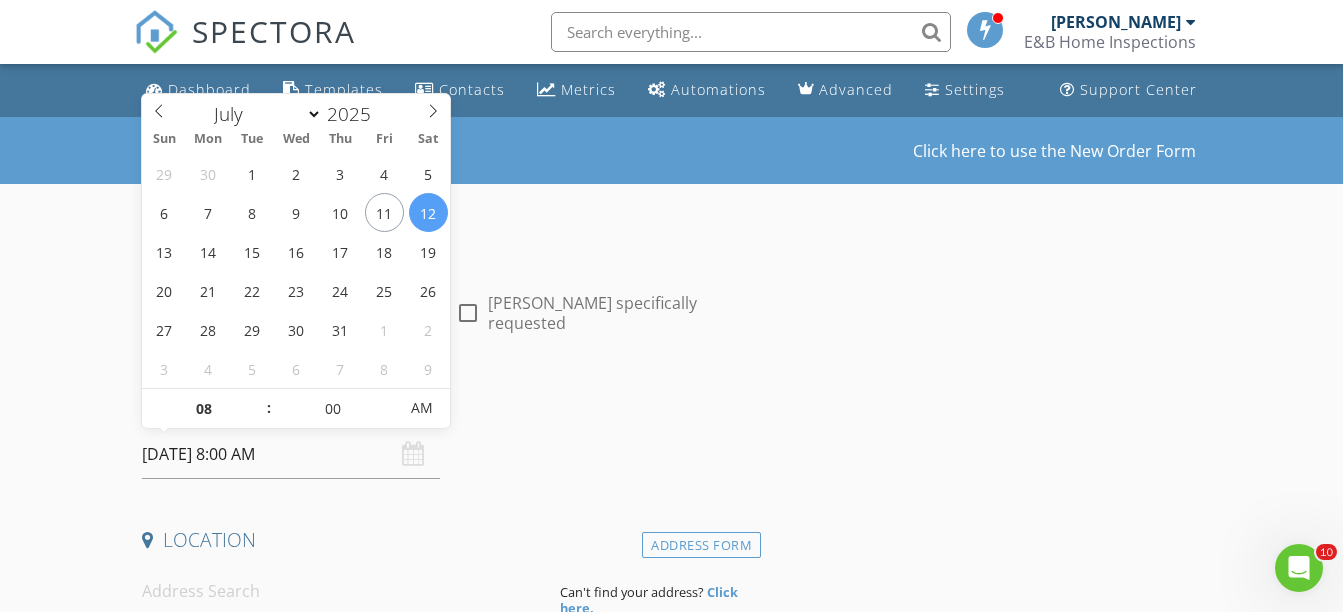 type on "09" 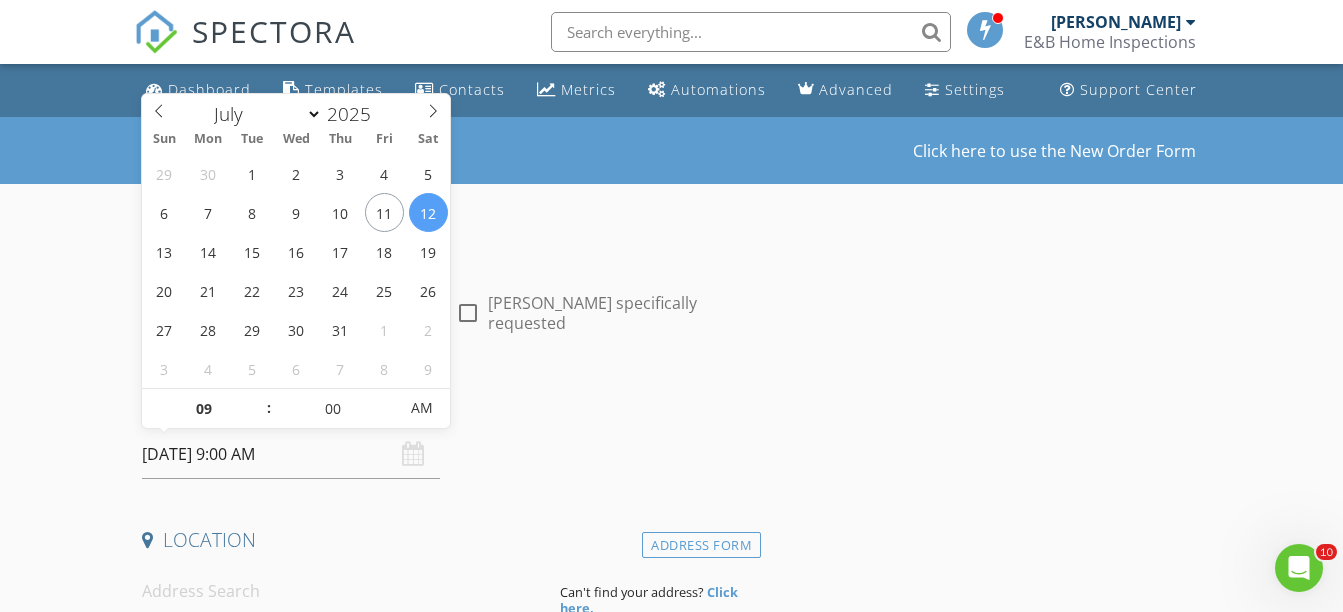 click at bounding box center [258, 399] 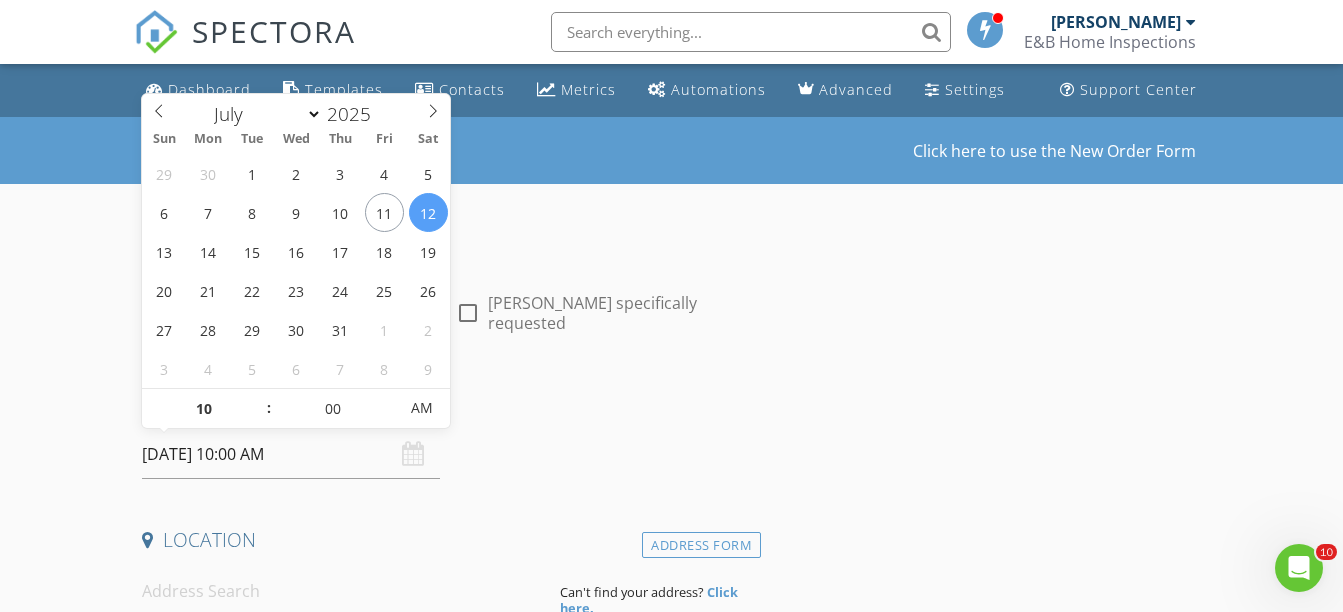 click at bounding box center [258, 399] 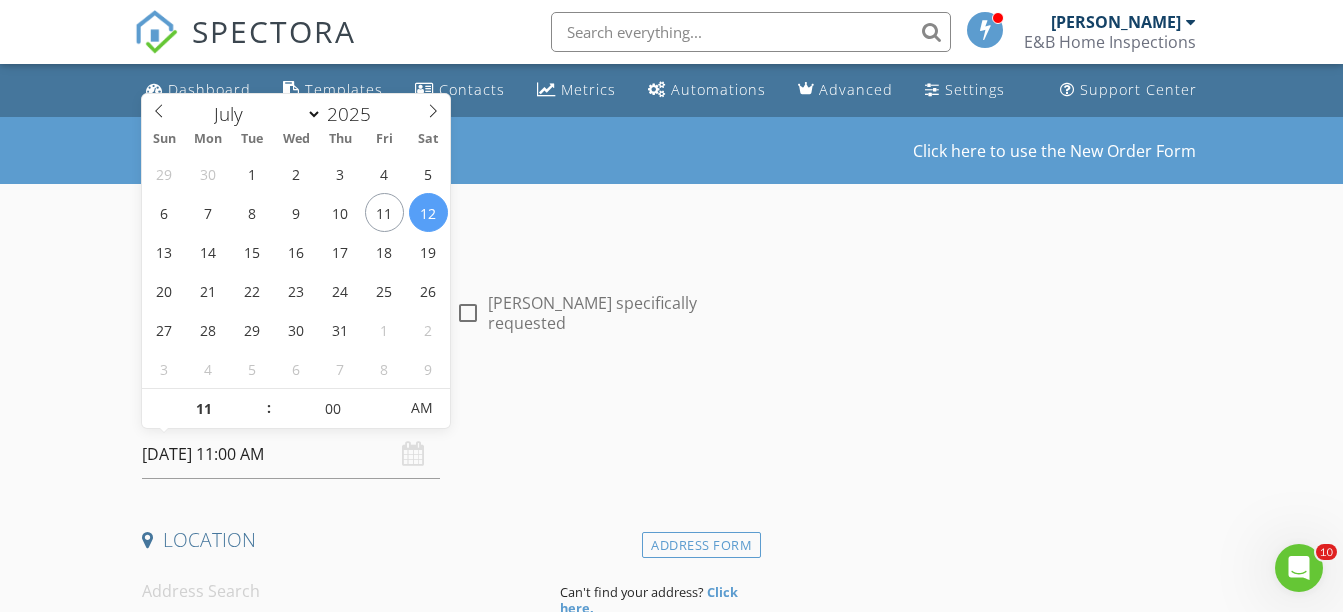 click at bounding box center (258, 399) 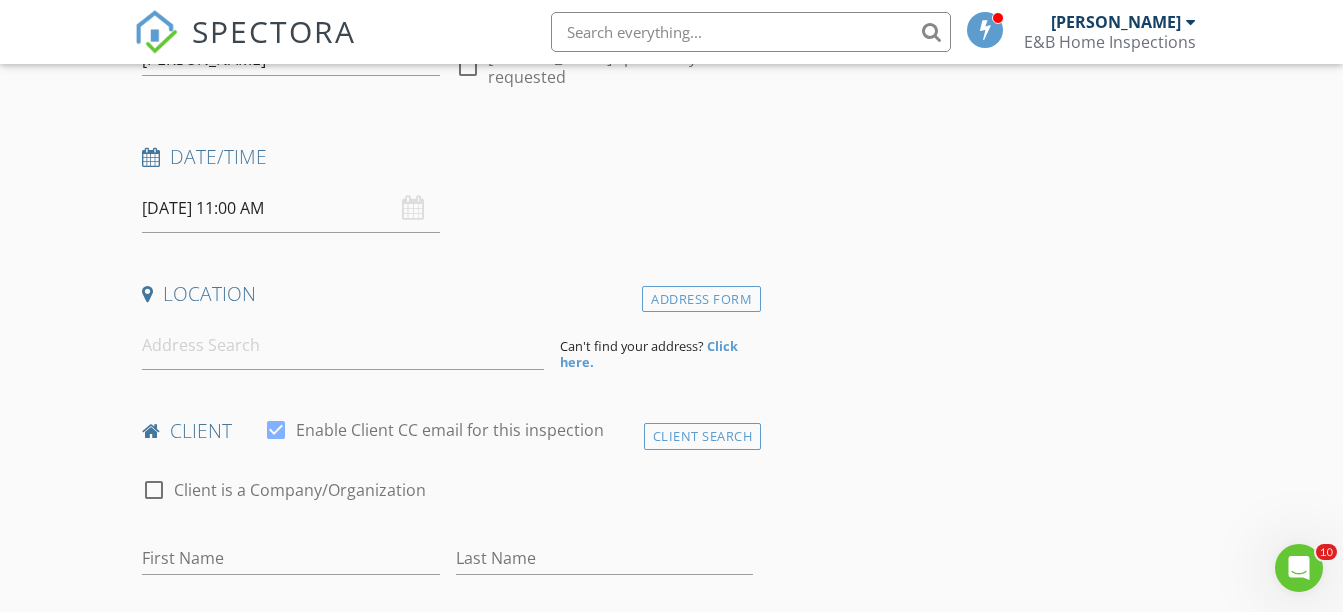 scroll, scrollTop: 289, scrollLeft: 0, axis: vertical 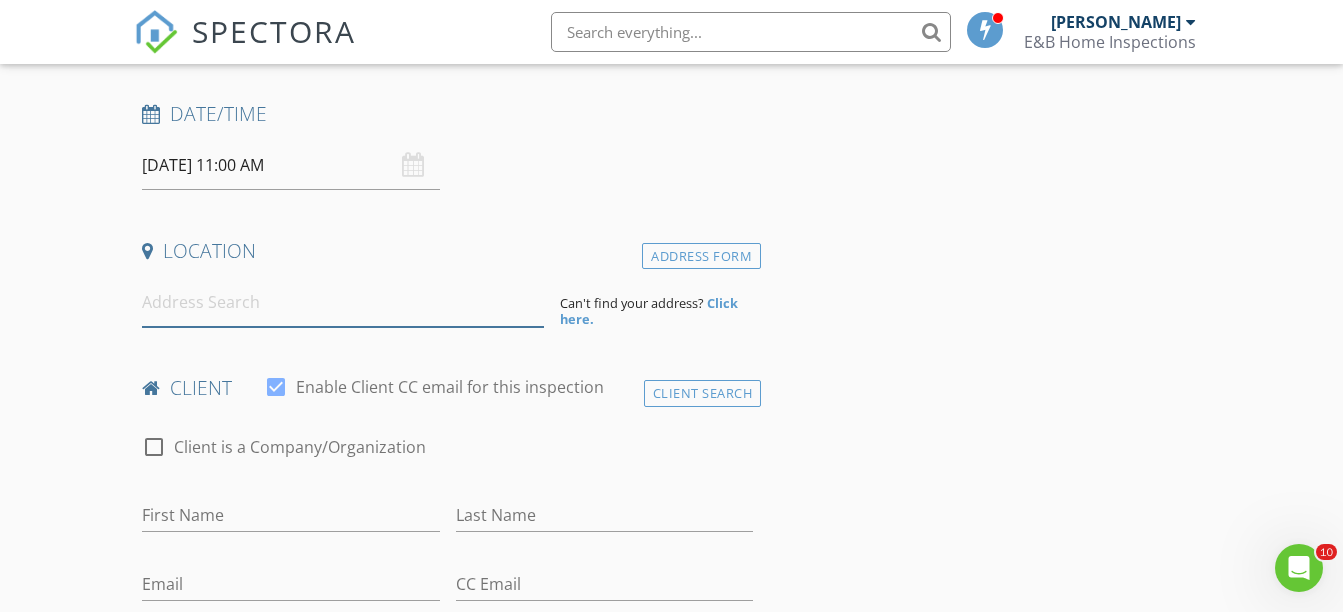 click at bounding box center [343, 302] 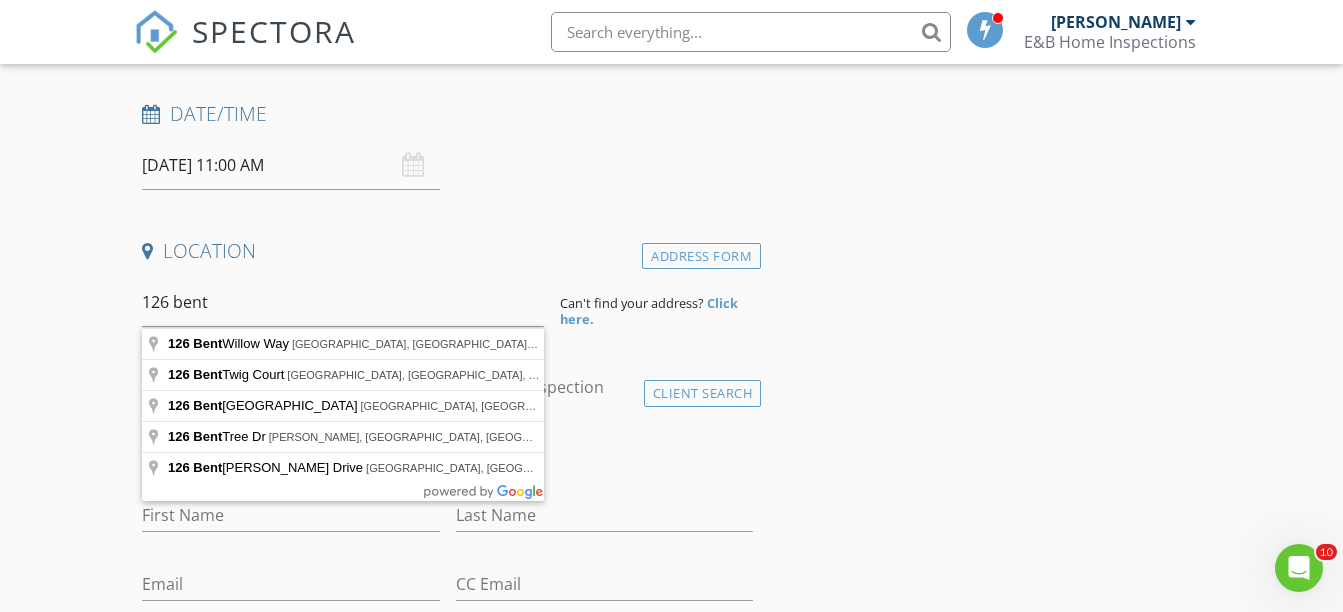 type on "126 Bent Pine Road, Thomasville, NC, USA" 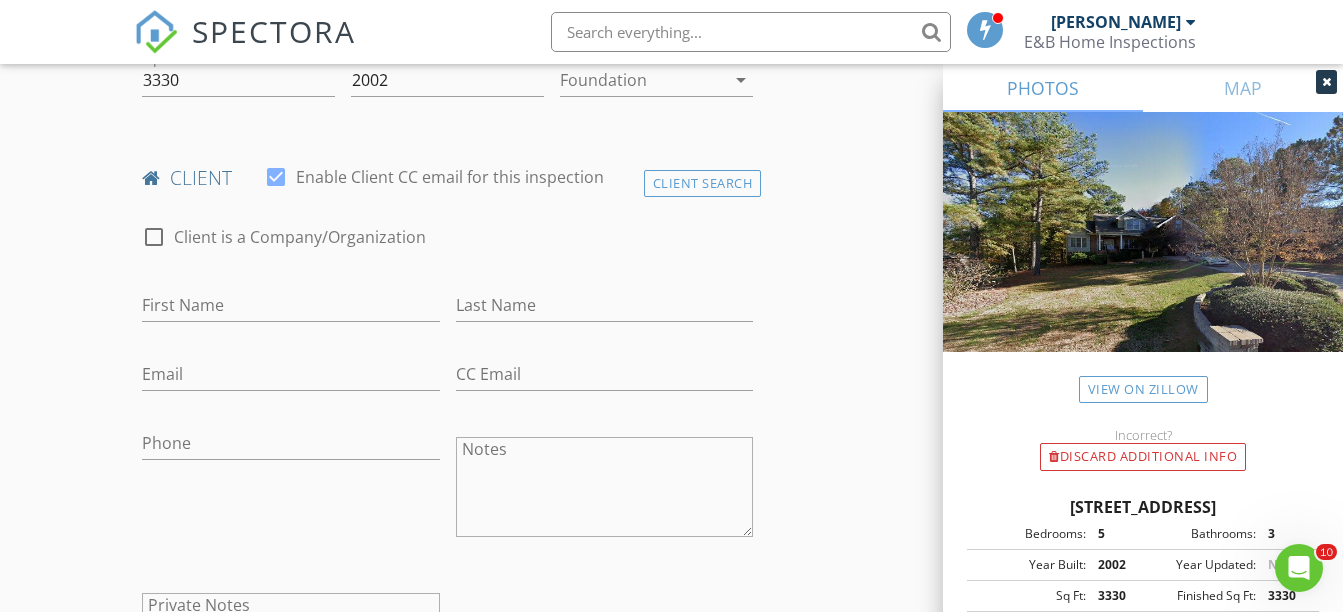 scroll, scrollTop: 797, scrollLeft: 0, axis: vertical 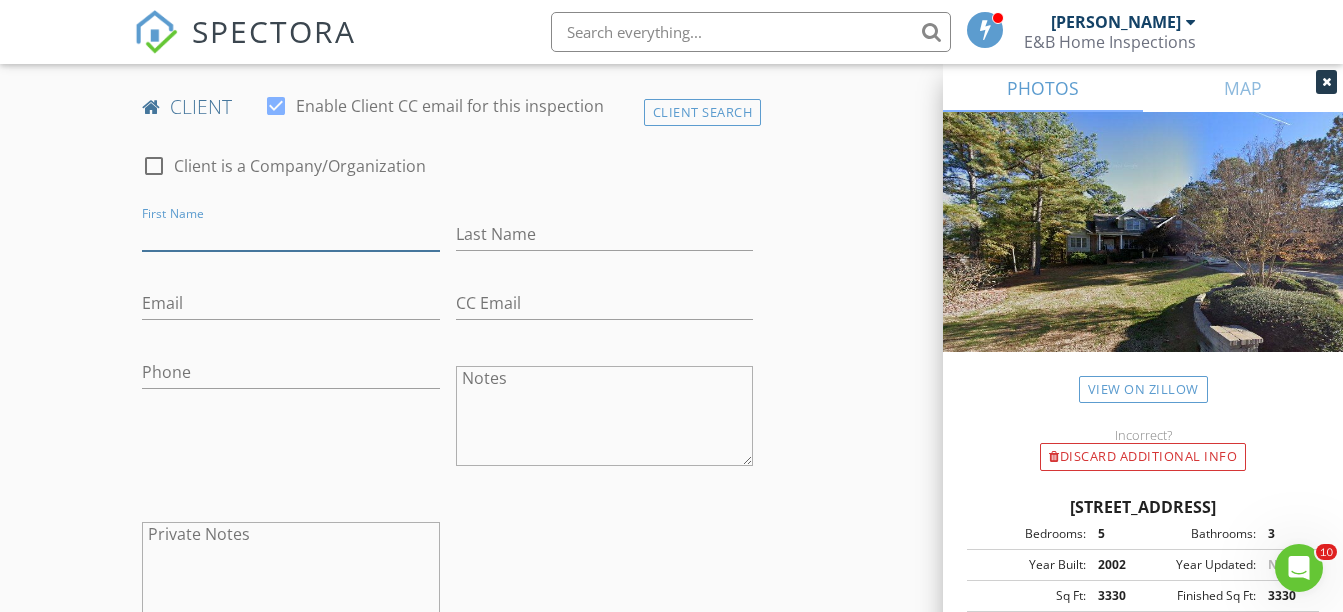 click on "First Name" at bounding box center (290, 234) 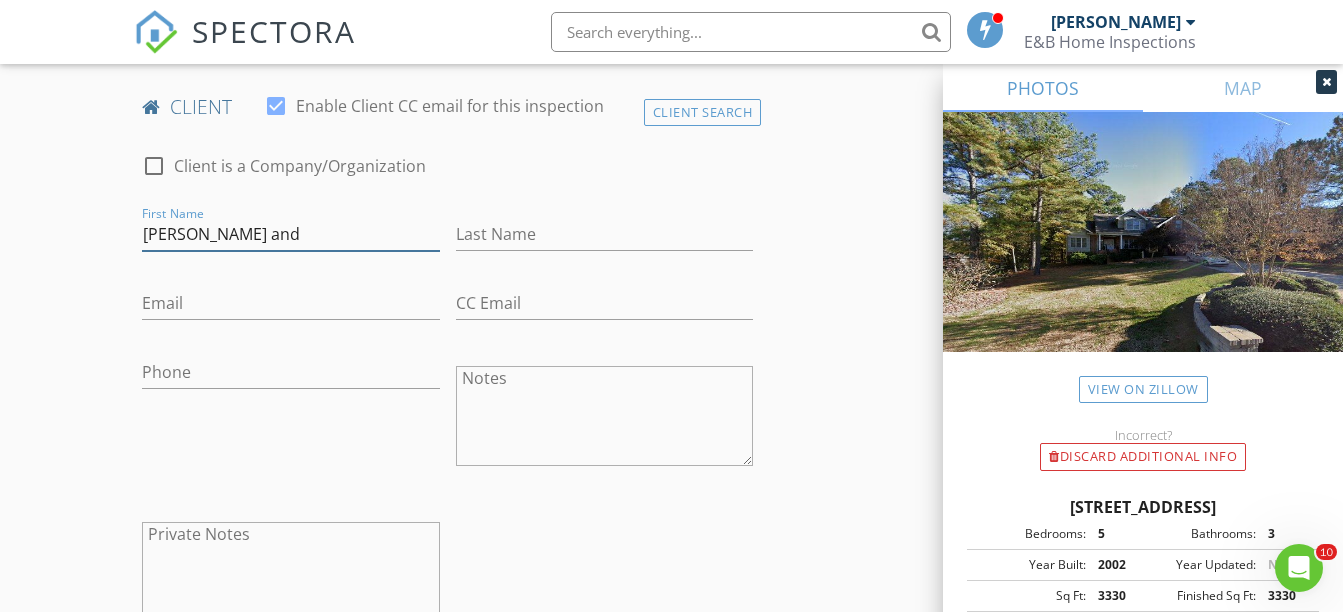 type on "Doug and" 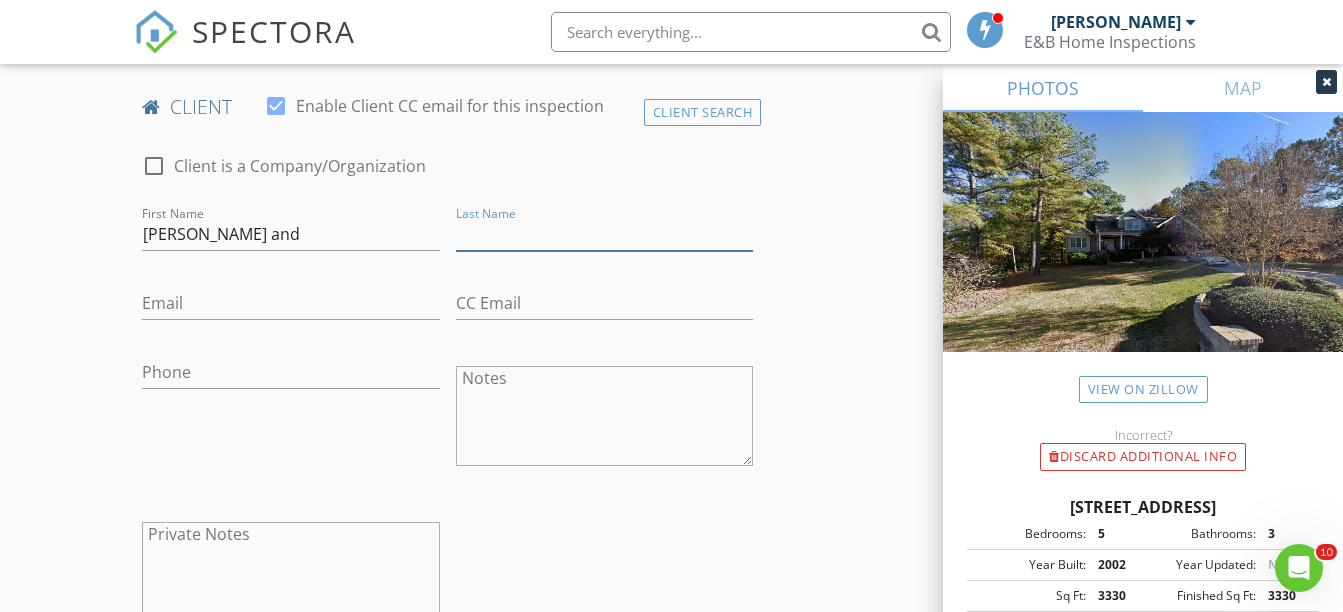 click on "Last Name" at bounding box center [604, 234] 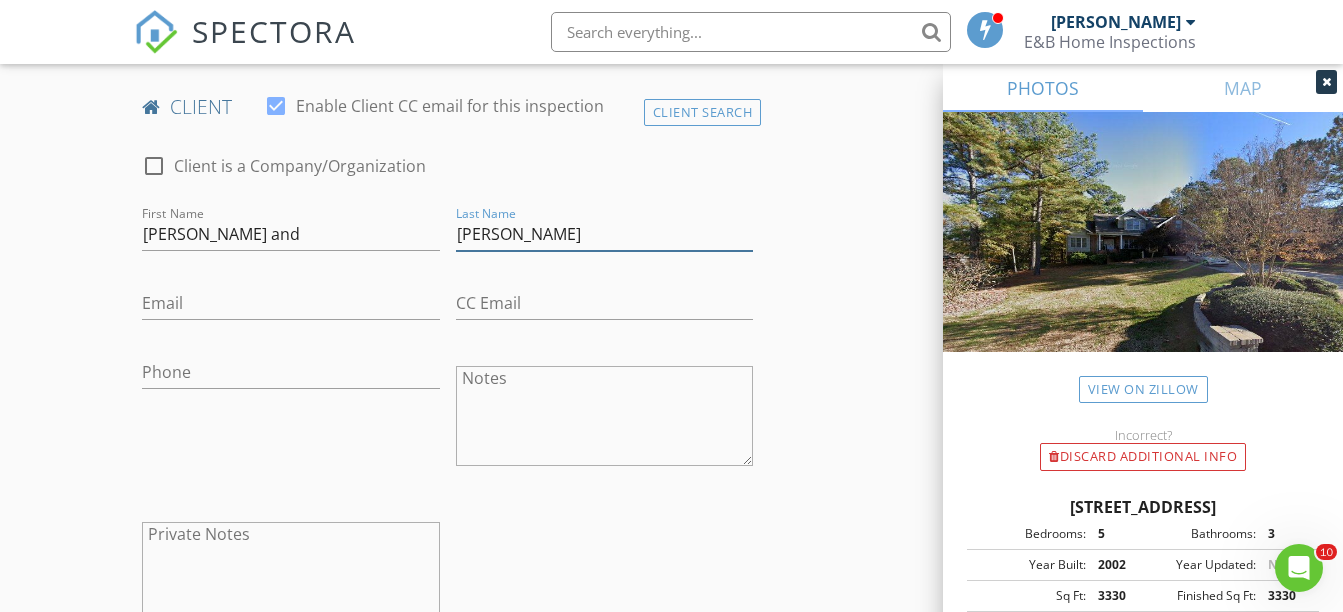 type on "Witcher" 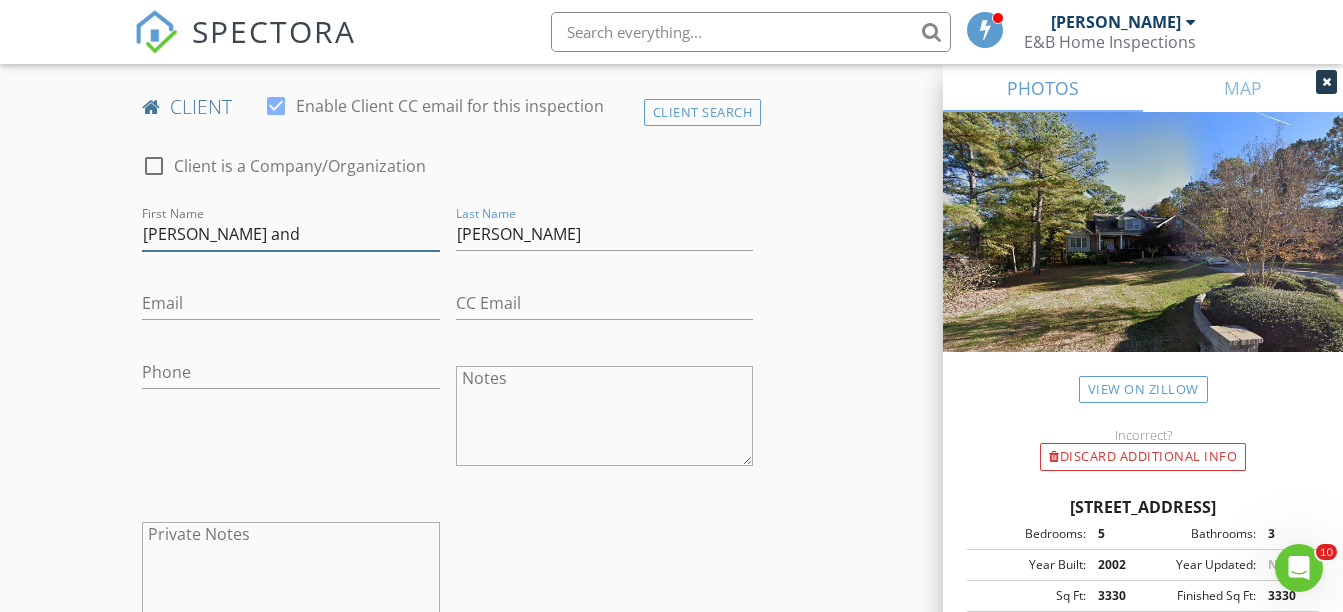 click on "Doug and" at bounding box center (290, 234) 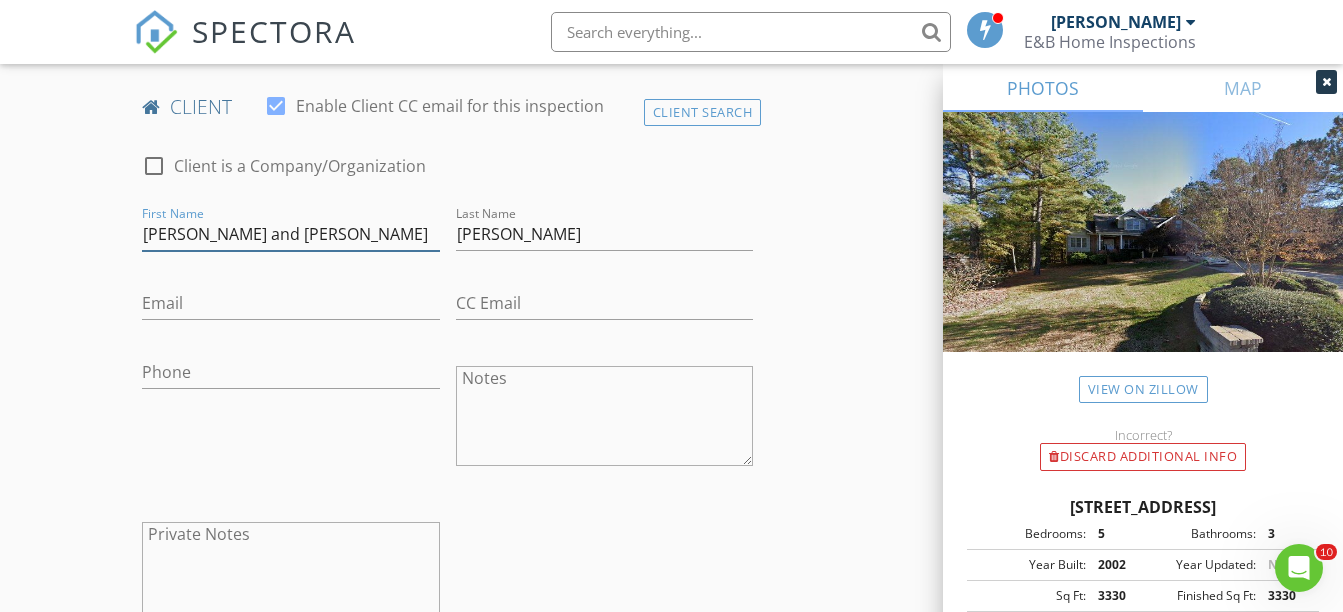 type on "Doug and Adriane" 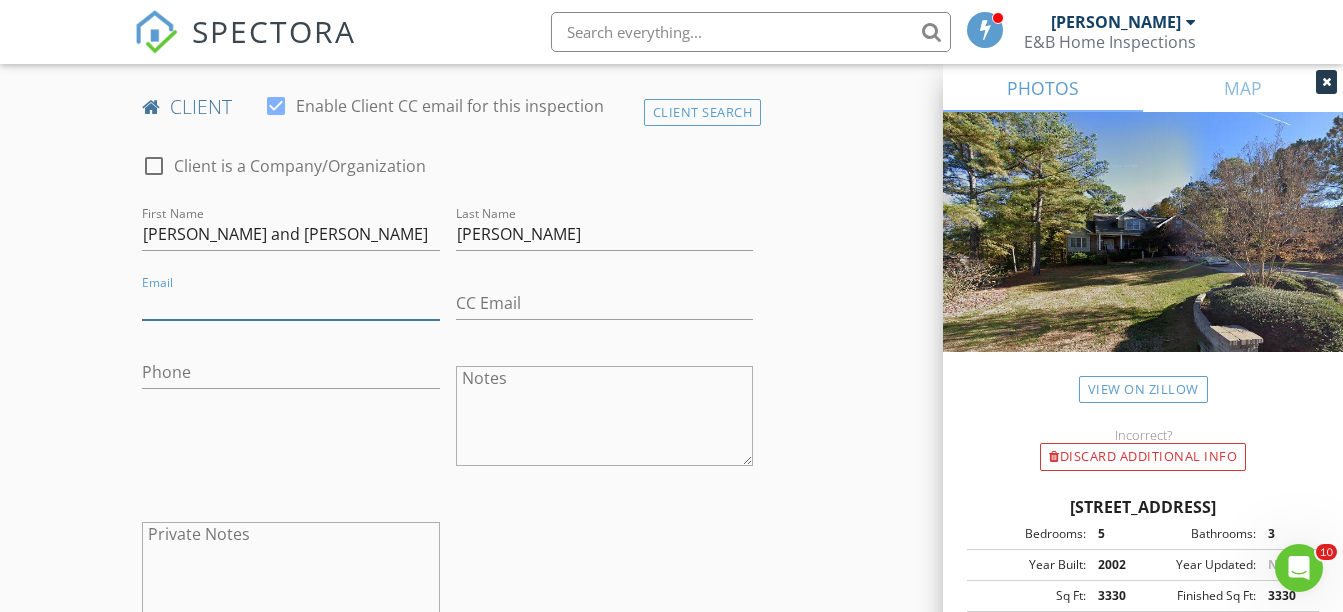 click on "Email" at bounding box center (290, 303) 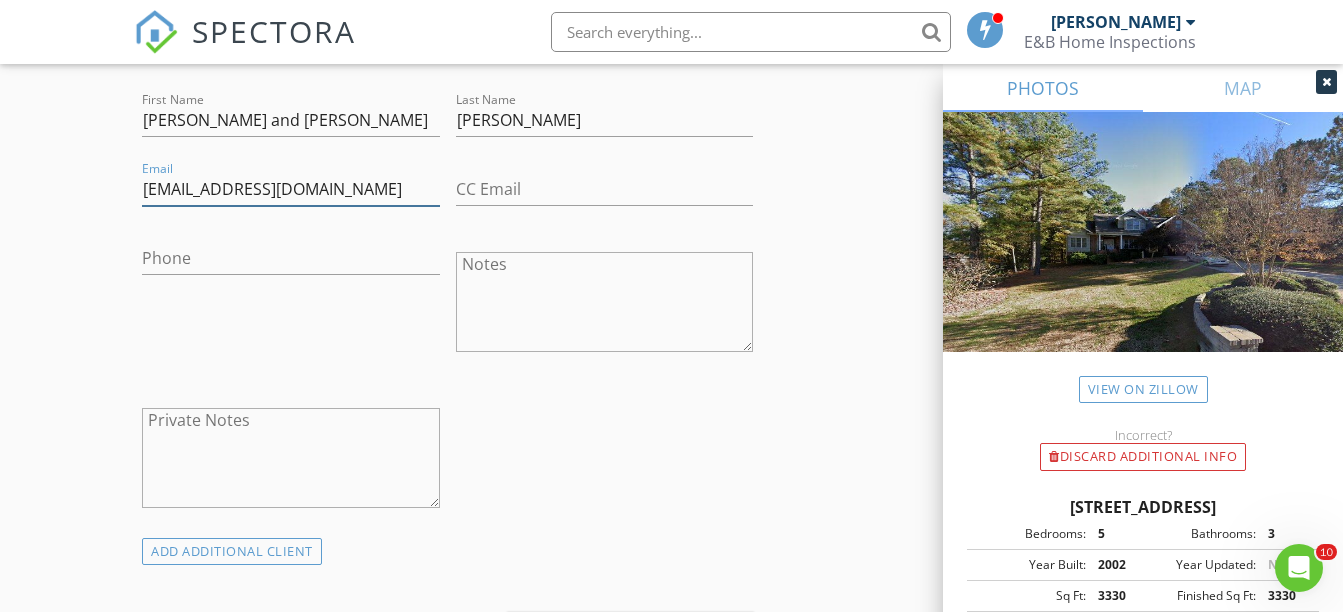 scroll, scrollTop: 912, scrollLeft: 0, axis: vertical 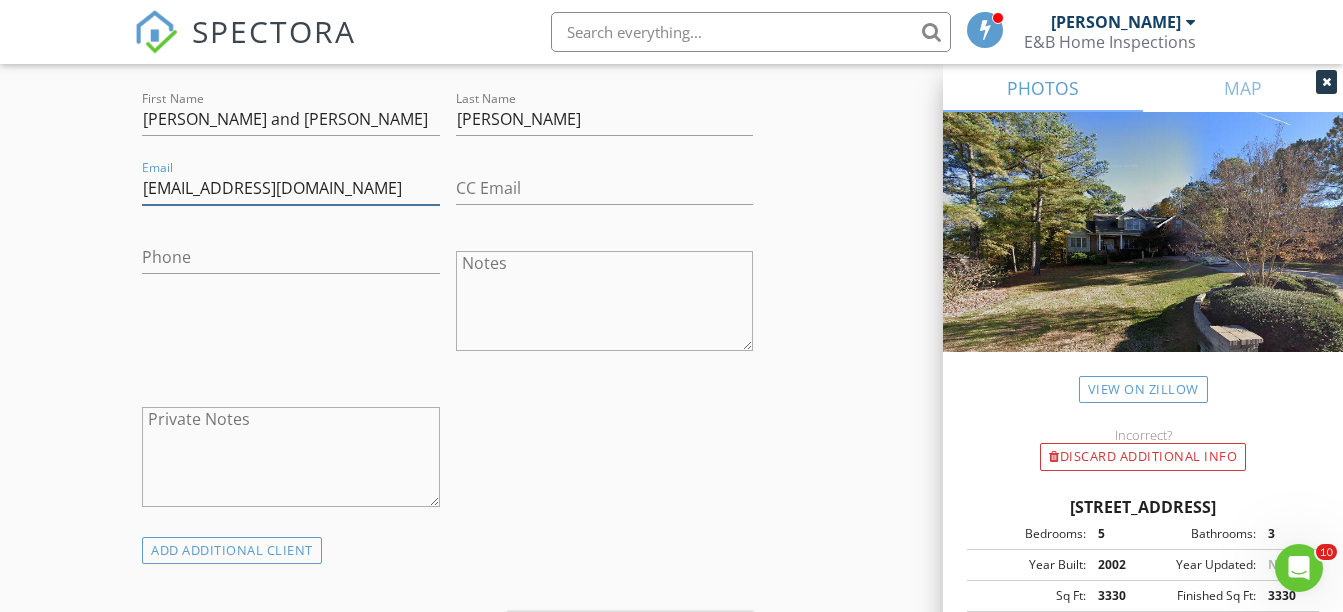 type on "Witcherhometeam@gmail.com" 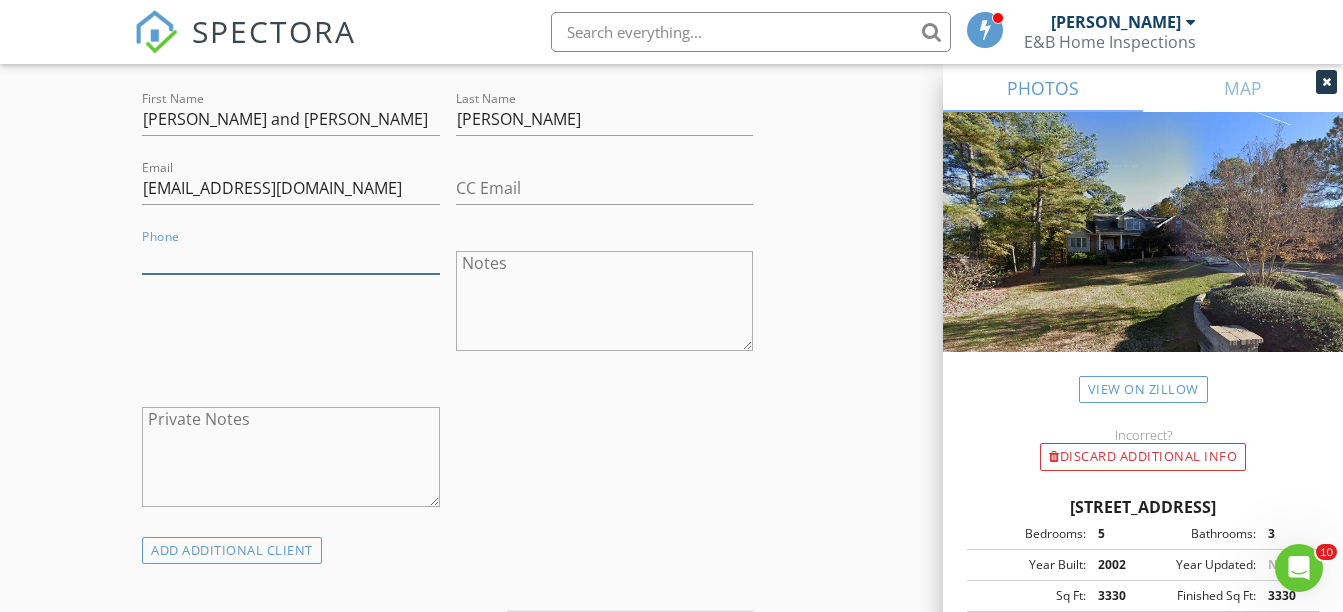 click on "Phone" at bounding box center (290, 257) 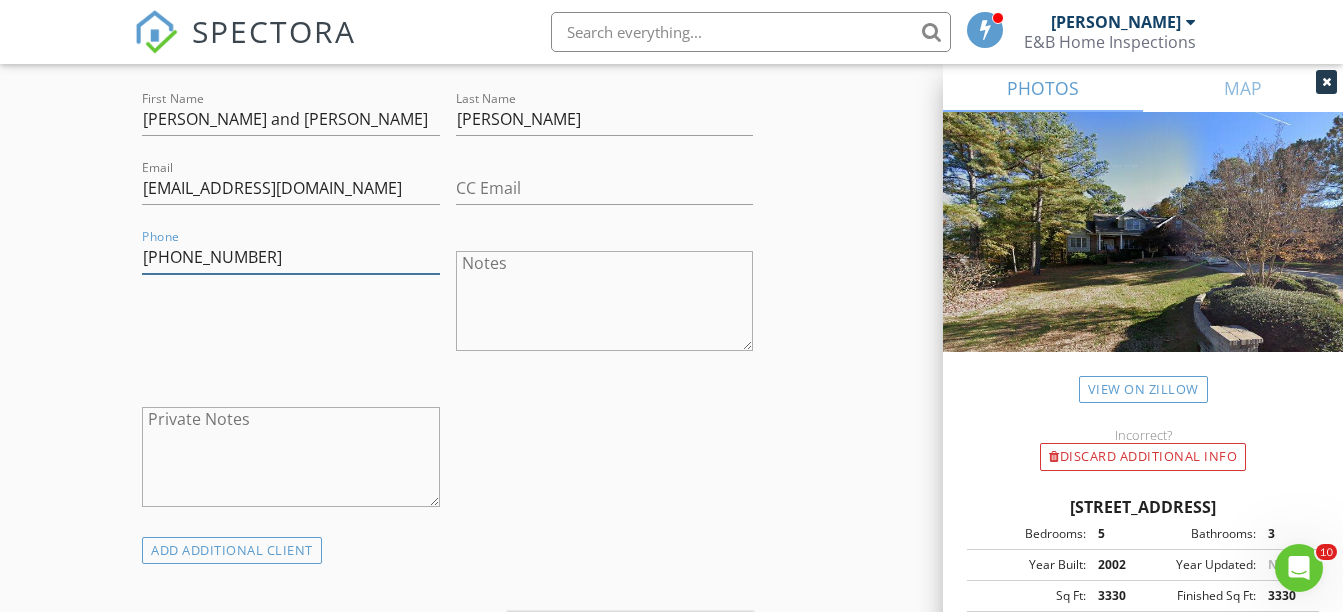type on "336-688-9830" 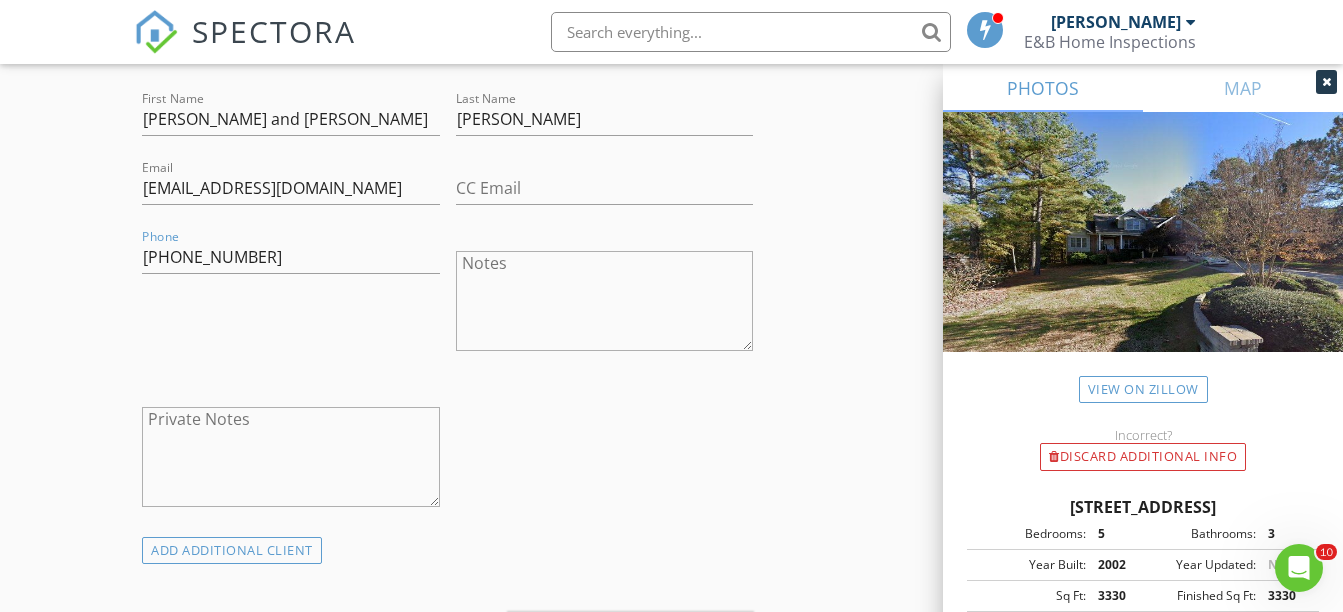 click on "New Inspection
Click here to use the New Order Form
INSPECTOR(S)
check_box   David Petty   PRIMARY   David Petty arrow_drop_down   check_box_outline_blank David Petty specifically requested
Date/Time
07/12/2025 11:00 AM
Location
Address Search       Address 126 Bent Pine Rd   Unit   City Thomasville   State NC   Zip 27360   County Davidson     Square Feet 3330   Year Built 2002   Foundation arrow_drop_down
client
check_box Enable Client CC email for this inspection   Client Search     check_box_outline_blank Client is a Company/Organization     First Name Doug and Adriane   Last Name Witcher   Email Witcherhometeam@gmail.com   CC Email   Phone 336-688-9830           Notes   Private Notes
ADD ADDITIONAL client
SERVICES
check_box_outline_blank   New Service" at bounding box center (671, 835) 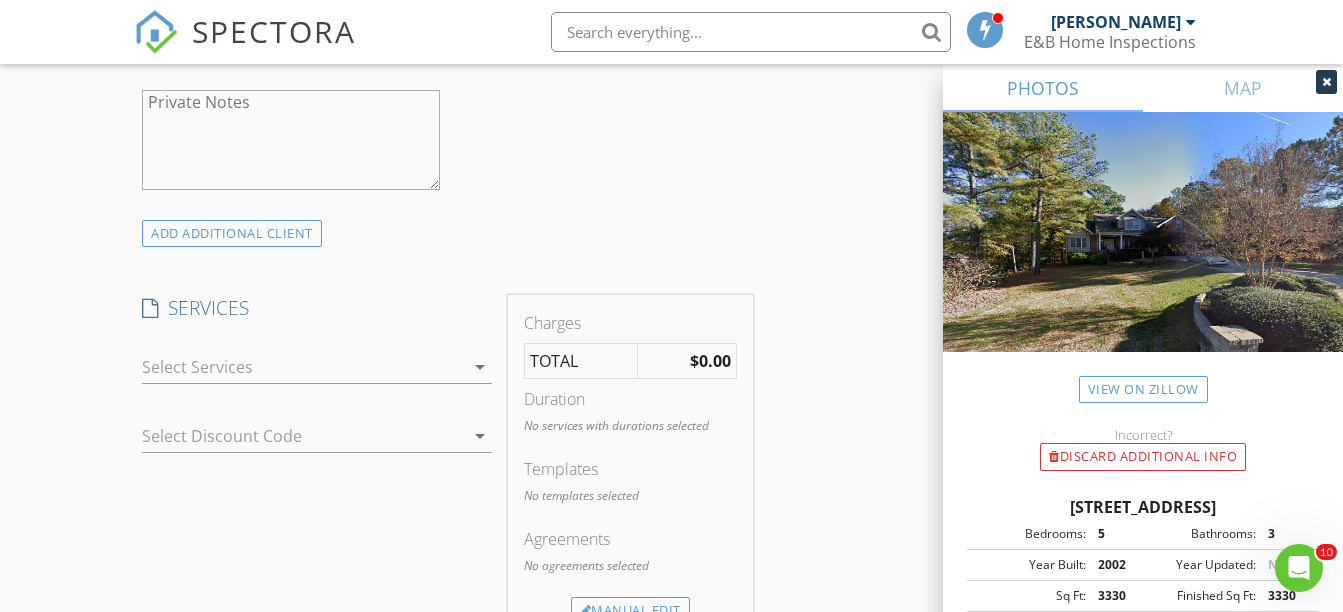 scroll, scrollTop: 1230, scrollLeft: 0, axis: vertical 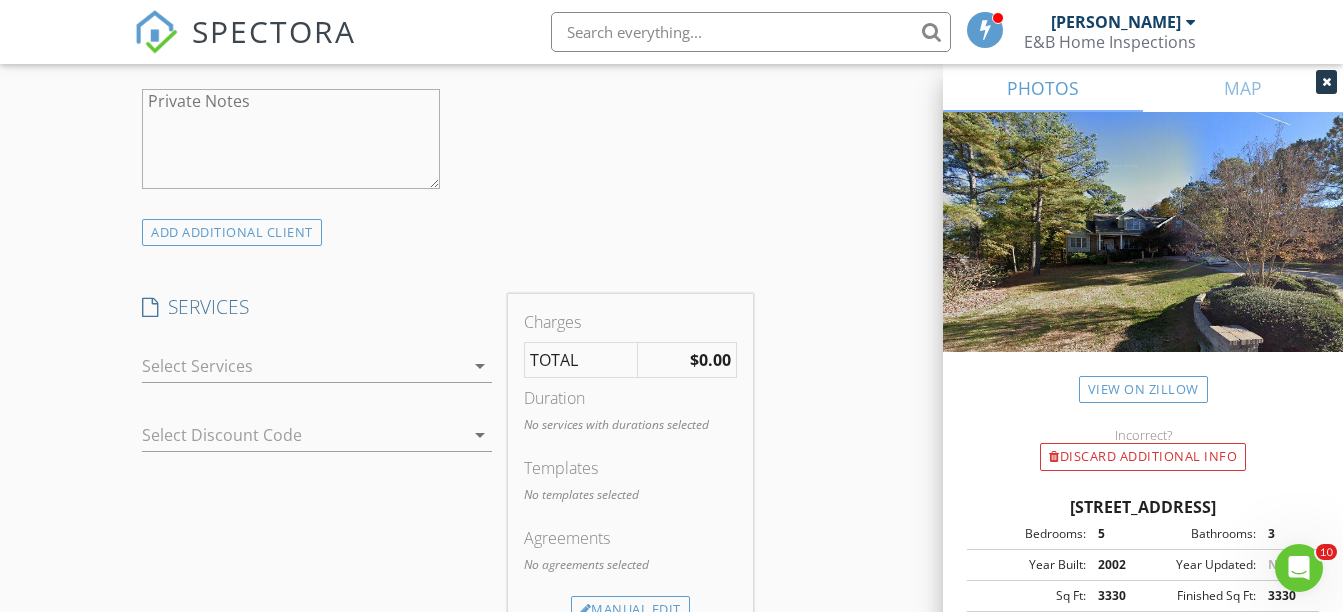 click on "arrow_drop_down" at bounding box center [317, 366] 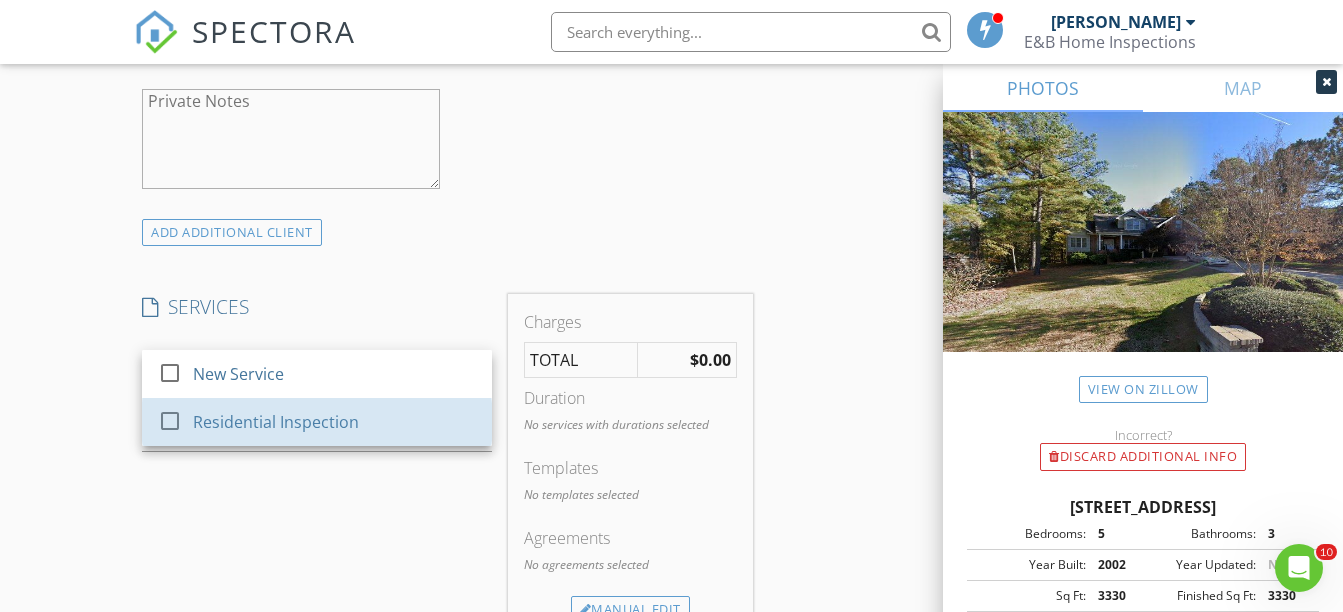 click on "Residential Inspection" at bounding box center [335, 422] 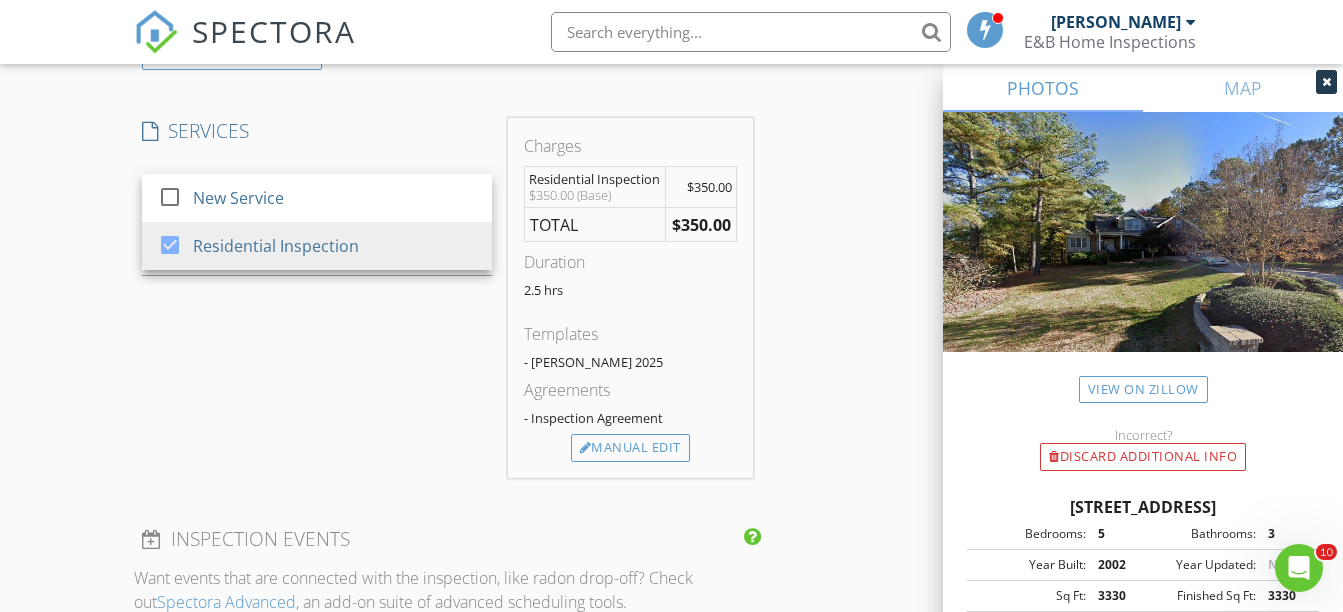 scroll, scrollTop: 1408, scrollLeft: 0, axis: vertical 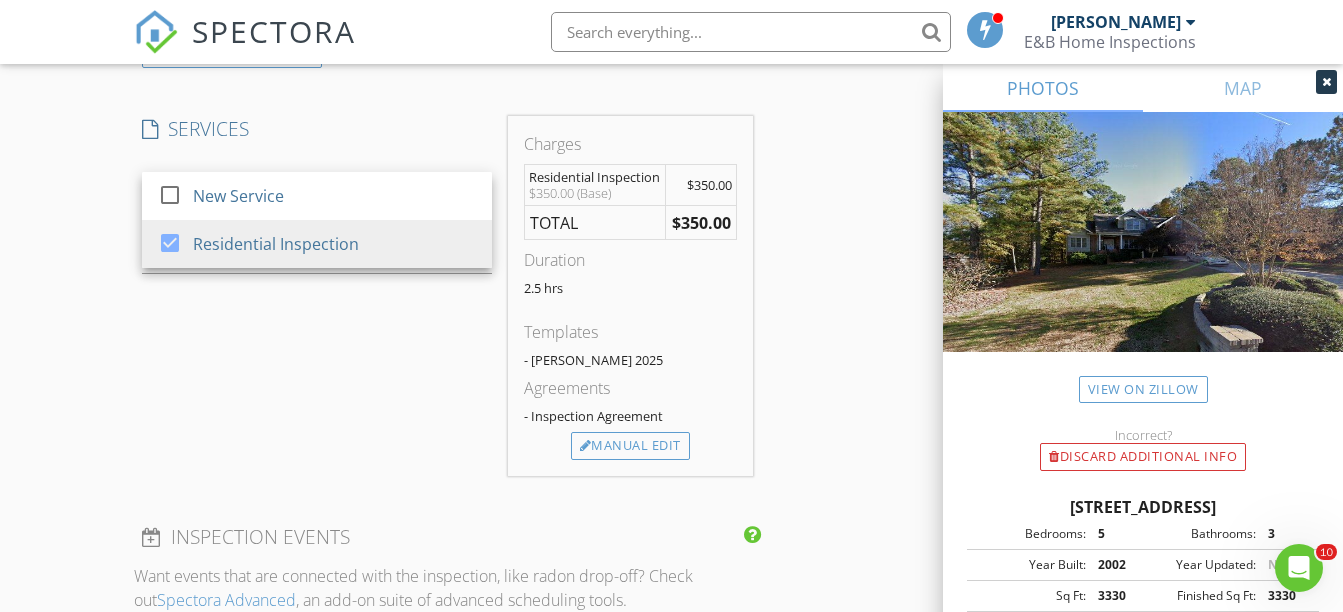 click on "Manual Edit" at bounding box center [630, 446] 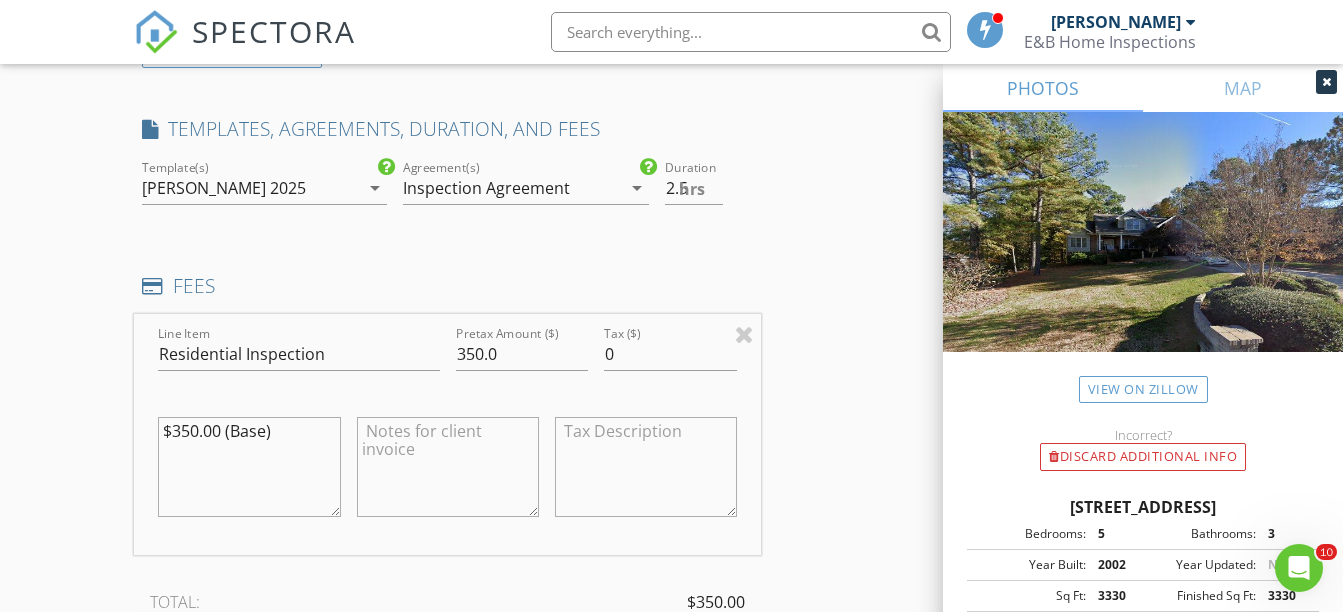 click on "Inspection Agreement" at bounding box center (511, 188) 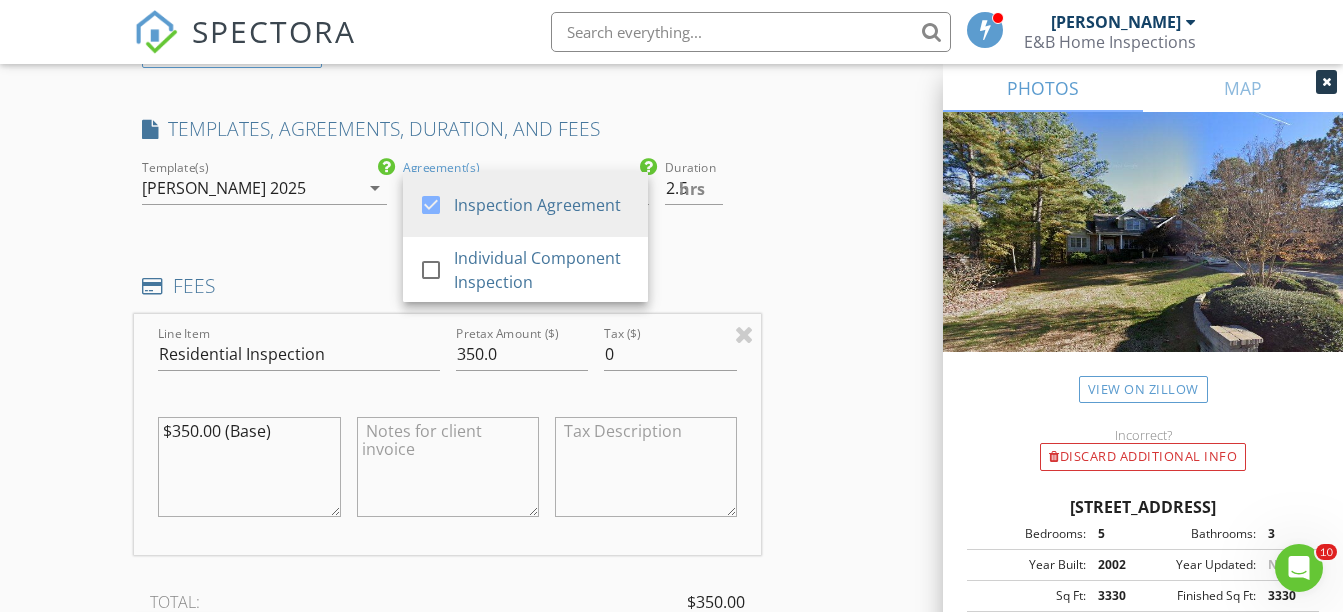click on "INSPECTOR(S)
check_box   David Petty   PRIMARY   David Petty arrow_drop_down   check_box_outline_blank David Petty specifically requested
Date/Time
07/12/2025 11:00 AM
Location
Address Search       Address 126 Bent Pine Rd   Unit   City Thomasville   State NC   Zip 27360   County Davidson     Square Feet 3330   Year Built 2002   Foundation arrow_drop_down
client
check_box Enable Client CC email for this inspection   Client Search     check_box_outline_blank Client is a Company/Organization     First Name Doug and Adriane   Last Name Witcher   Email Witcherhometeam@gmail.com   CC Email   Phone 336-688-9830           Notes   Private Notes
ADD ADDITIONAL client
SERVICES
check_box_outline_blank   New Service   check_box   Residential Inspection   Residential Inspection" at bounding box center [671, 481] 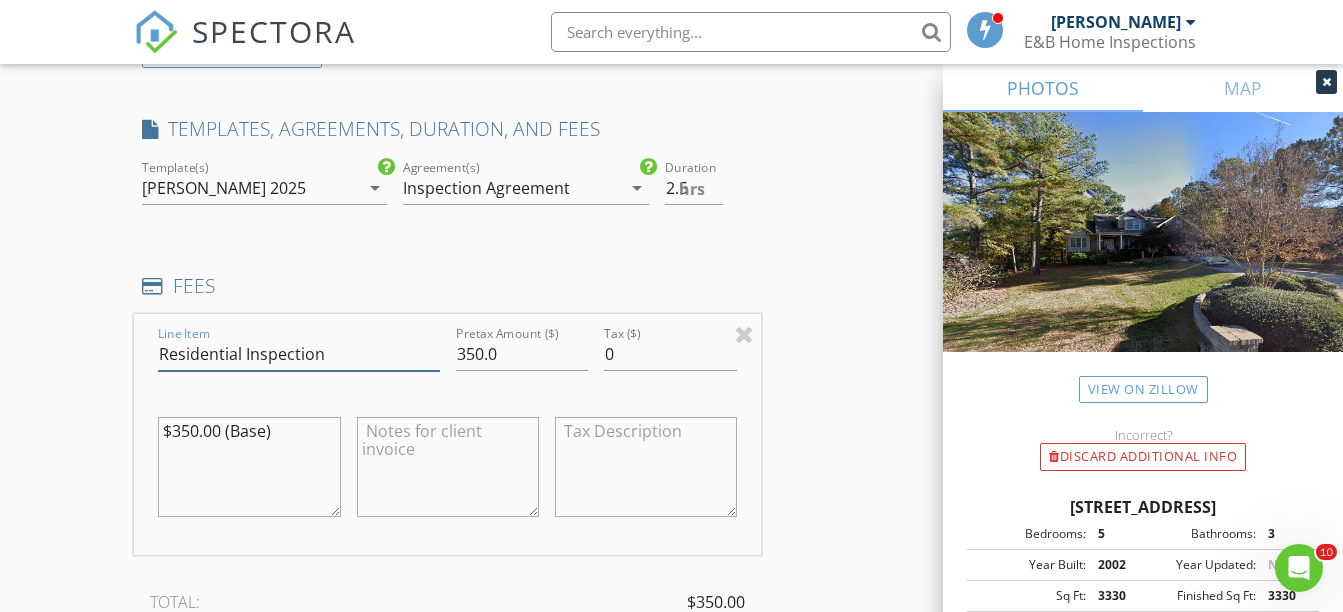 click on "Residential Inspection" at bounding box center (298, 354) 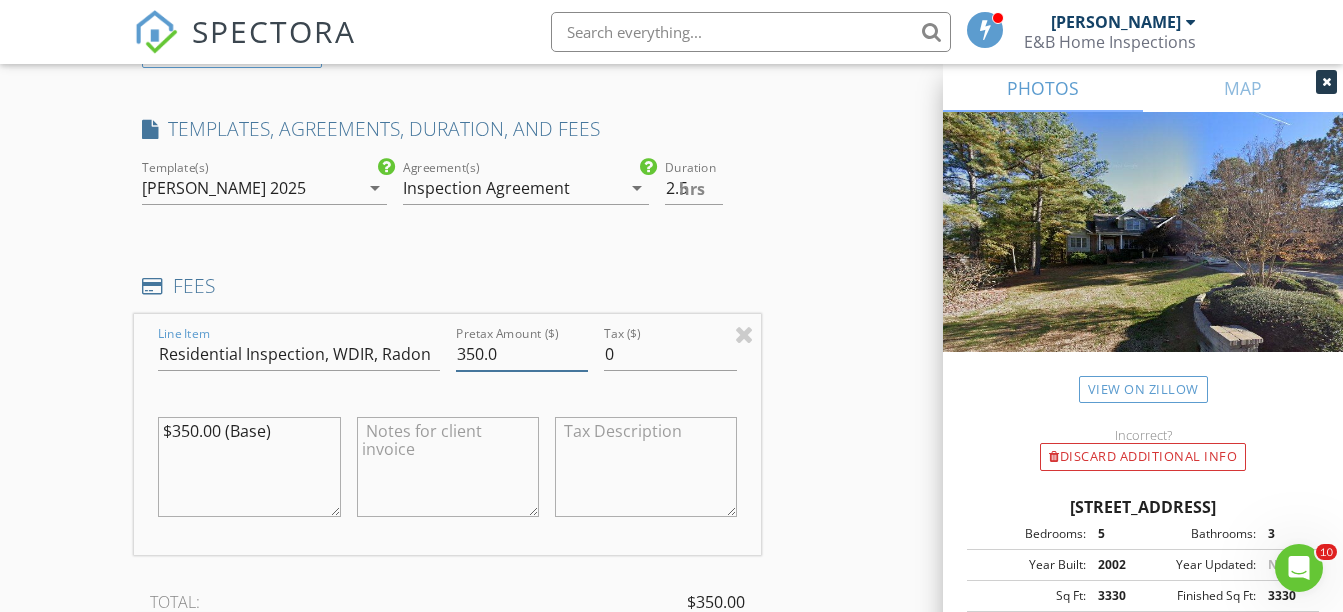 click on "350.0" at bounding box center [522, 354] 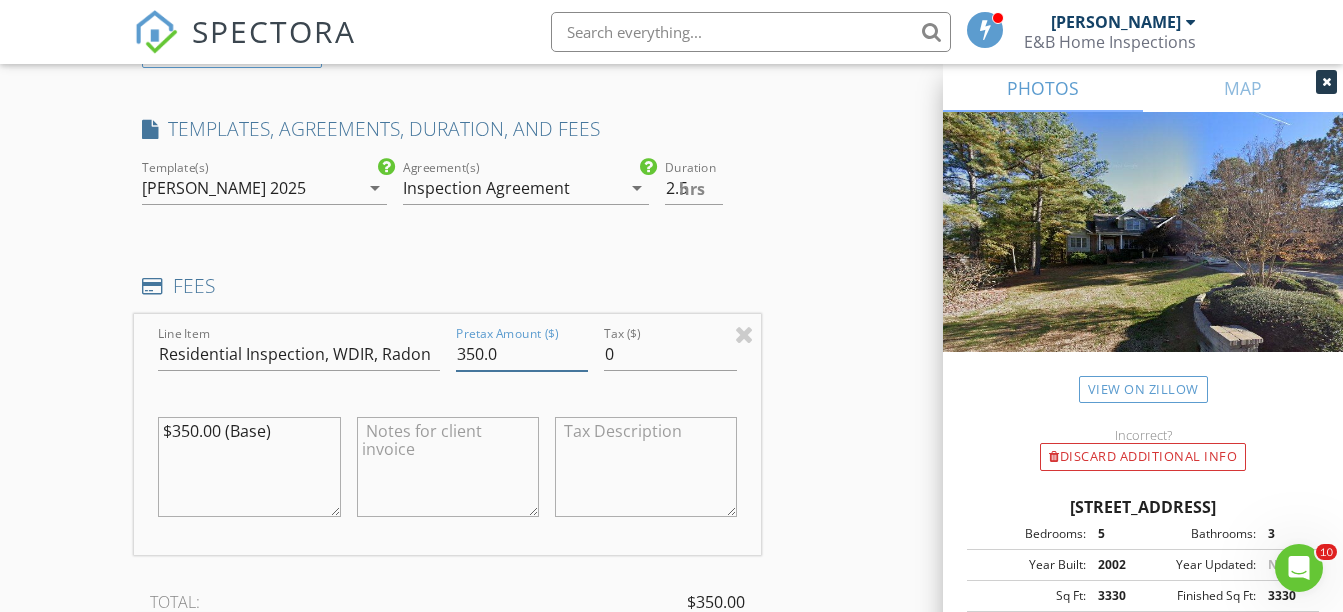 click on "350.0" at bounding box center [522, 354] 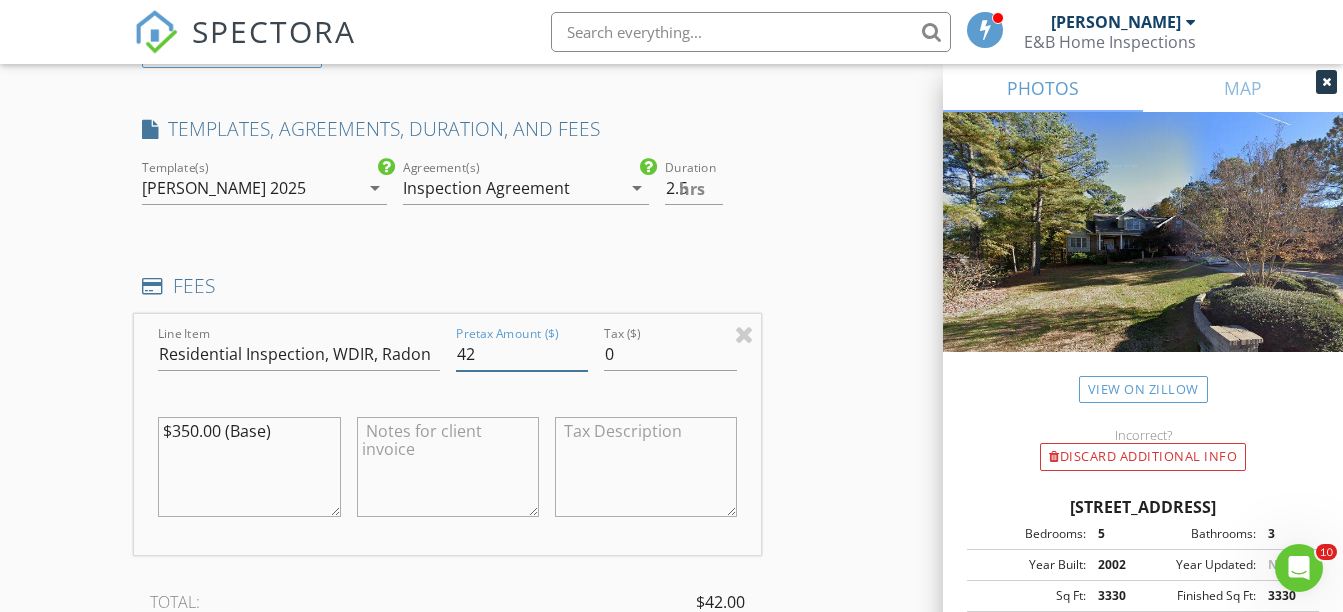 type on "4" 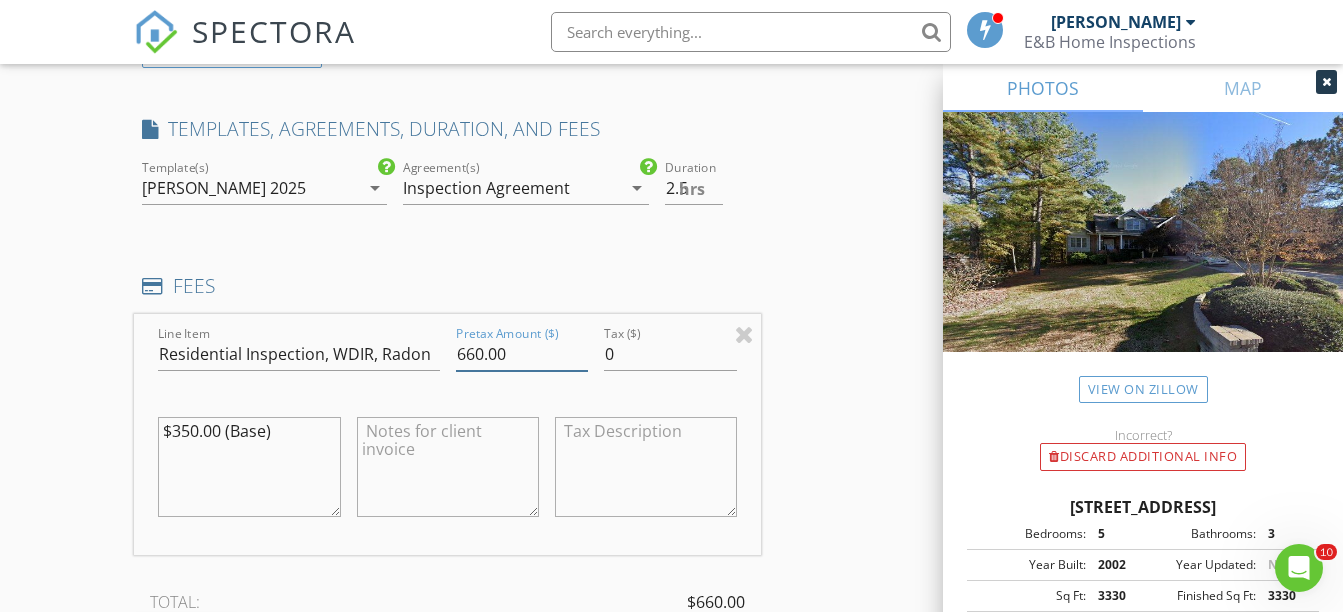 type on "660.00" 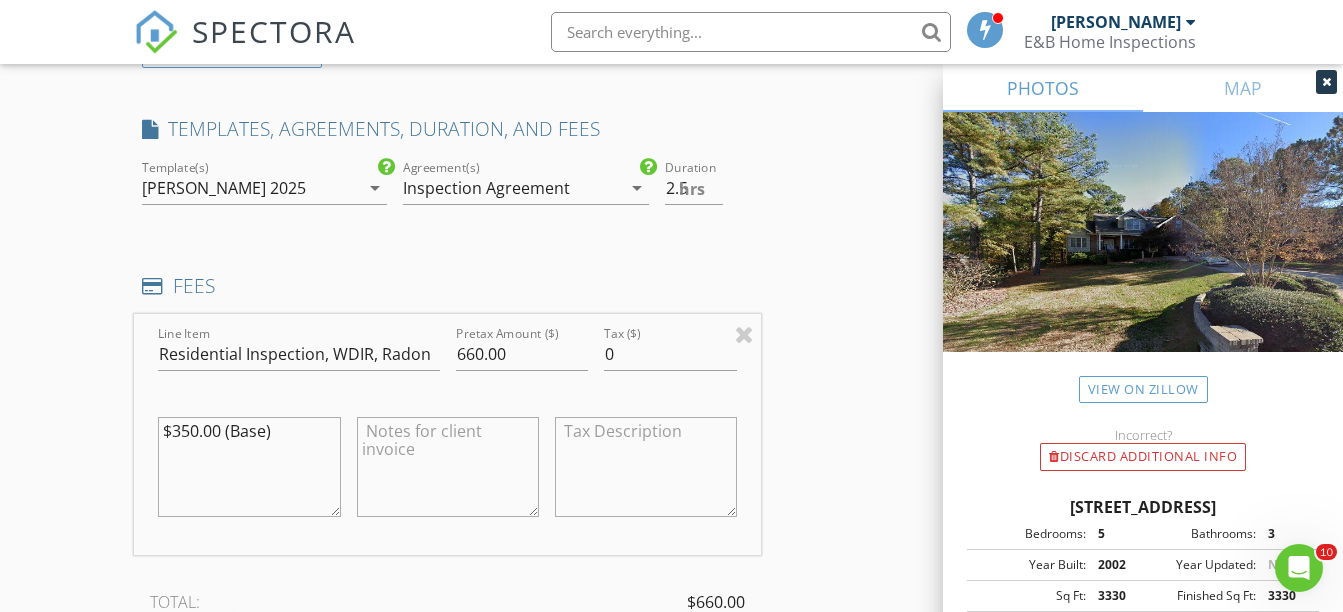 click at bounding box center (448, 467) 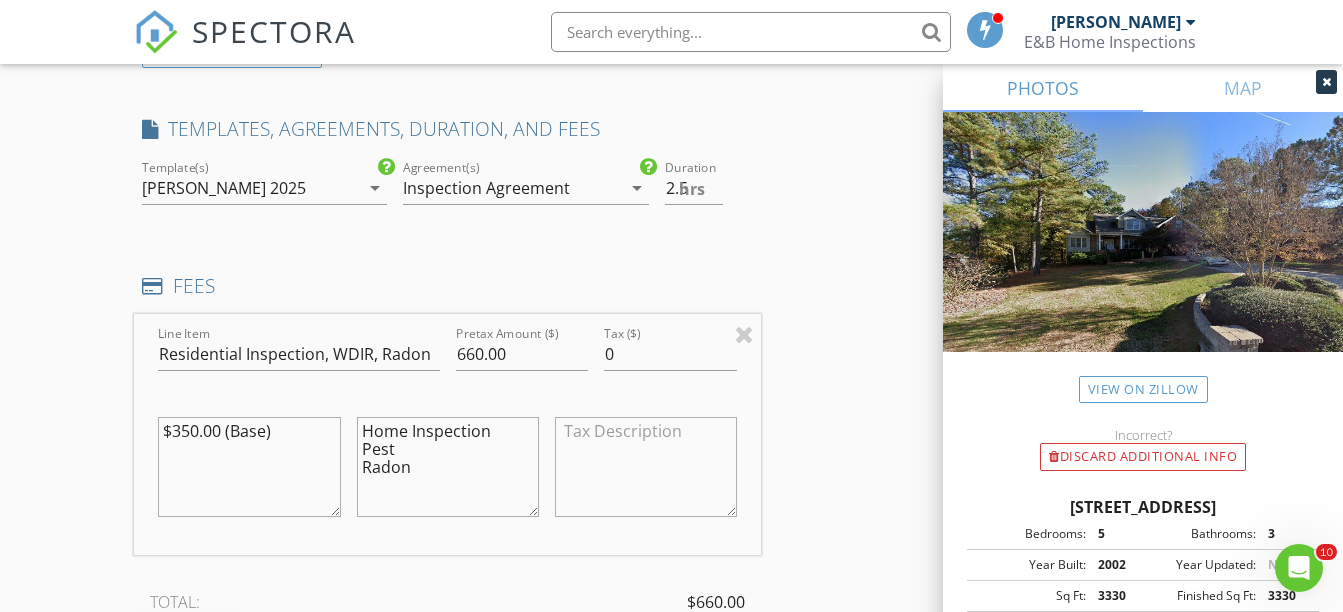 type on "Home Inspection
Pest
Radon" 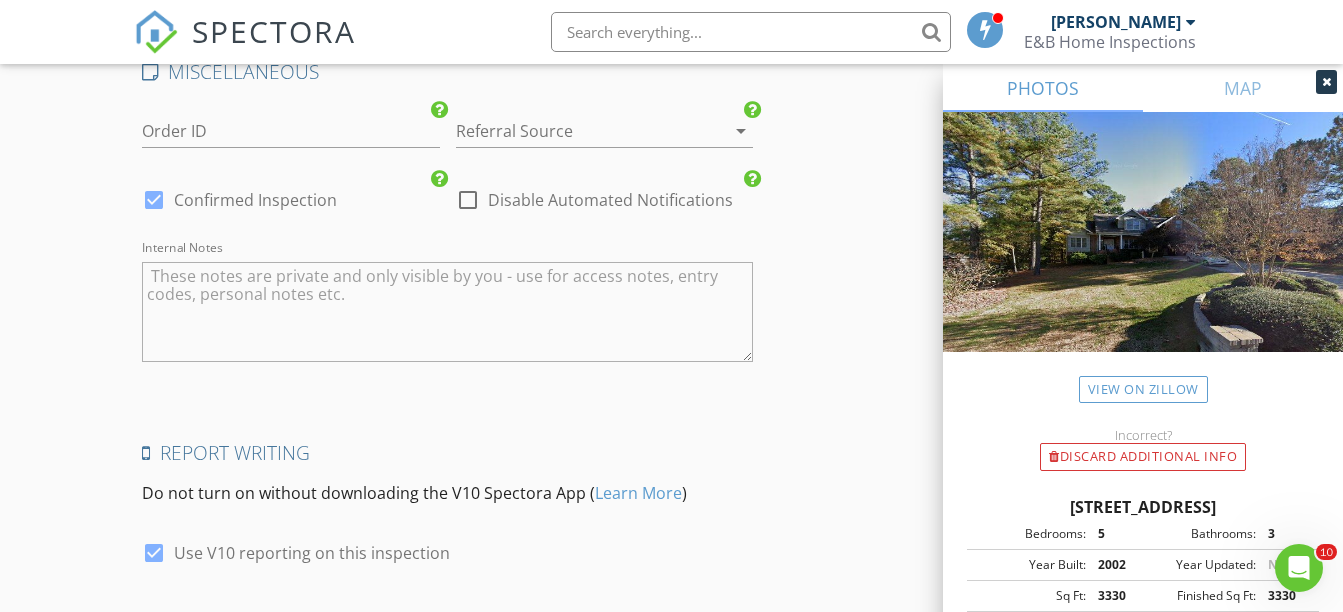 scroll, scrollTop: 2984, scrollLeft: 0, axis: vertical 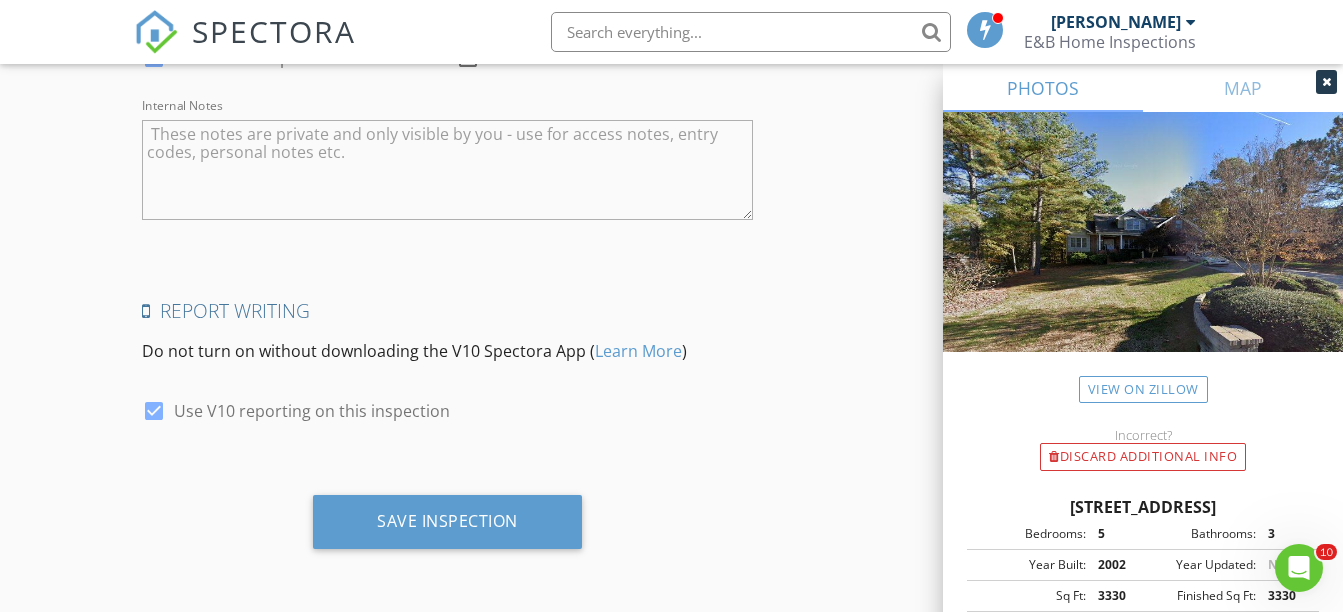 type 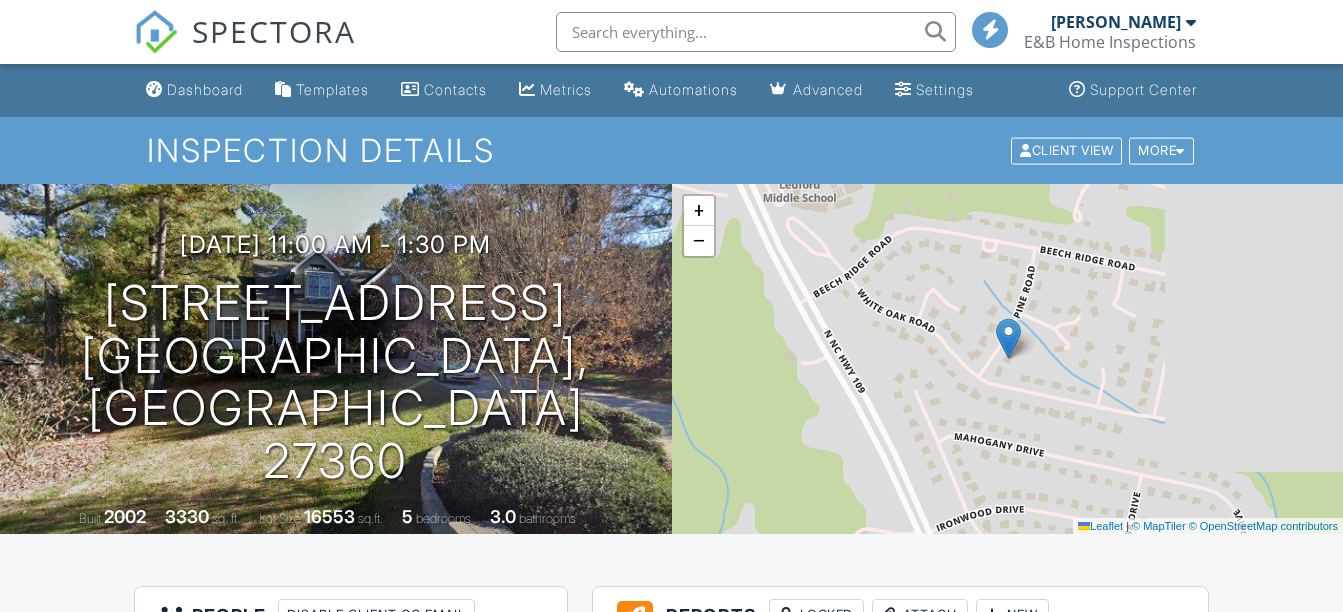scroll, scrollTop: 0, scrollLeft: 0, axis: both 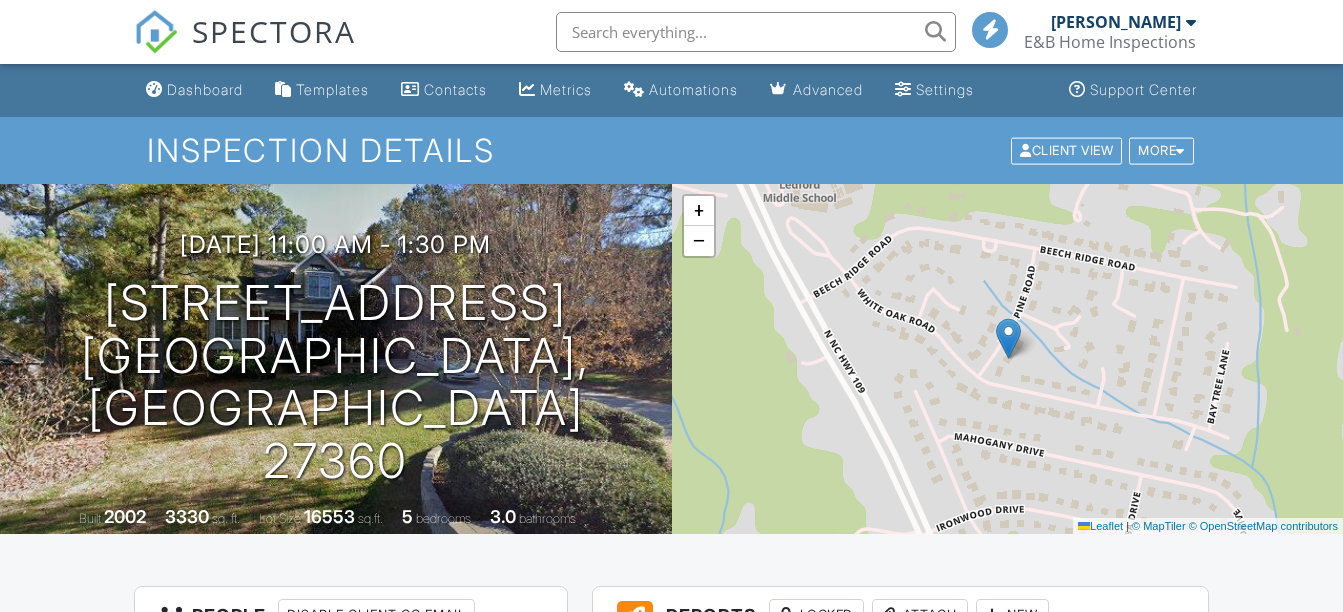 click on "Dashboard" at bounding box center (205, 89) 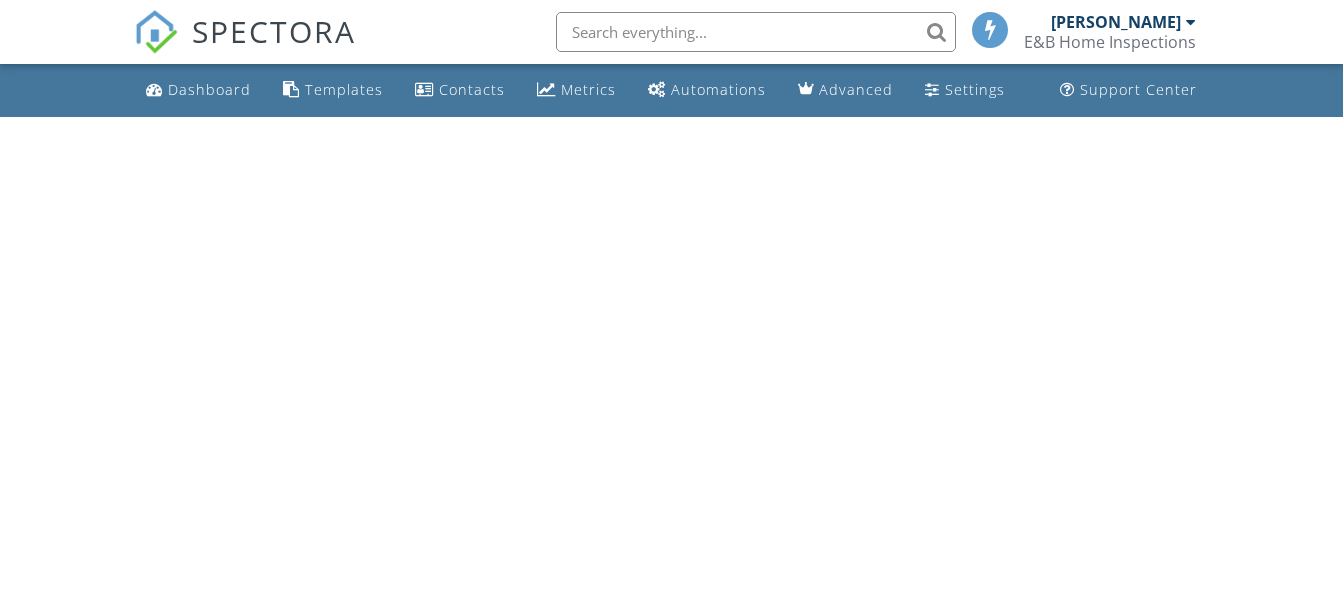 scroll, scrollTop: 0, scrollLeft: 0, axis: both 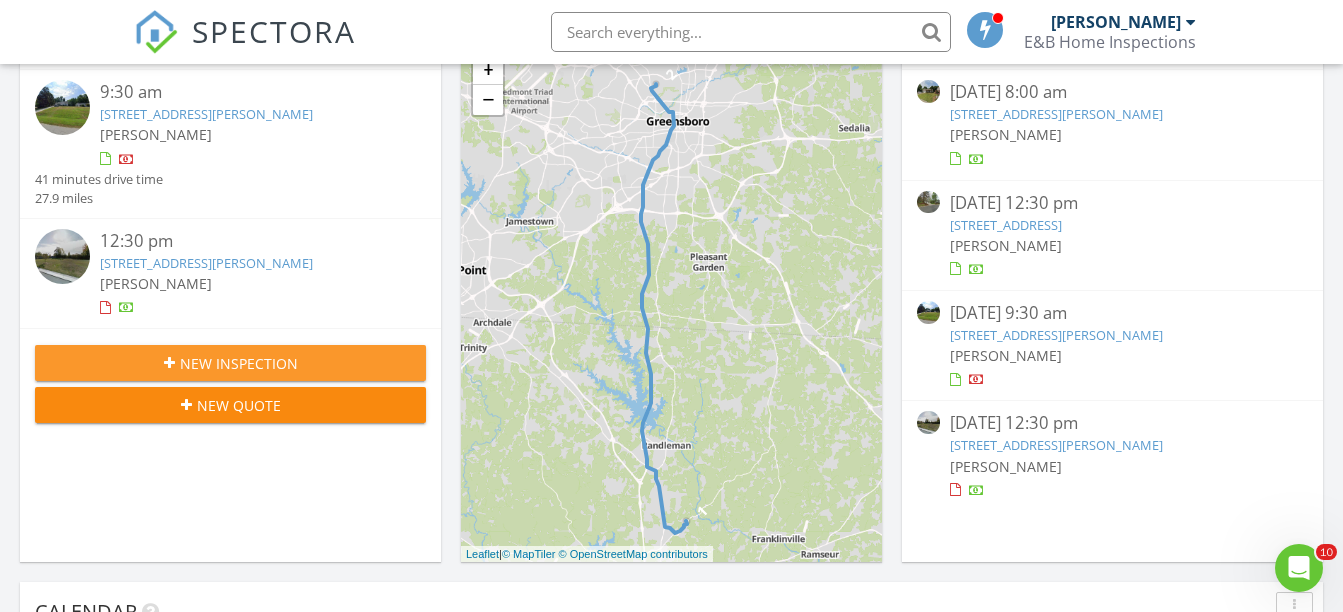 click on "New Inspection" at bounding box center [239, 363] 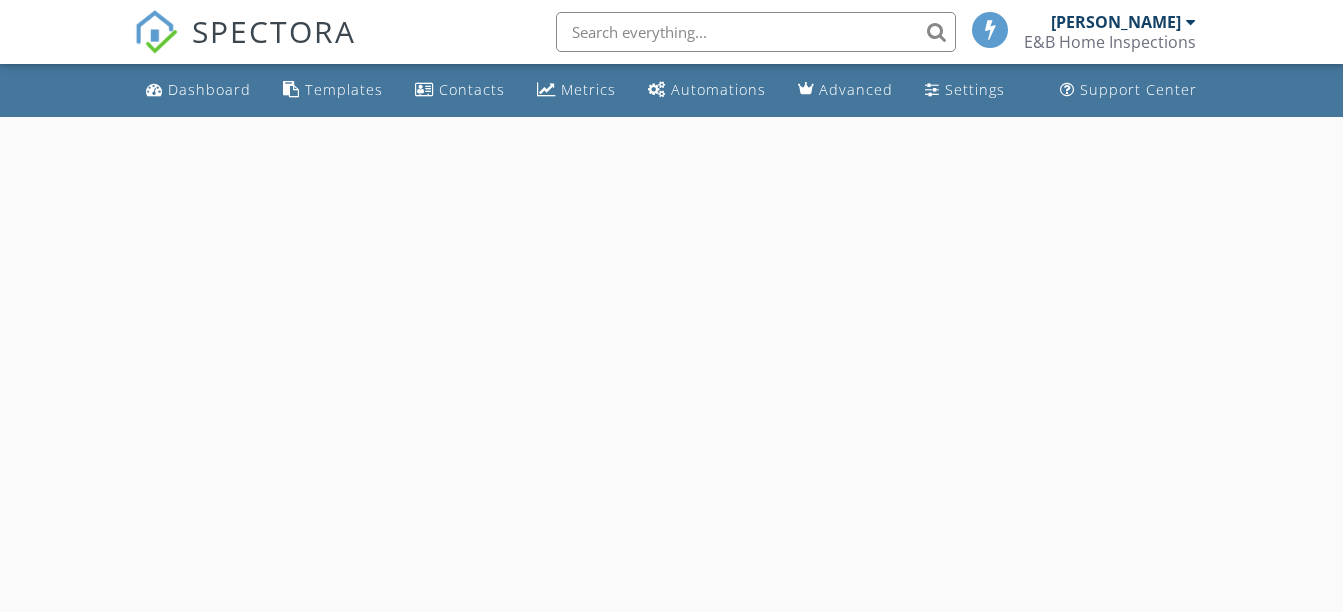 scroll, scrollTop: 0, scrollLeft: 0, axis: both 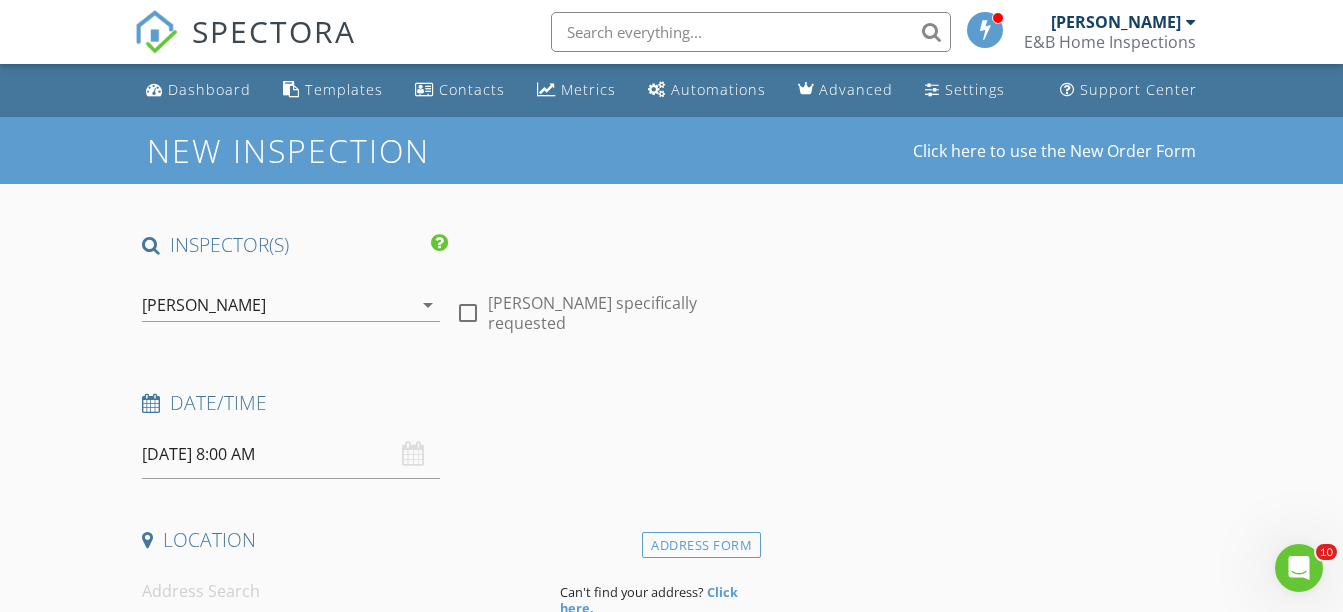 click on "07/12/2025 8:00 AM" at bounding box center [290, 454] 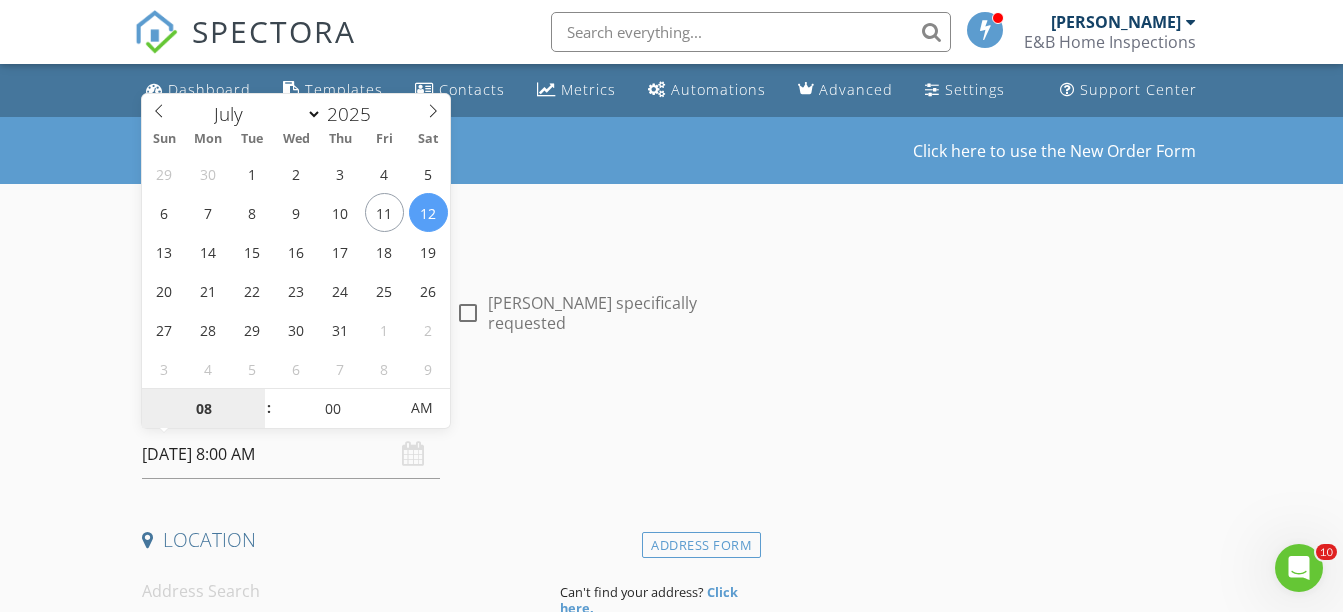 type on "07/14/2025 8:00 AM" 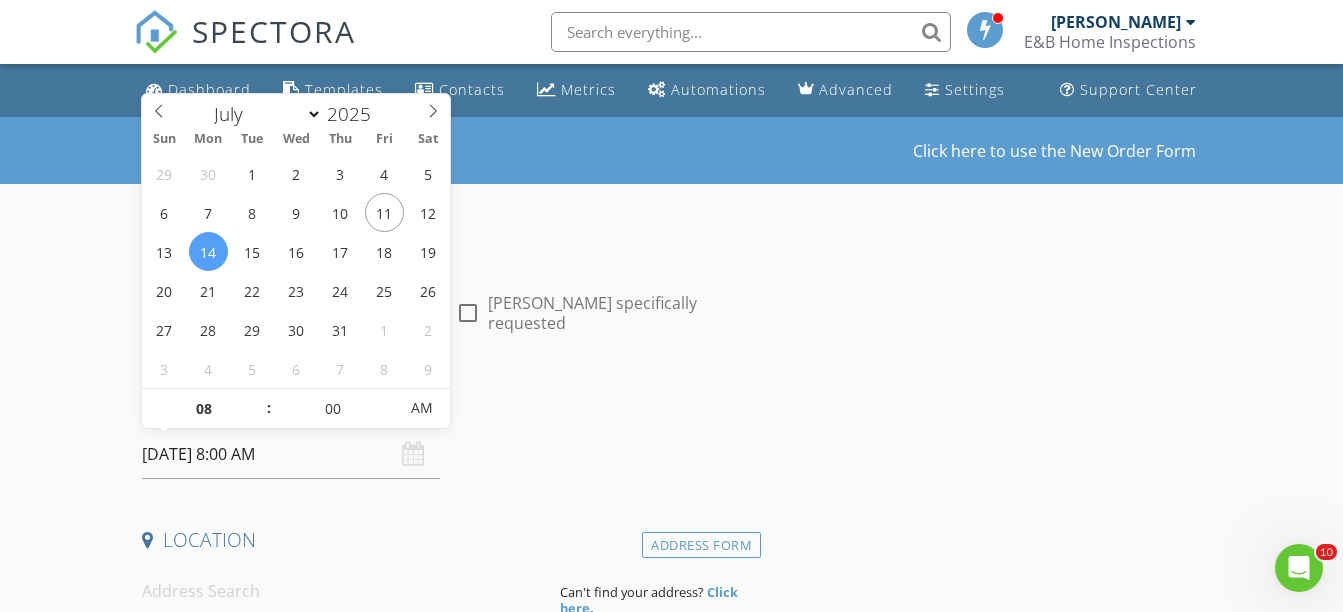 type on "09" 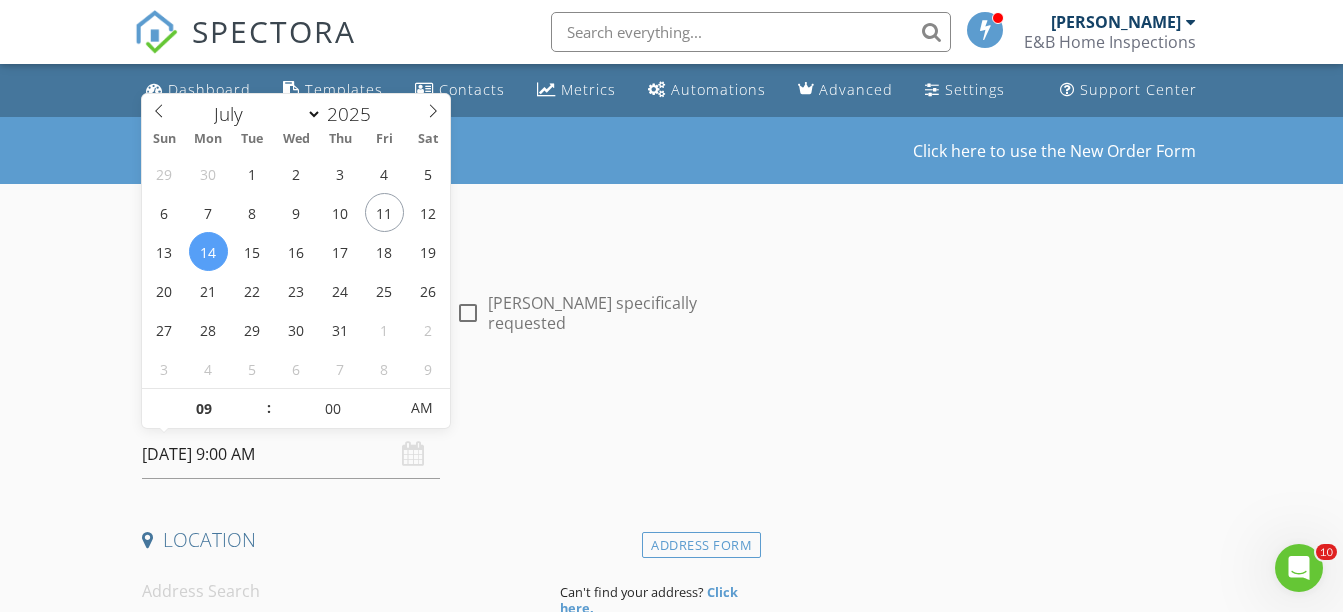 click at bounding box center [258, 399] 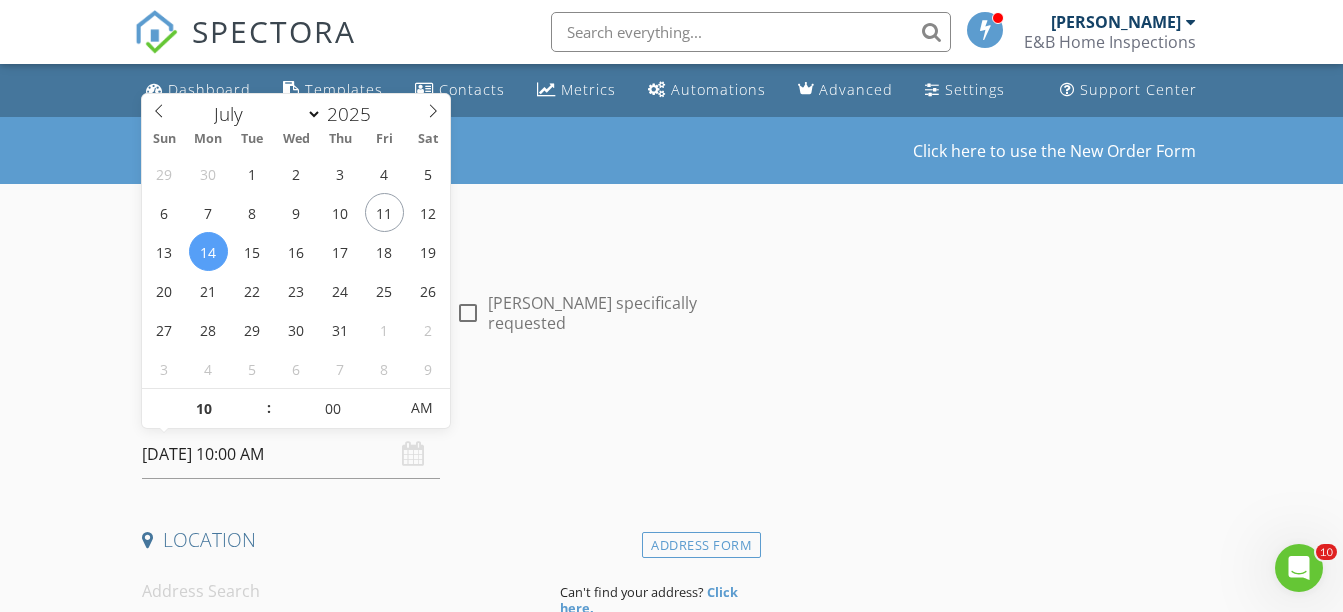 click at bounding box center (258, 399) 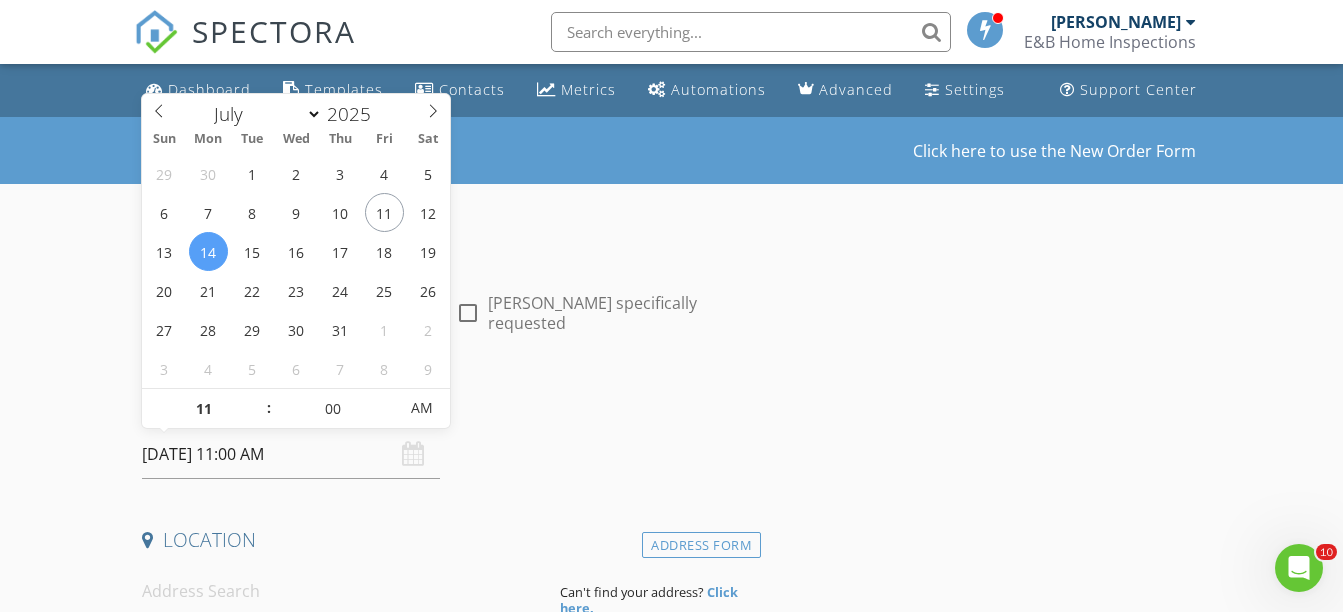 click at bounding box center [258, 399] 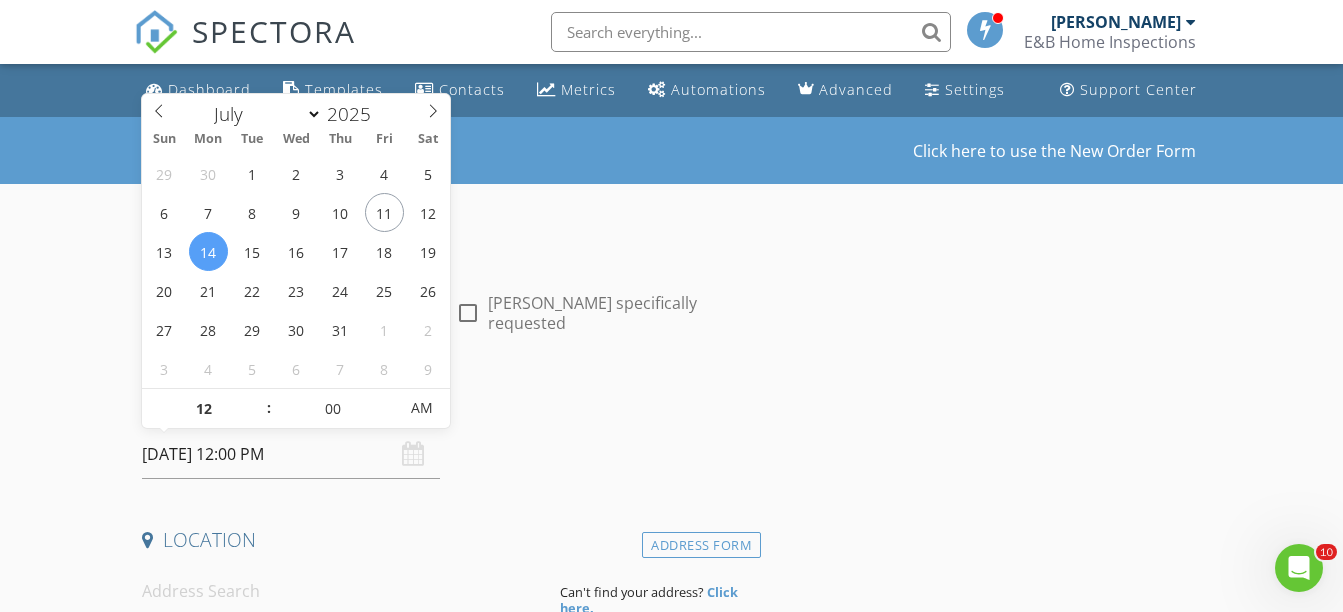 click at bounding box center [258, 399] 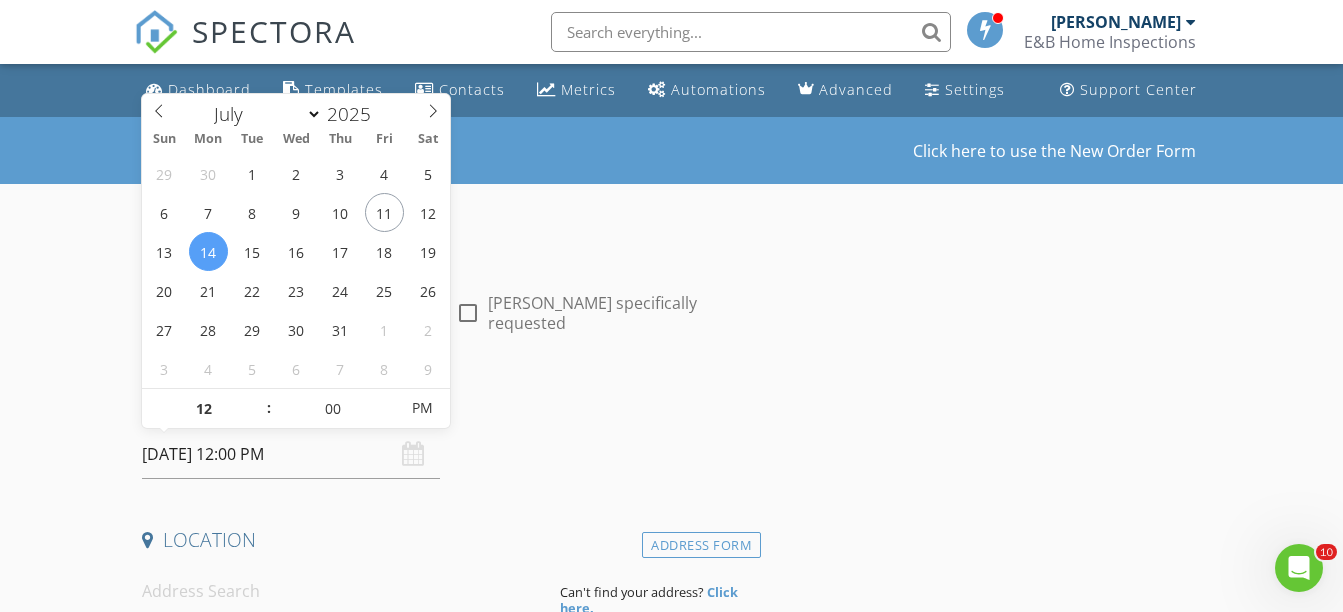 type on "01" 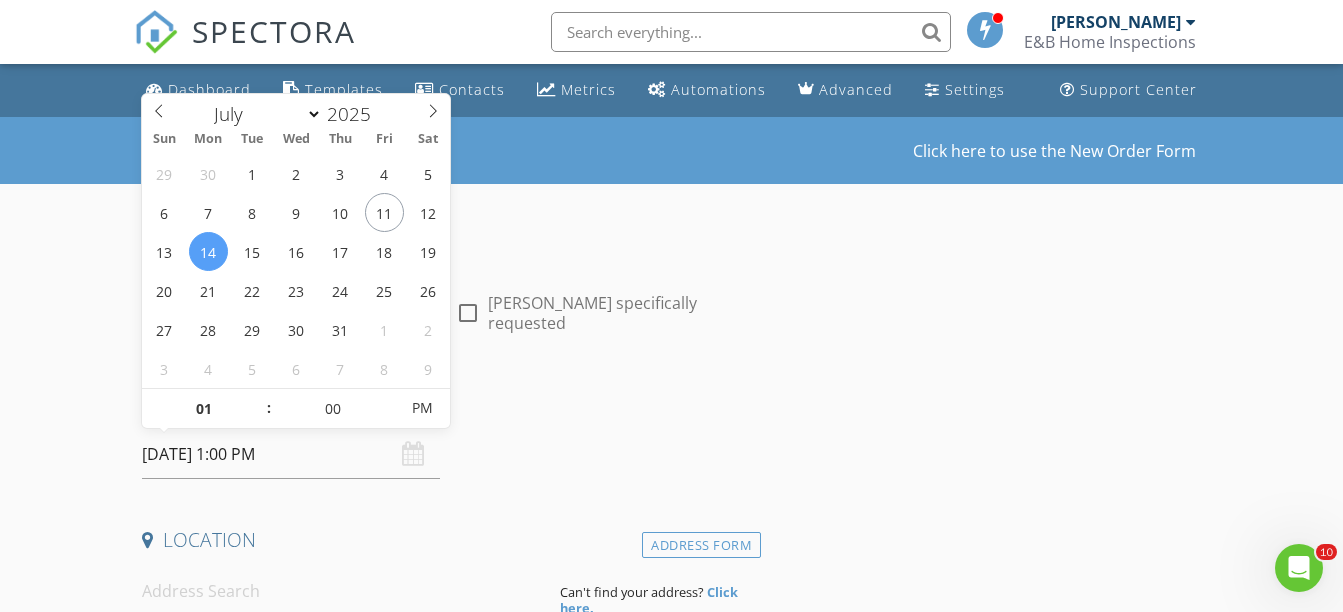 click at bounding box center [258, 399] 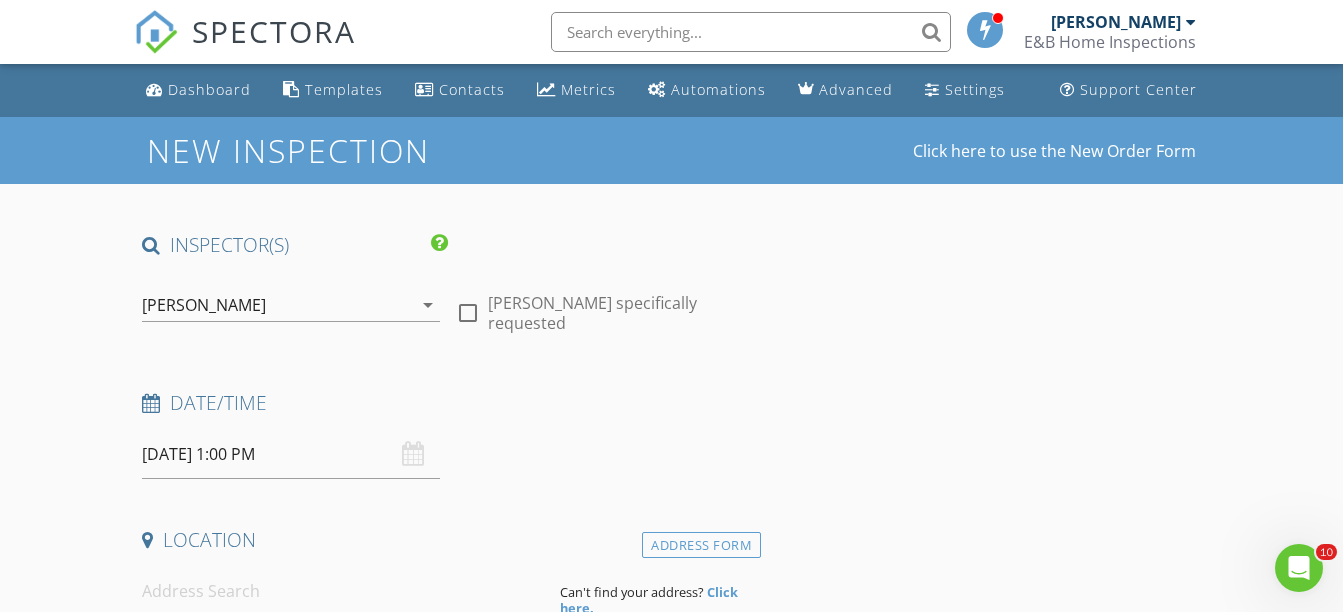 click on "Date/Time
07/14/2025 1:00 PM" at bounding box center [447, 434] 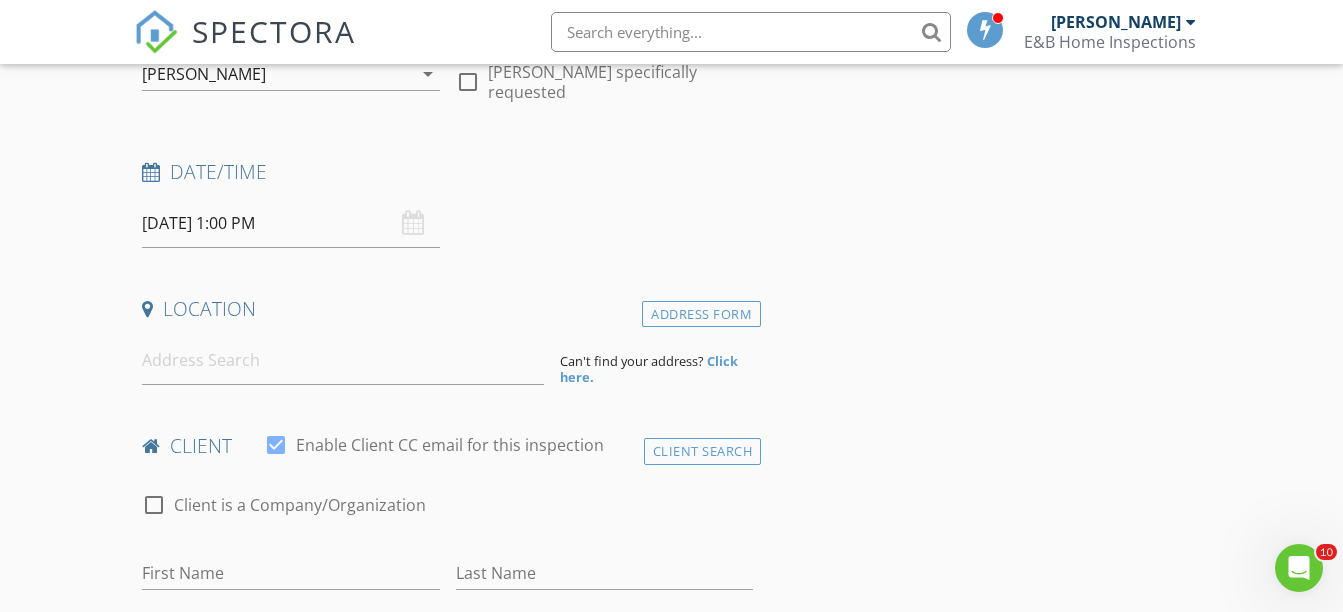 scroll, scrollTop: 239, scrollLeft: 0, axis: vertical 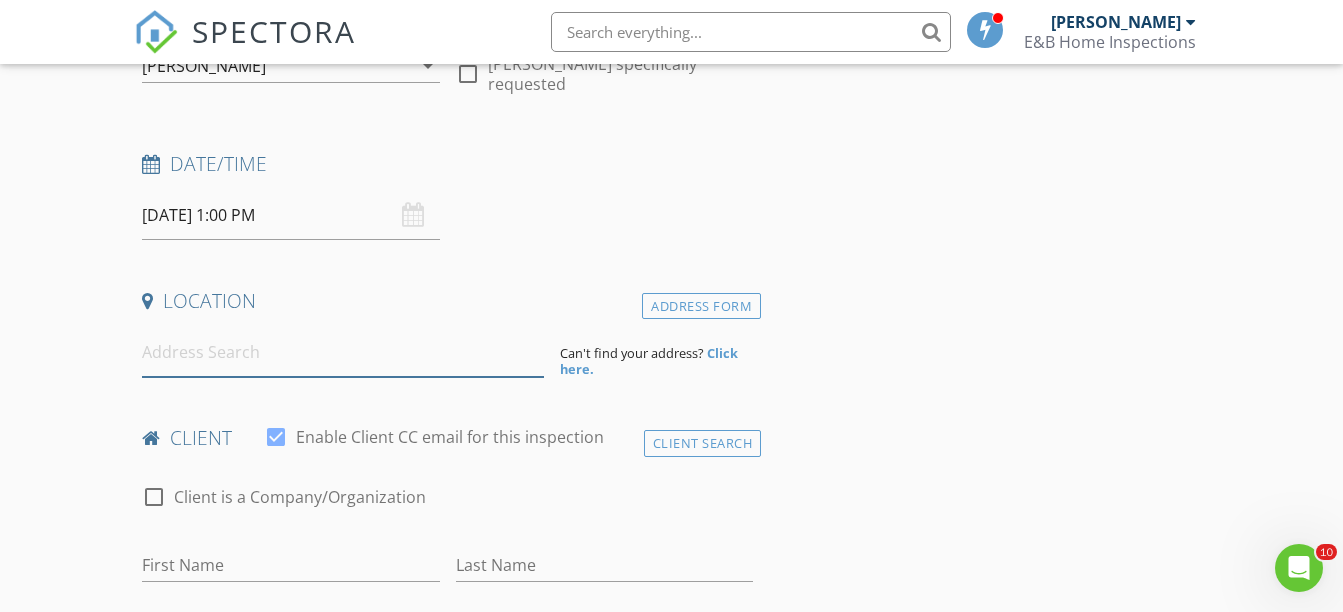 click at bounding box center (343, 352) 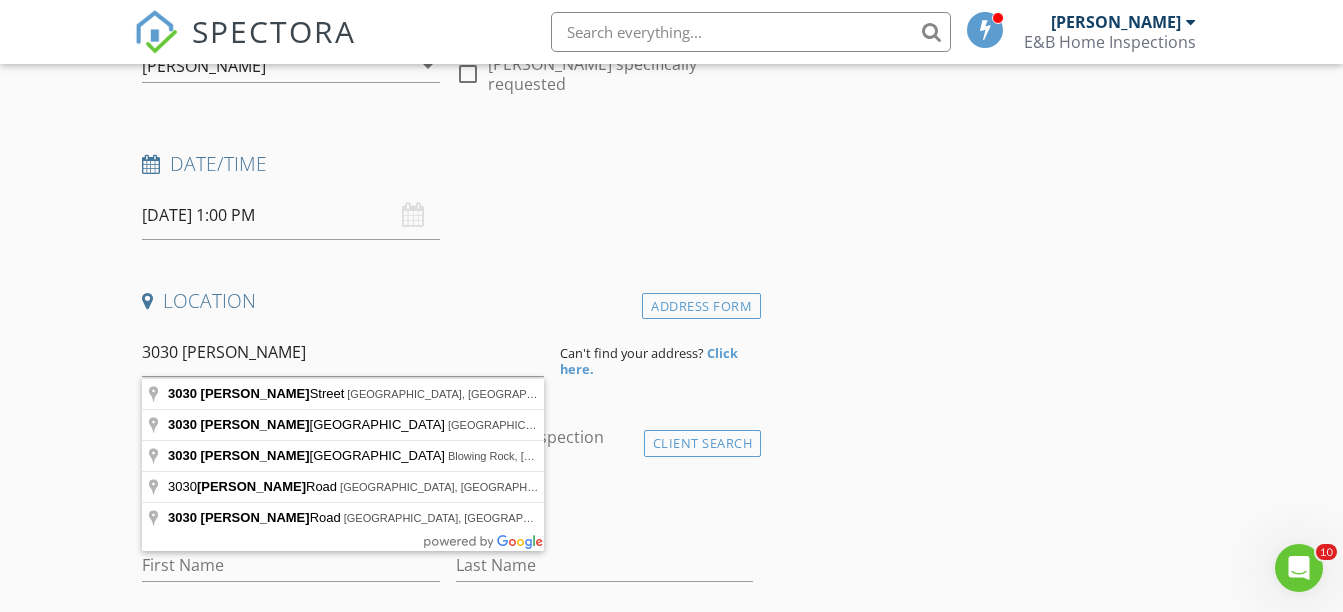 type on "3030 Holloway Street, Durham, NC, USA" 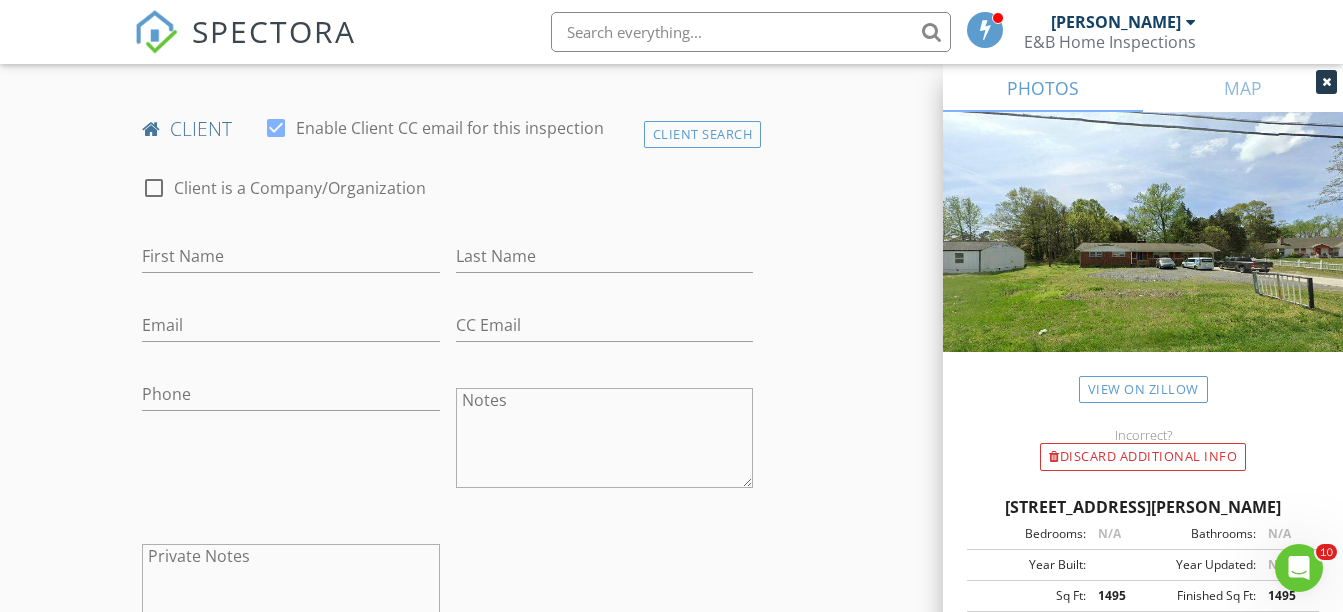 scroll, scrollTop: 787, scrollLeft: 0, axis: vertical 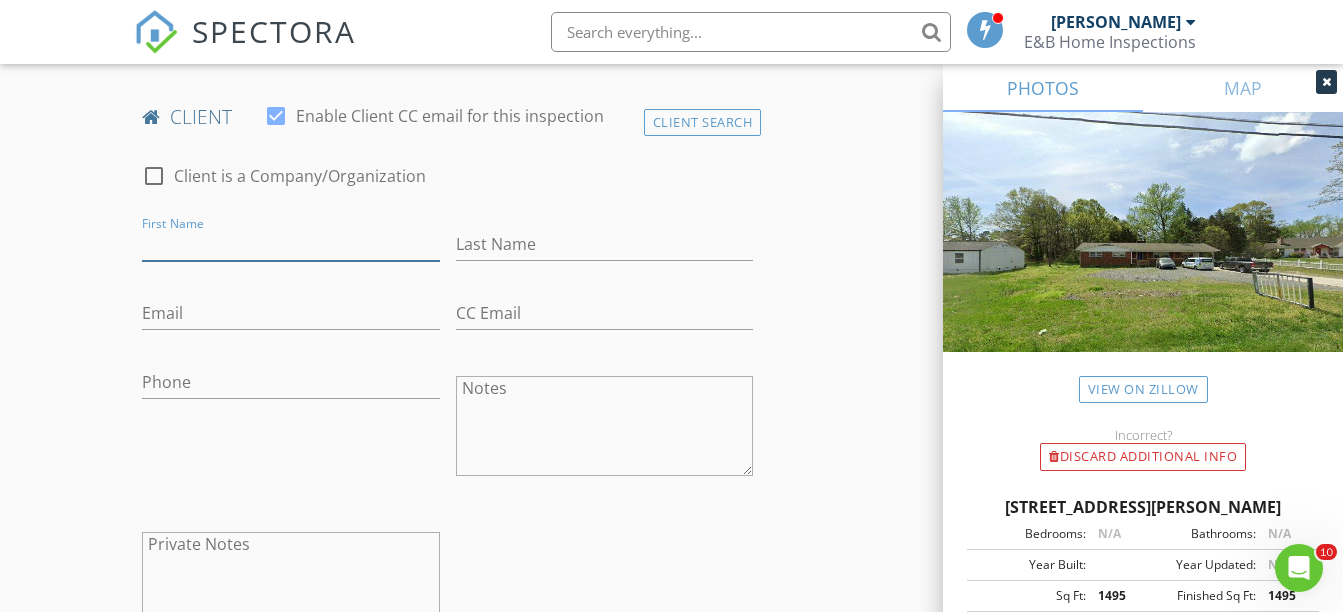click on "First Name" at bounding box center [290, 244] 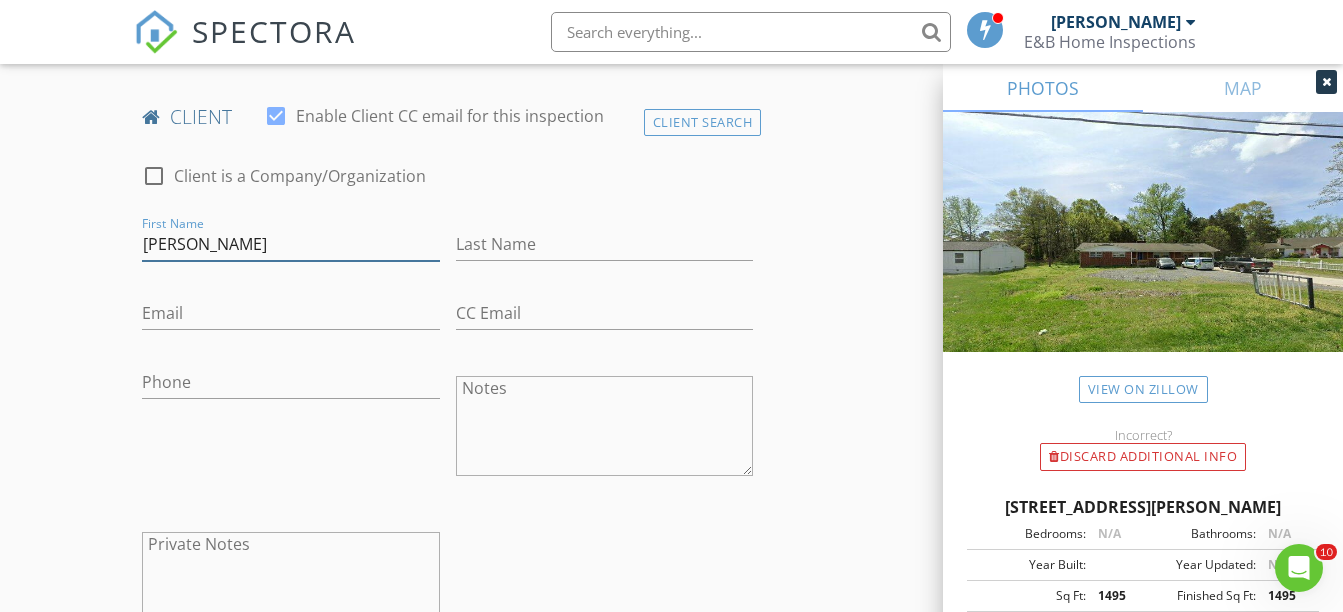 type on "[PERSON_NAME]" 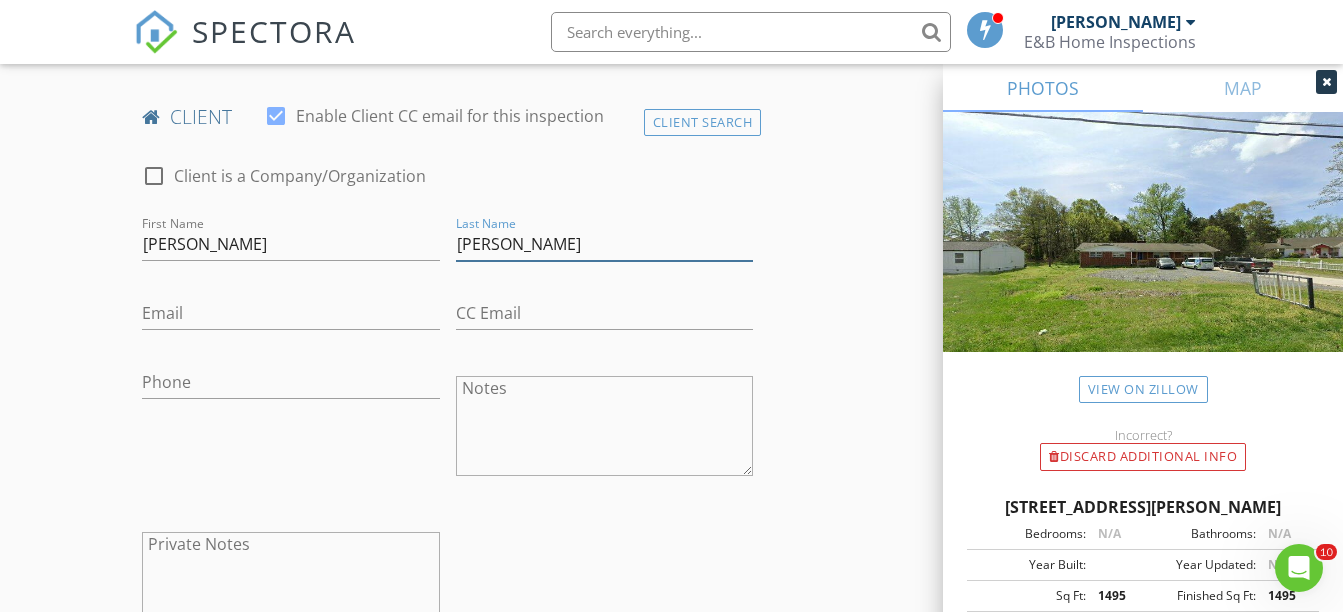 type on "[PERSON_NAME]" 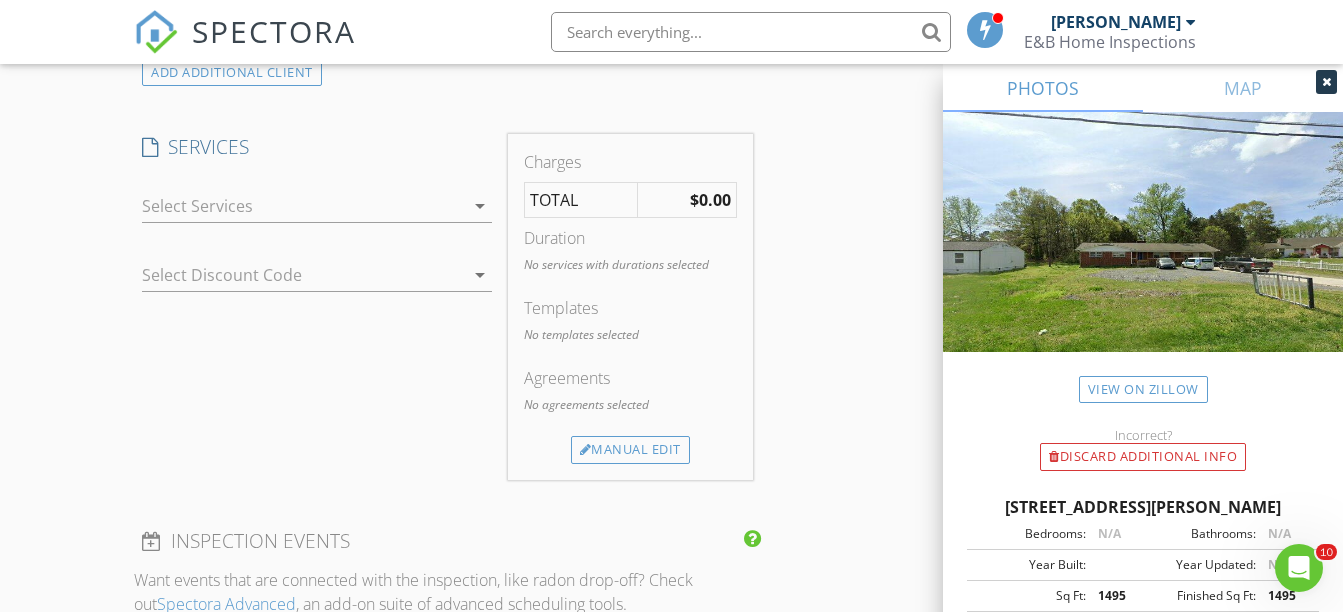 scroll, scrollTop: 1391, scrollLeft: 0, axis: vertical 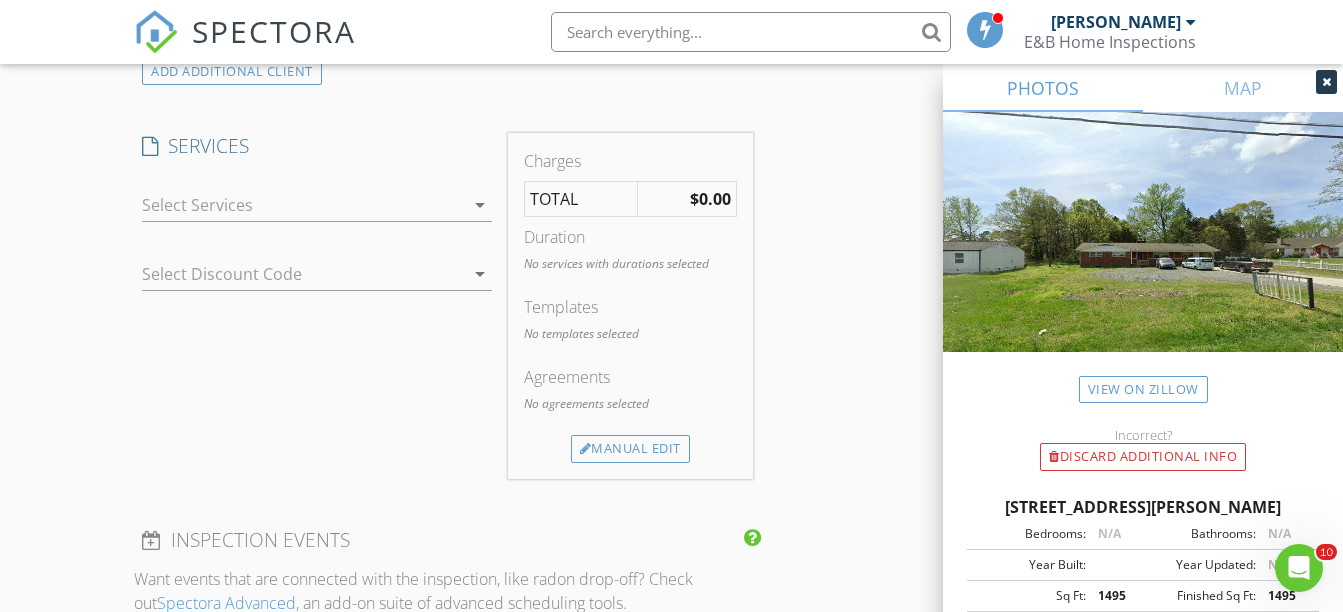 type on "[EMAIL_ADDRESS][DOMAIN_NAME]" 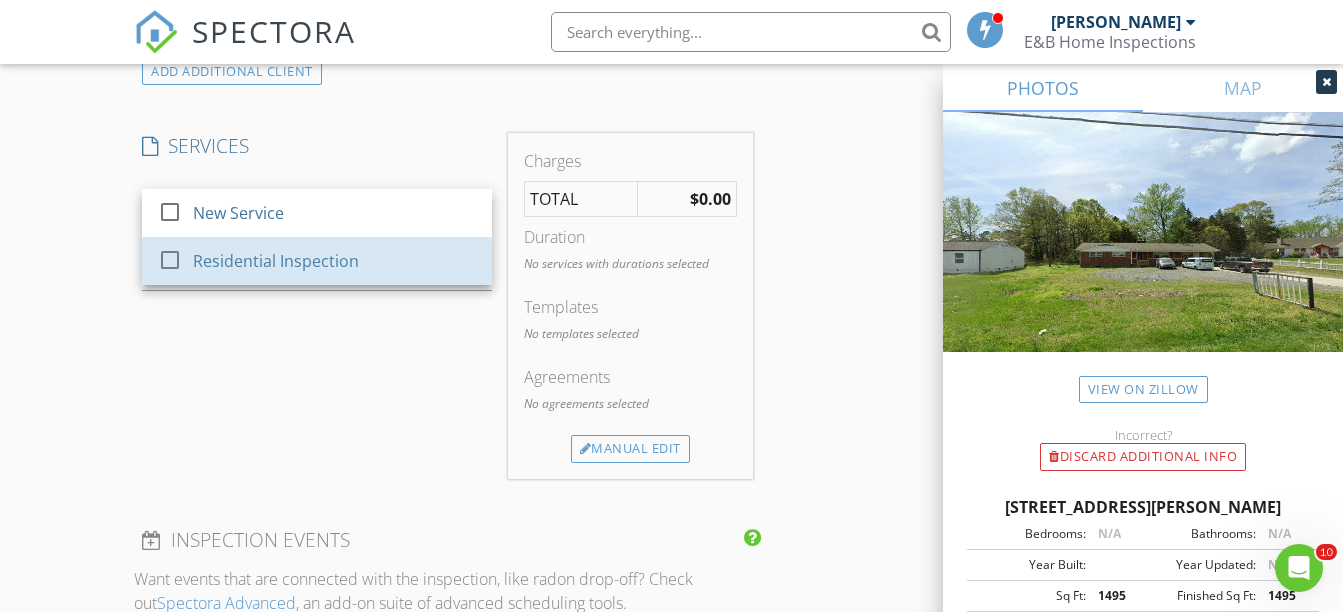 click on "Residential Inspection" at bounding box center [335, 261] 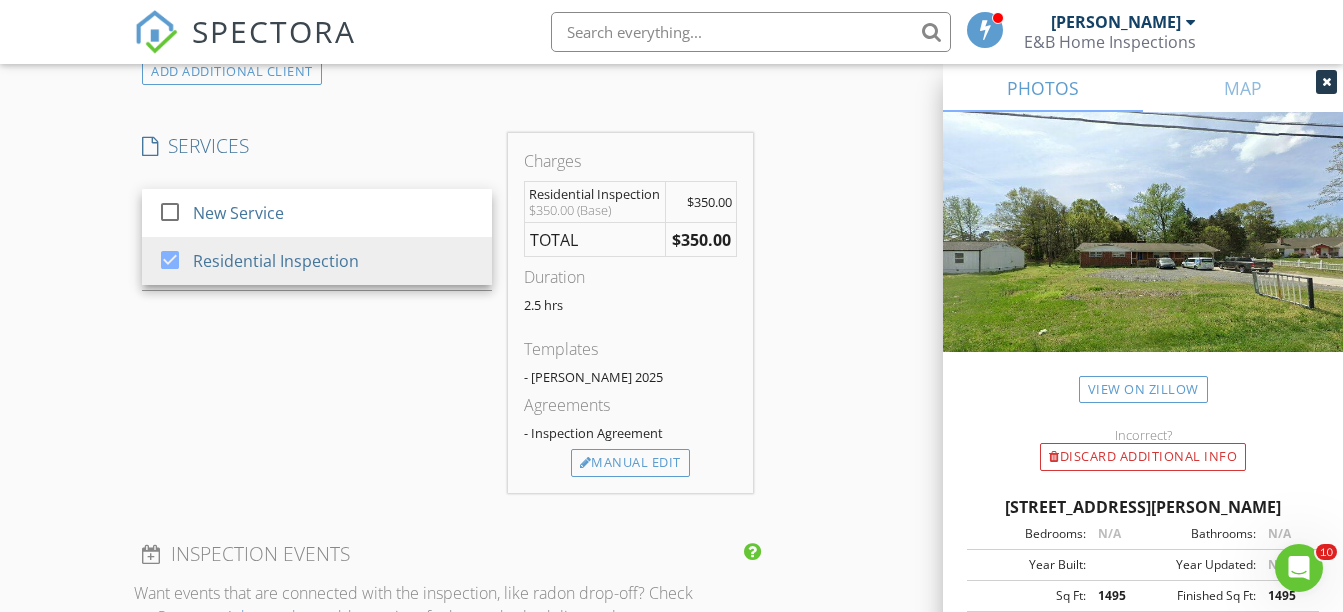 click on "SERVICES
check_box_outline_blank   New Service   check_box   Residential Inspection   Residential Inspection arrow_drop_down     Select Discount Code arrow_drop_down" at bounding box center [317, 313] 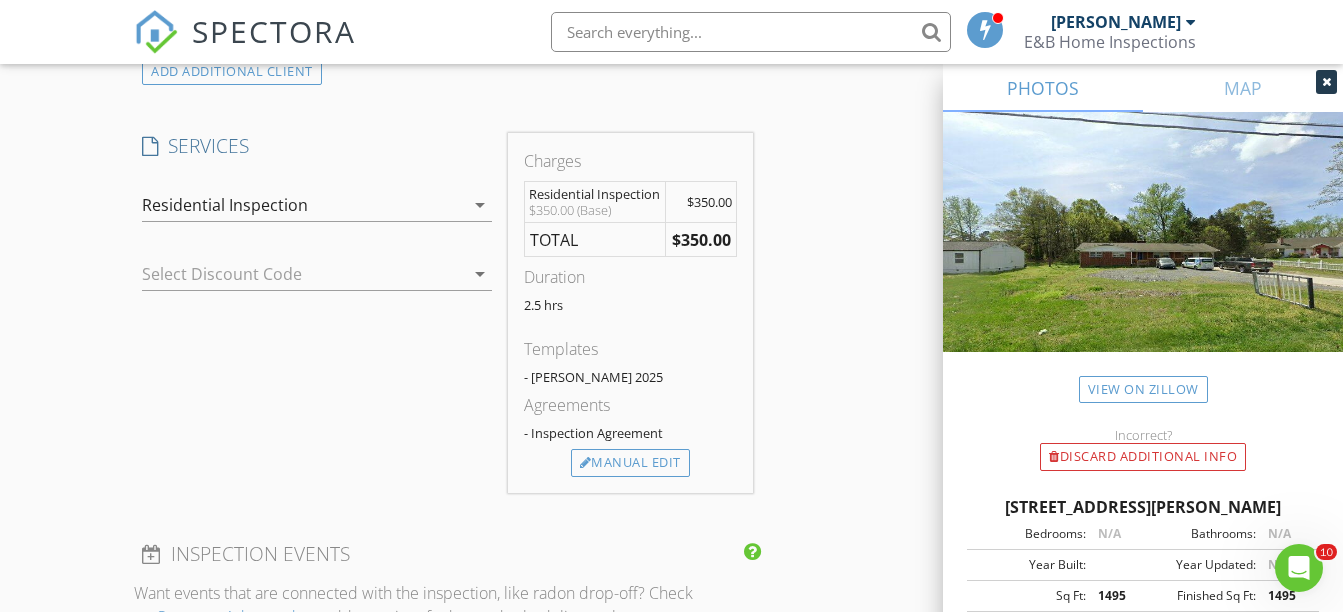 click on "Manual Edit" at bounding box center [630, 463] 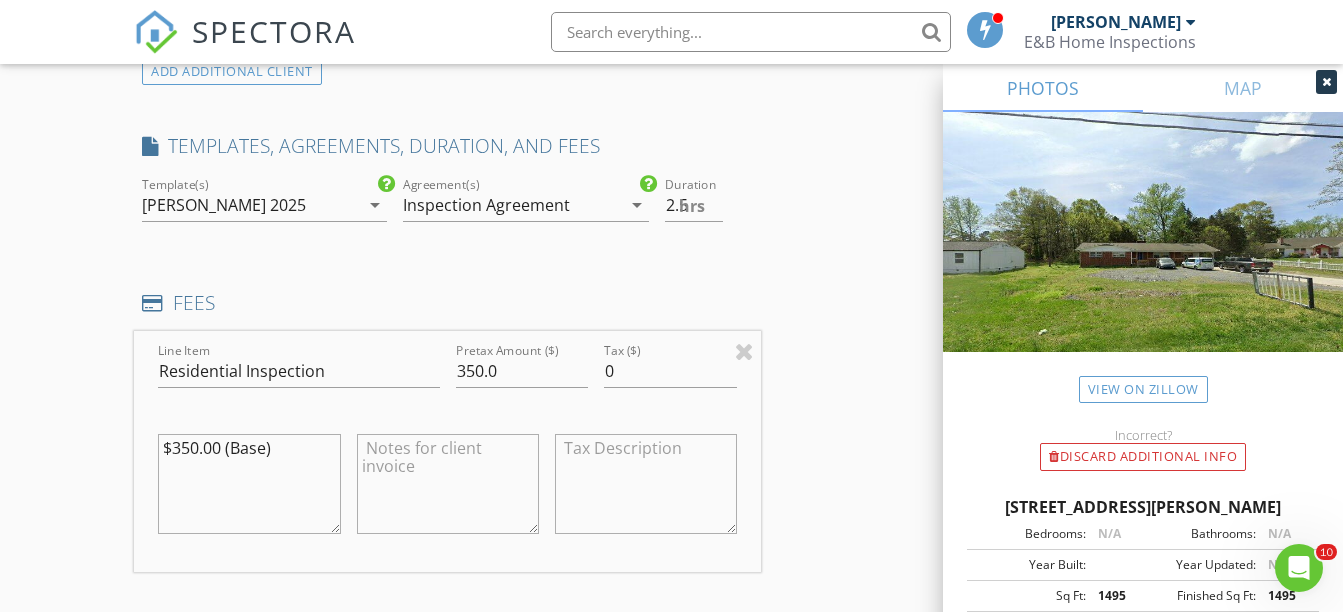 drag, startPoint x: 319, startPoint y: 463, endPoint x: 162, endPoint y: 433, distance: 159.84055 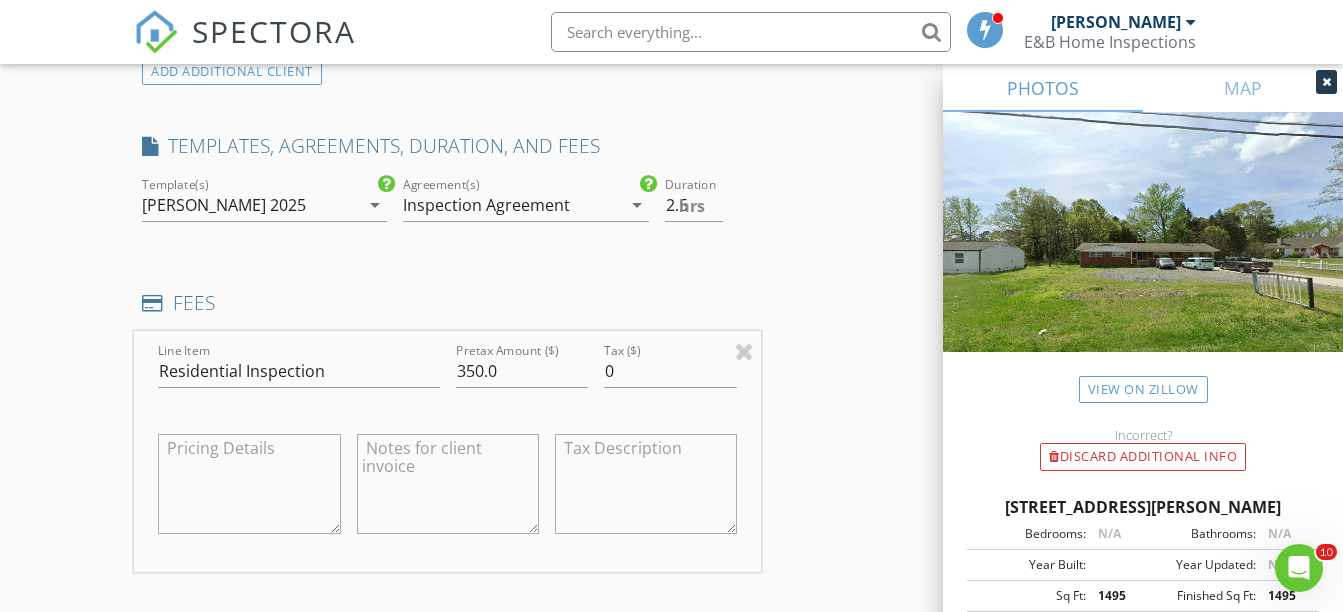 type 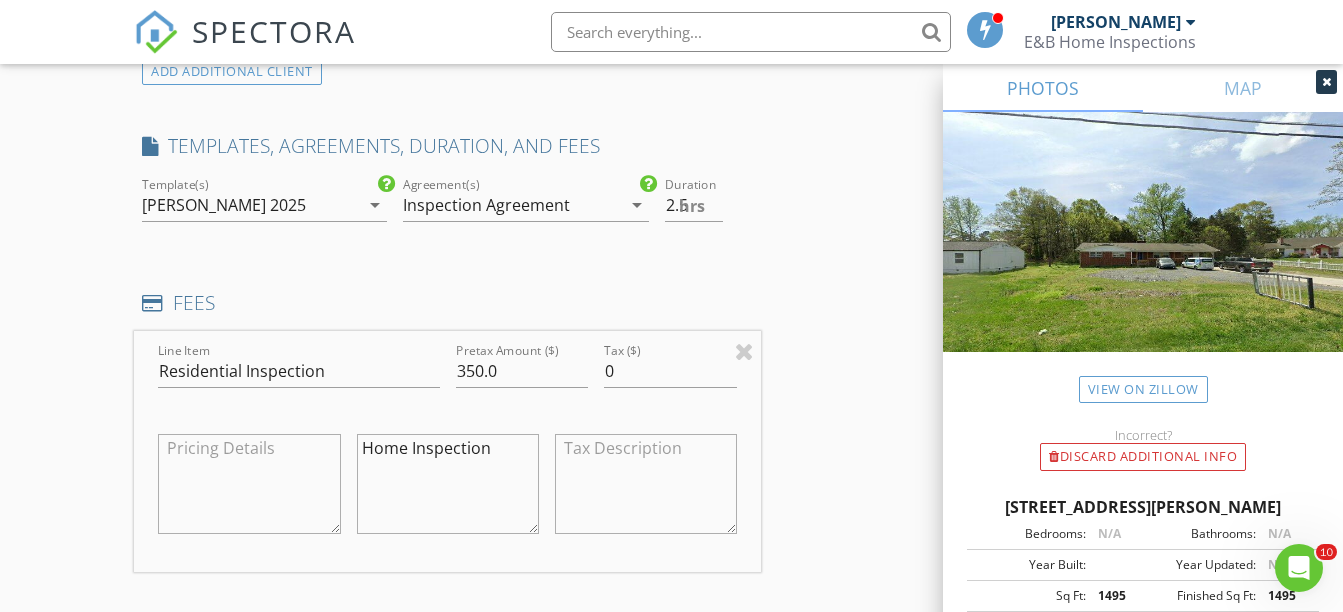 type on "Home Inspection" 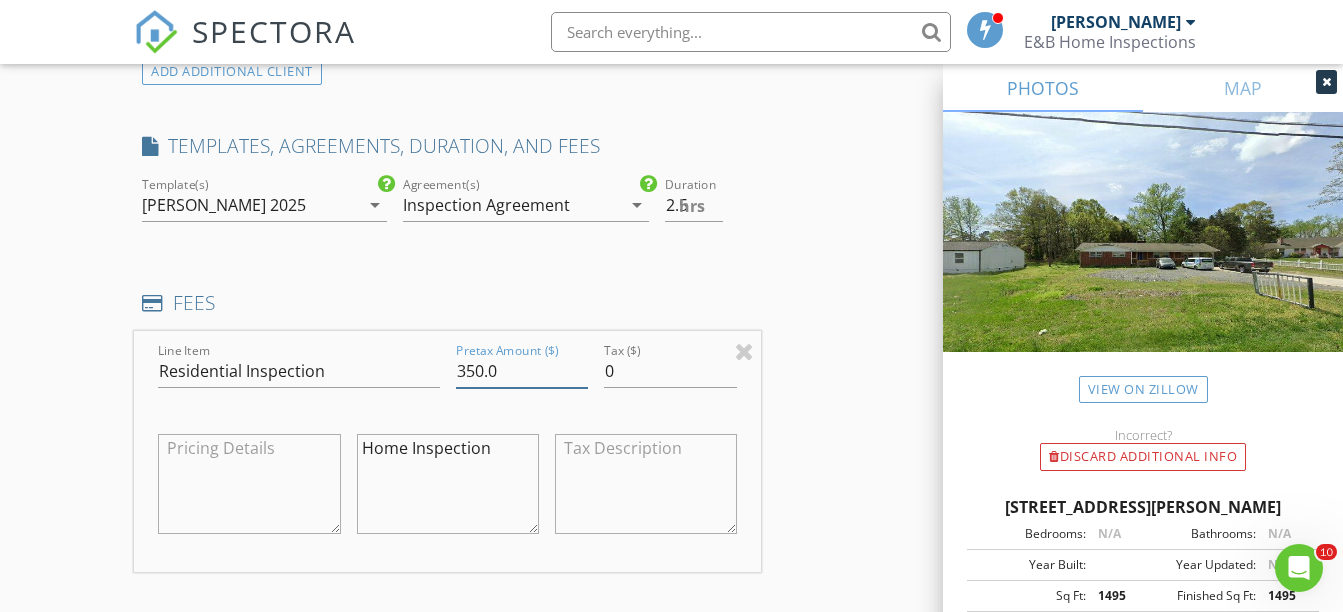 drag, startPoint x: 521, startPoint y: 363, endPoint x: 456, endPoint y: 363, distance: 65 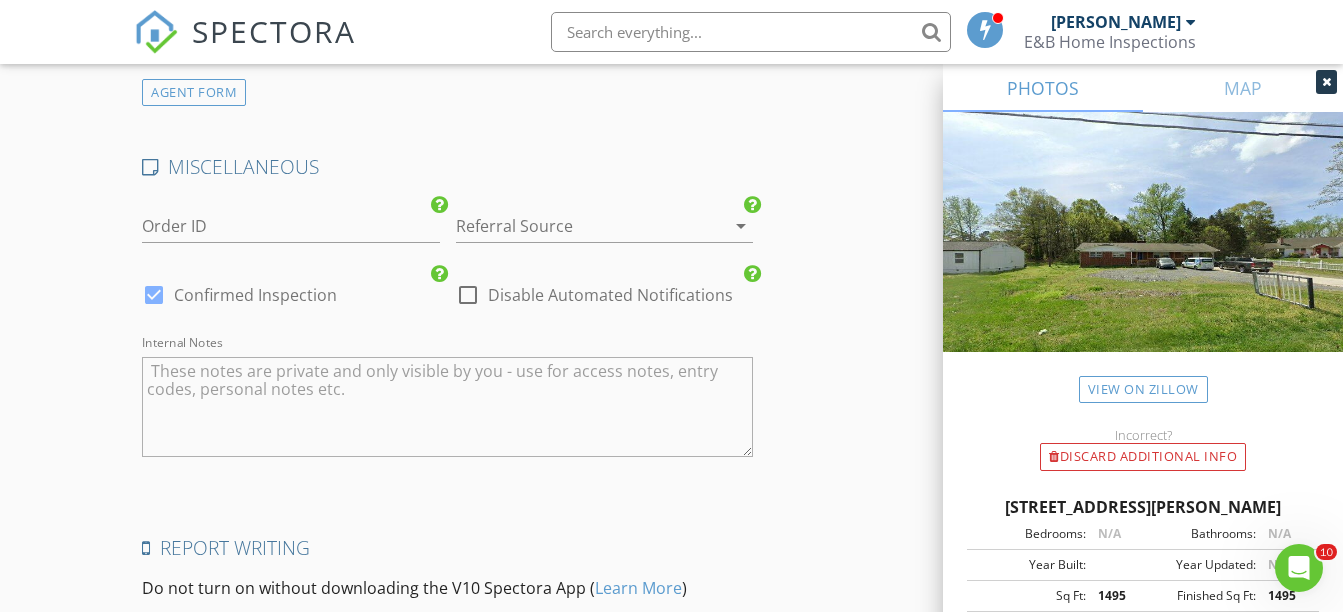 scroll, scrollTop: 2984, scrollLeft: 0, axis: vertical 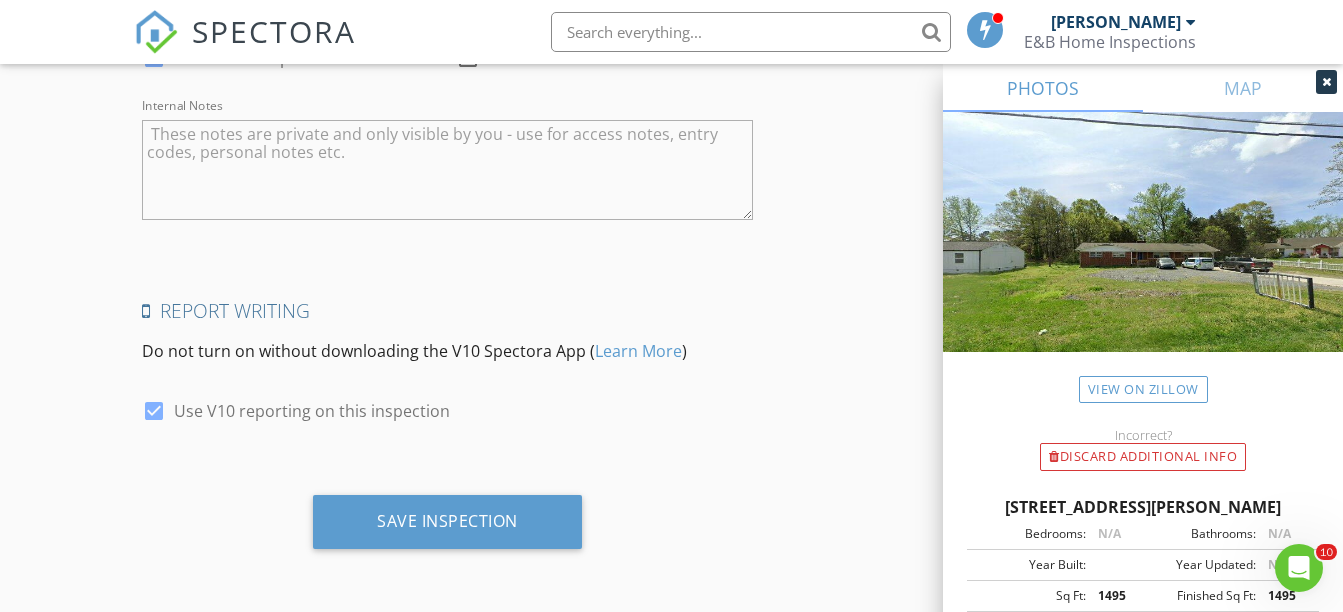 type on "425.00" 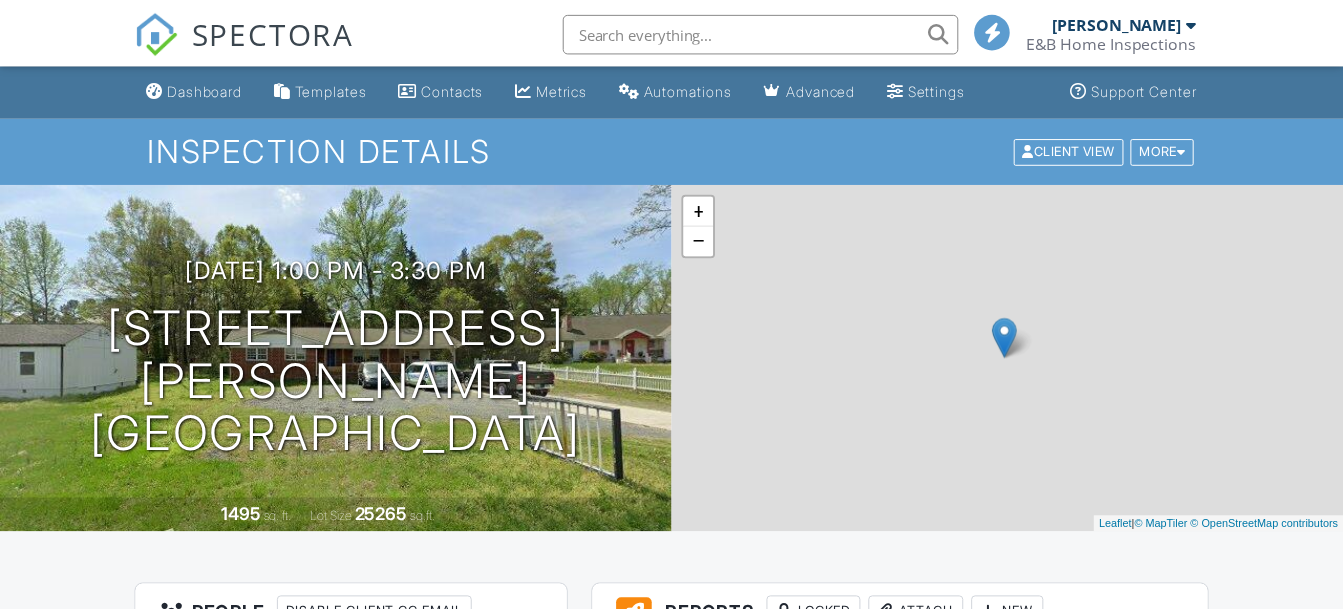 scroll, scrollTop: 0, scrollLeft: 0, axis: both 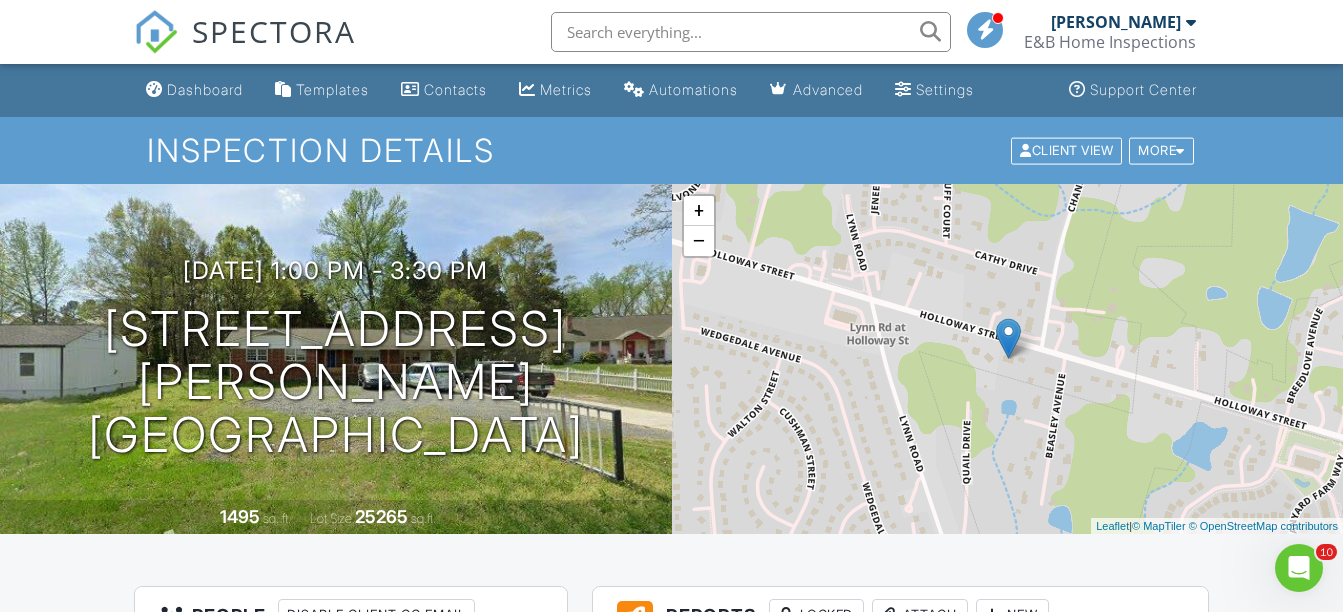 click on "Dashboard" at bounding box center (205, 89) 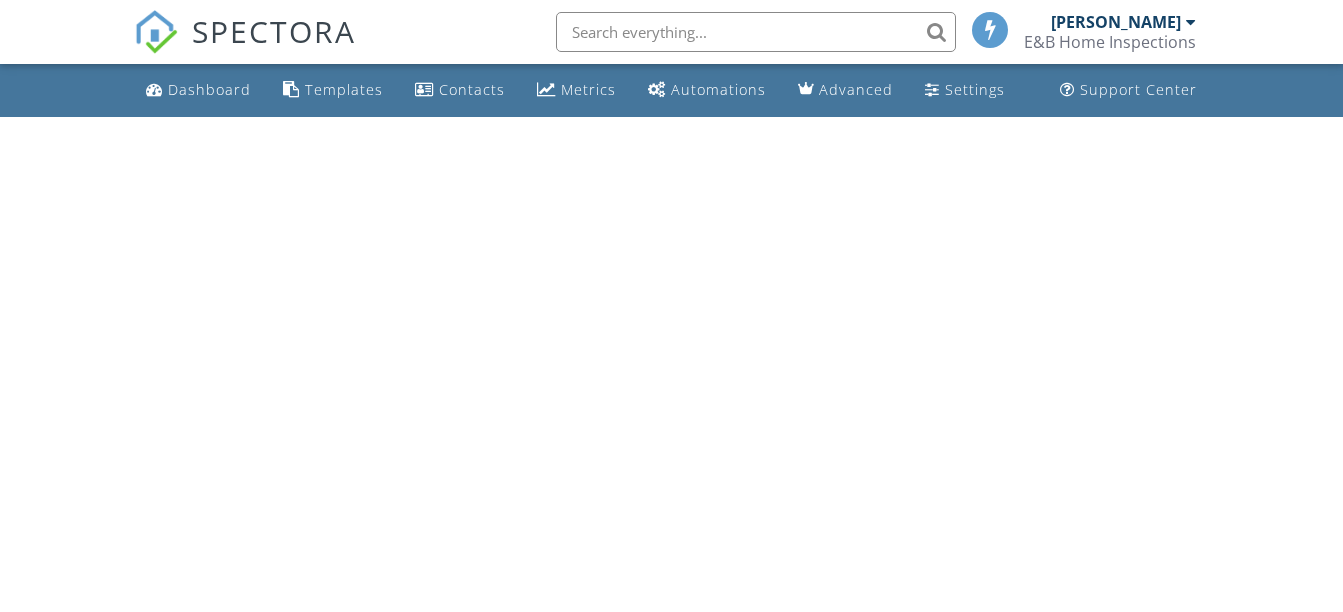 scroll, scrollTop: 0, scrollLeft: 0, axis: both 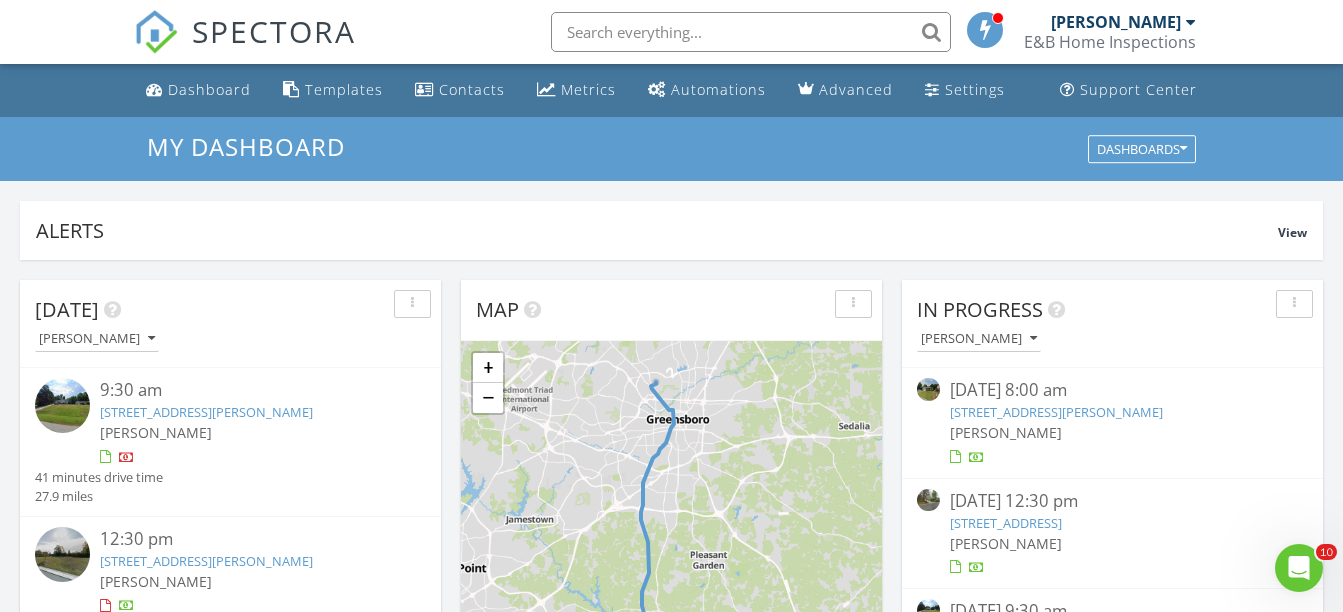 click at bounding box center (127, 459) 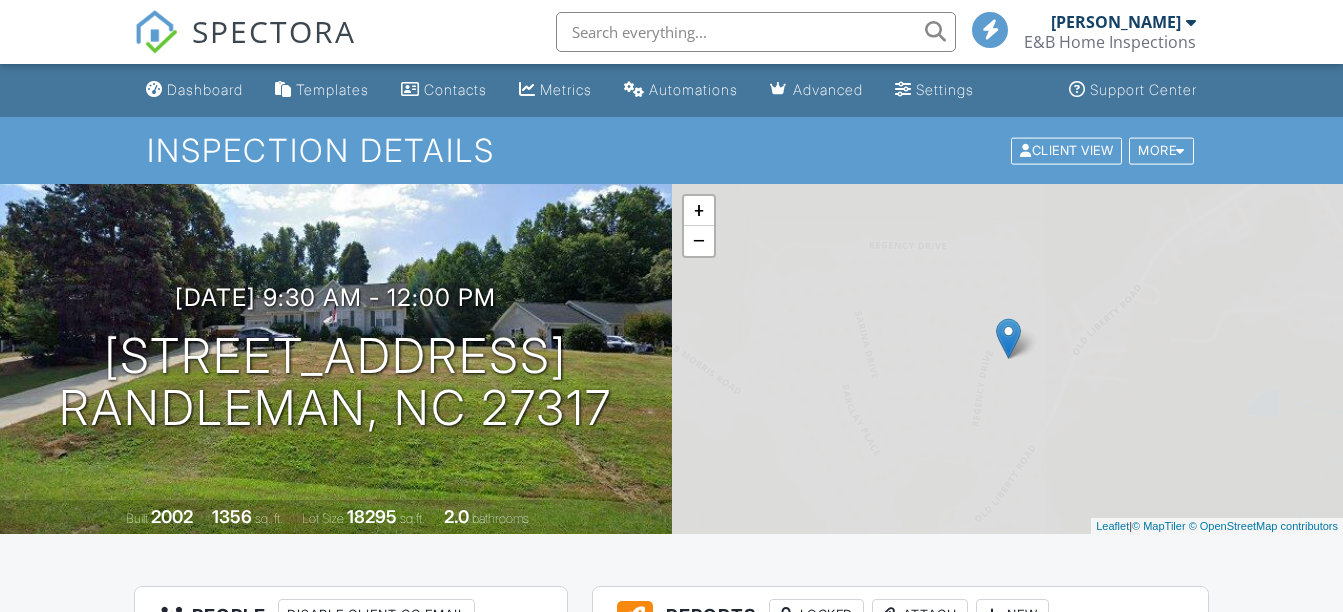 scroll, scrollTop: 358, scrollLeft: 0, axis: vertical 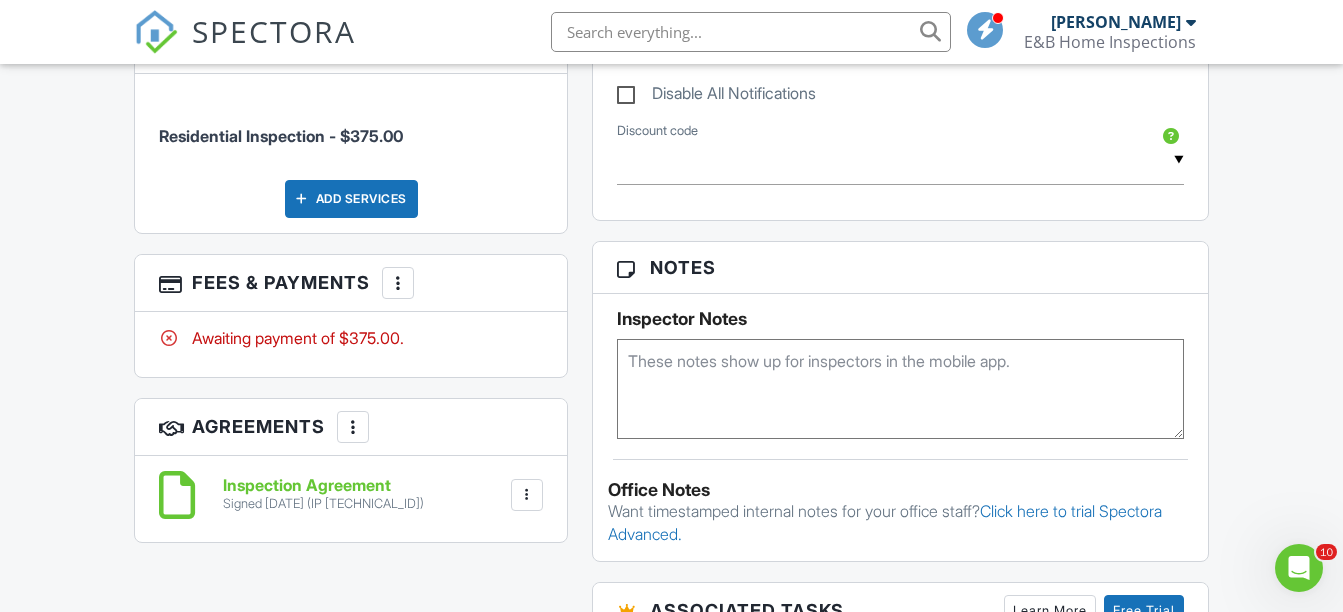 click at bounding box center (398, 283) 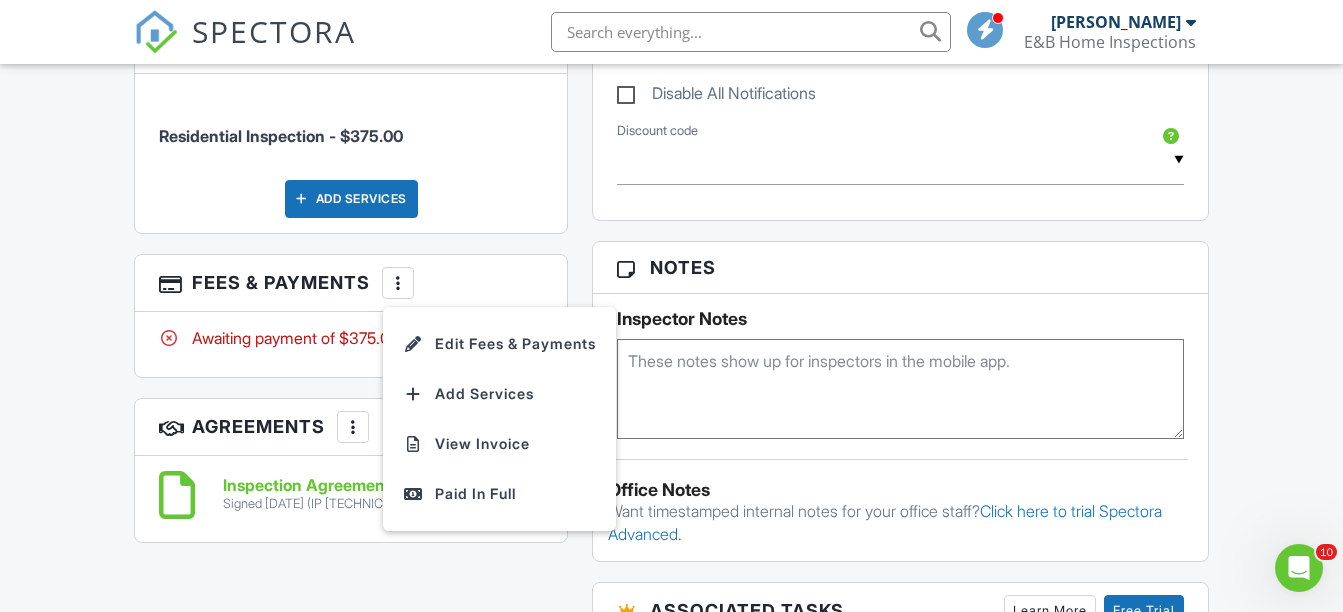 click on "Edit Fees & Payments" at bounding box center [499, 344] 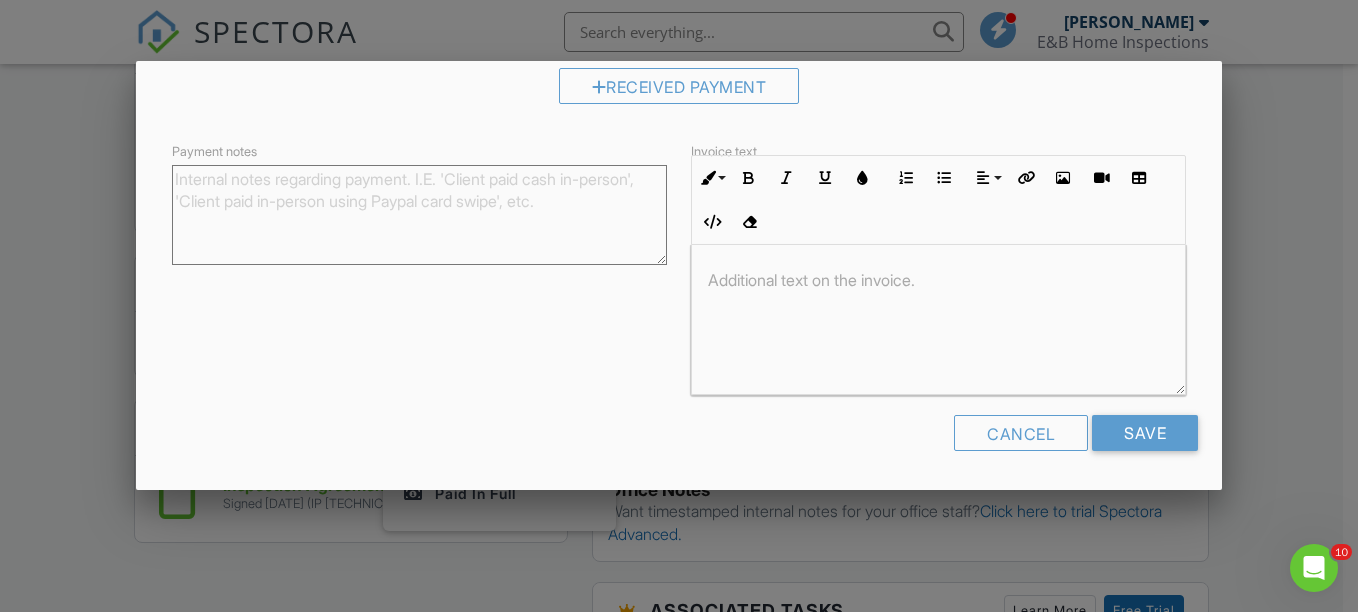 scroll, scrollTop: 276, scrollLeft: 0, axis: vertical 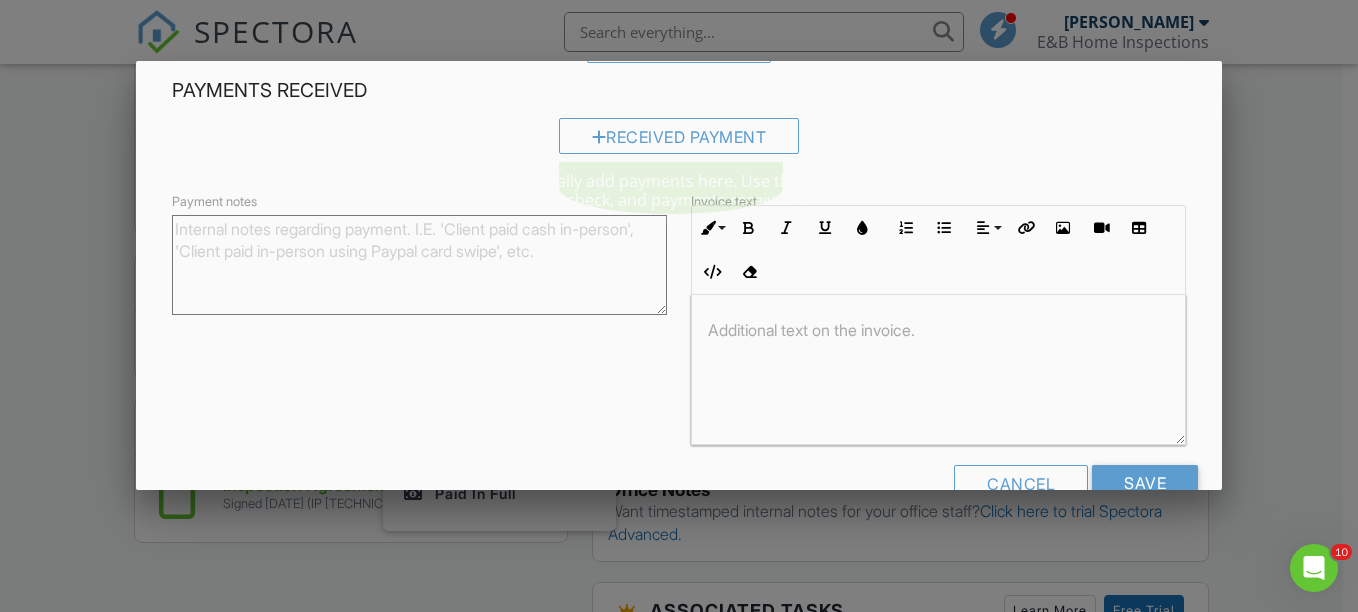 click at bounding box center [599, 137] 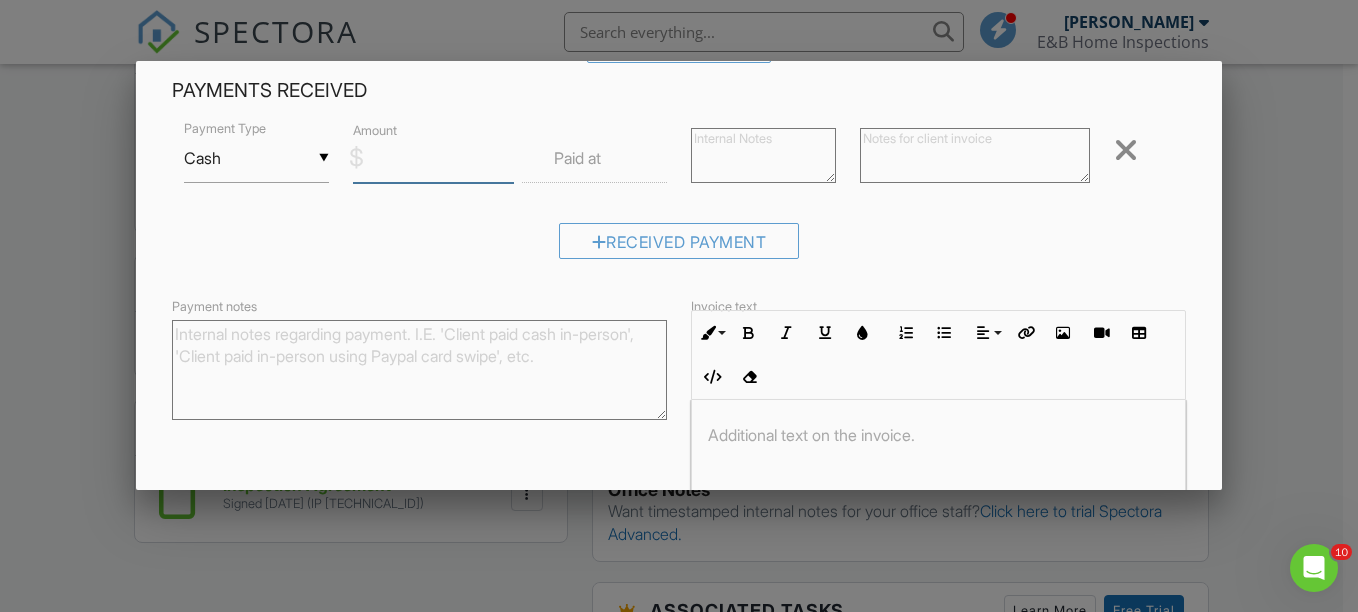 click on "Amount" at bounding box center (433, 158) 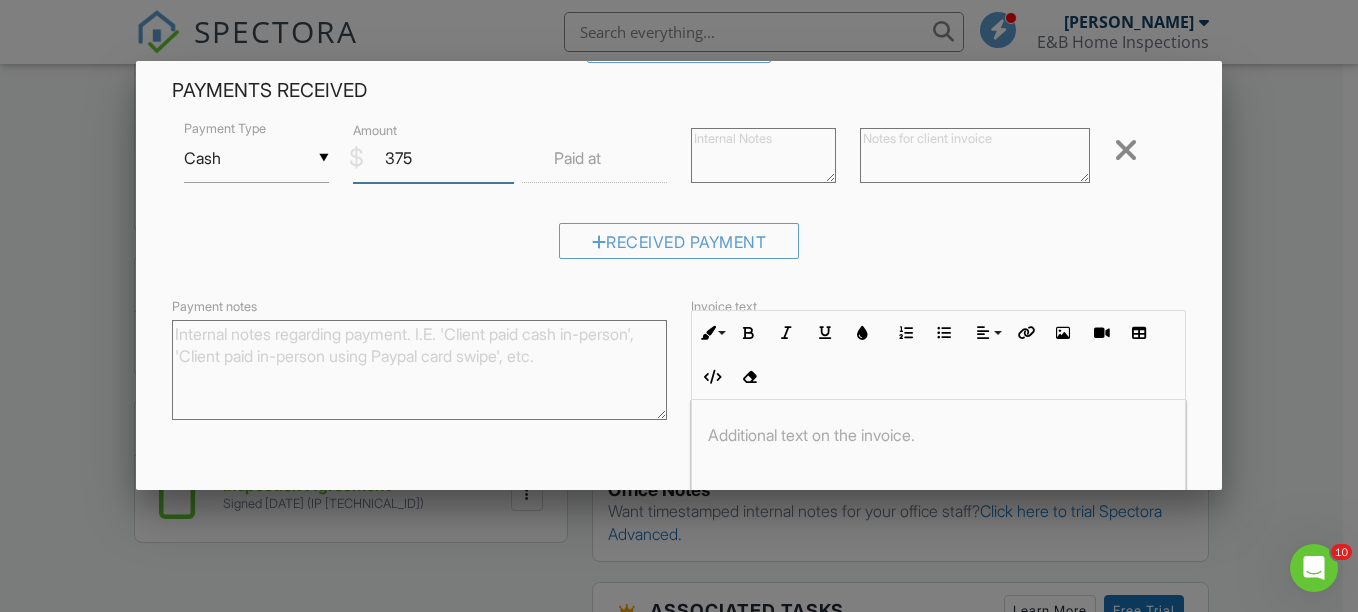 scroll, scrollTop: 431, scrollLeft: 0, axis: vertical 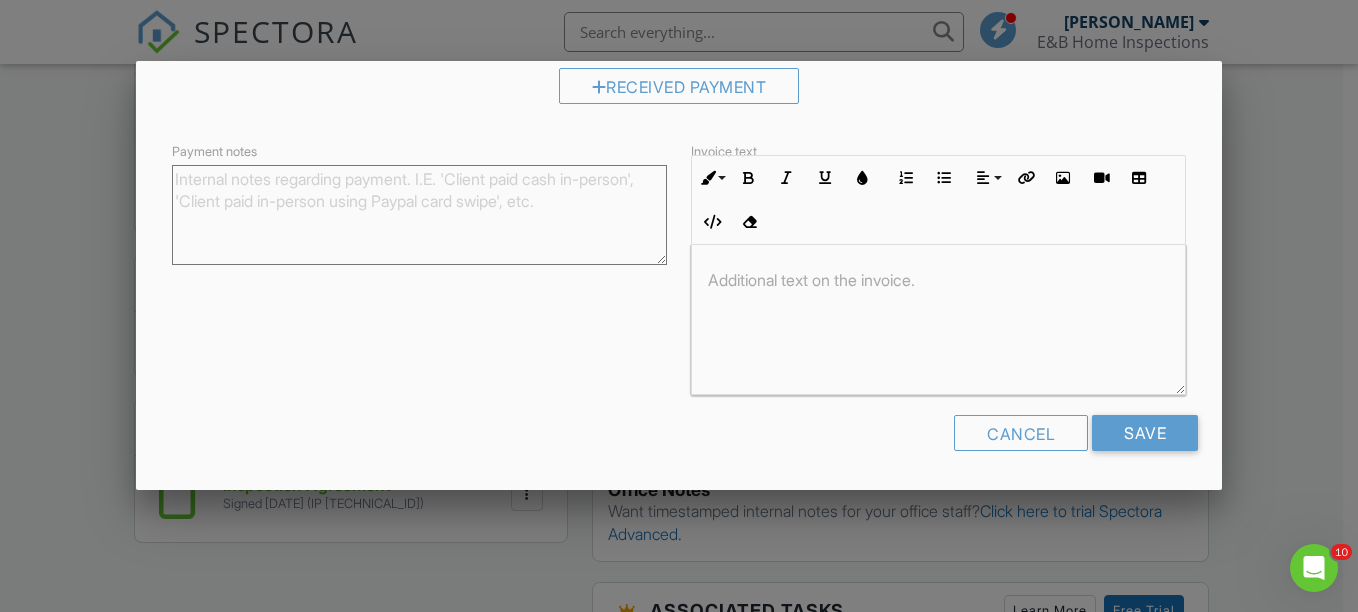 type on "375" 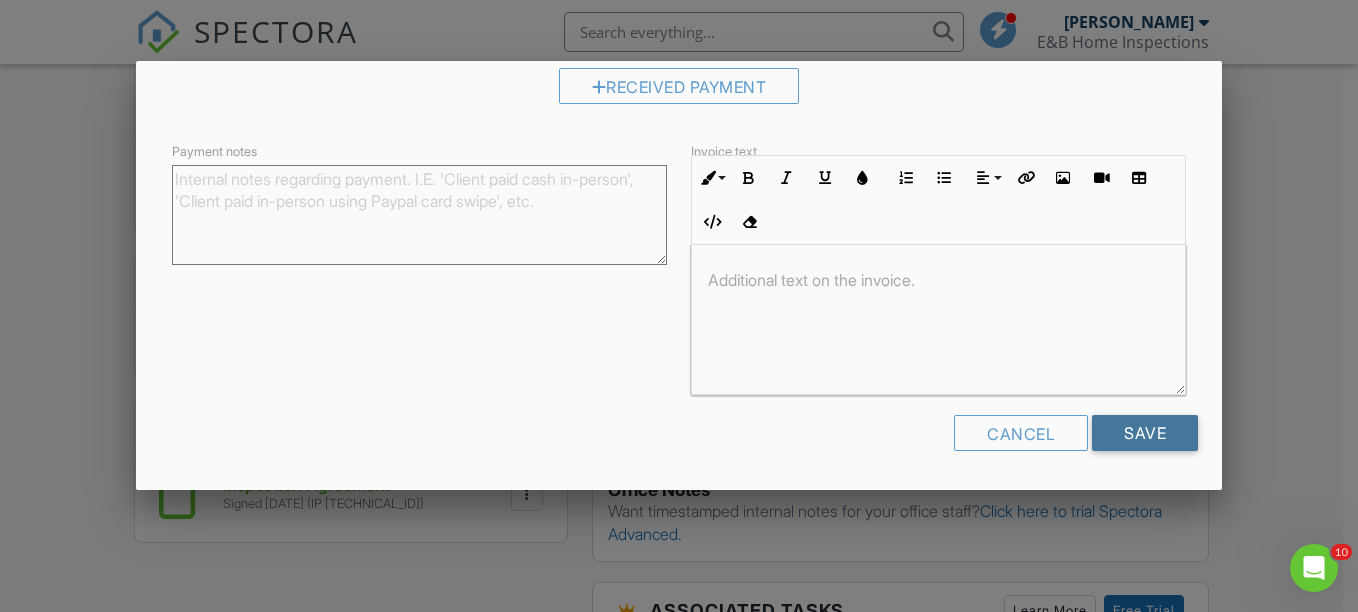 click on "Save" at bounding box center (1145, 433) 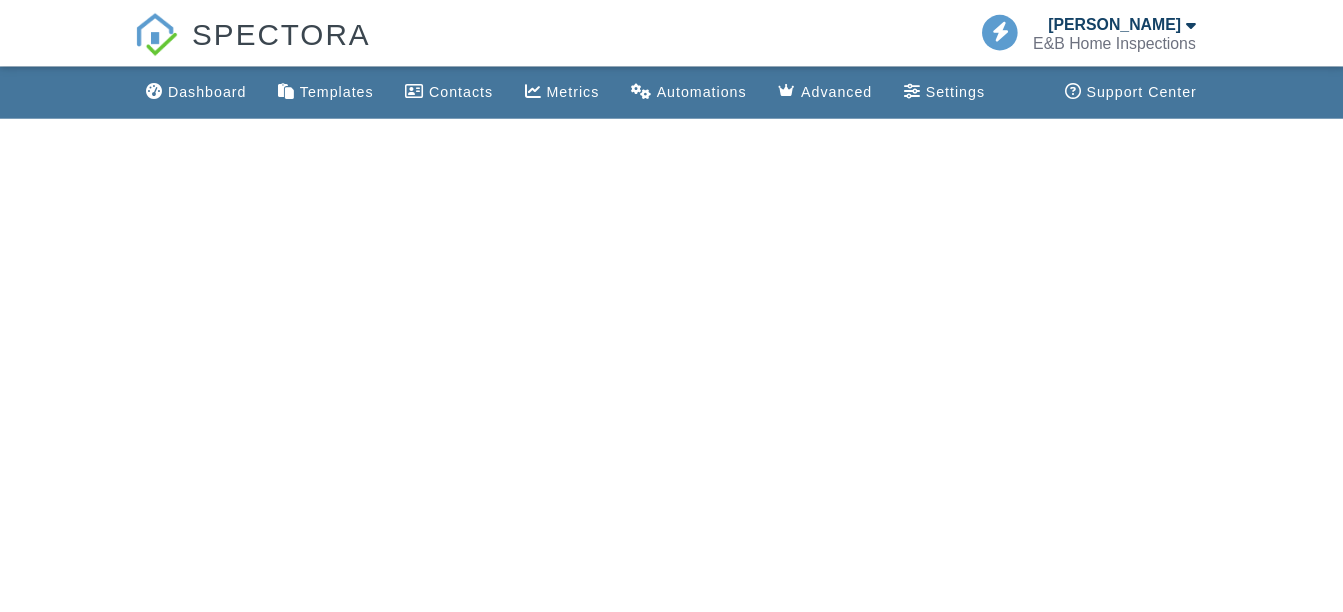 scroll, scrollTop: 0, scrollLeft: 0, axis: both 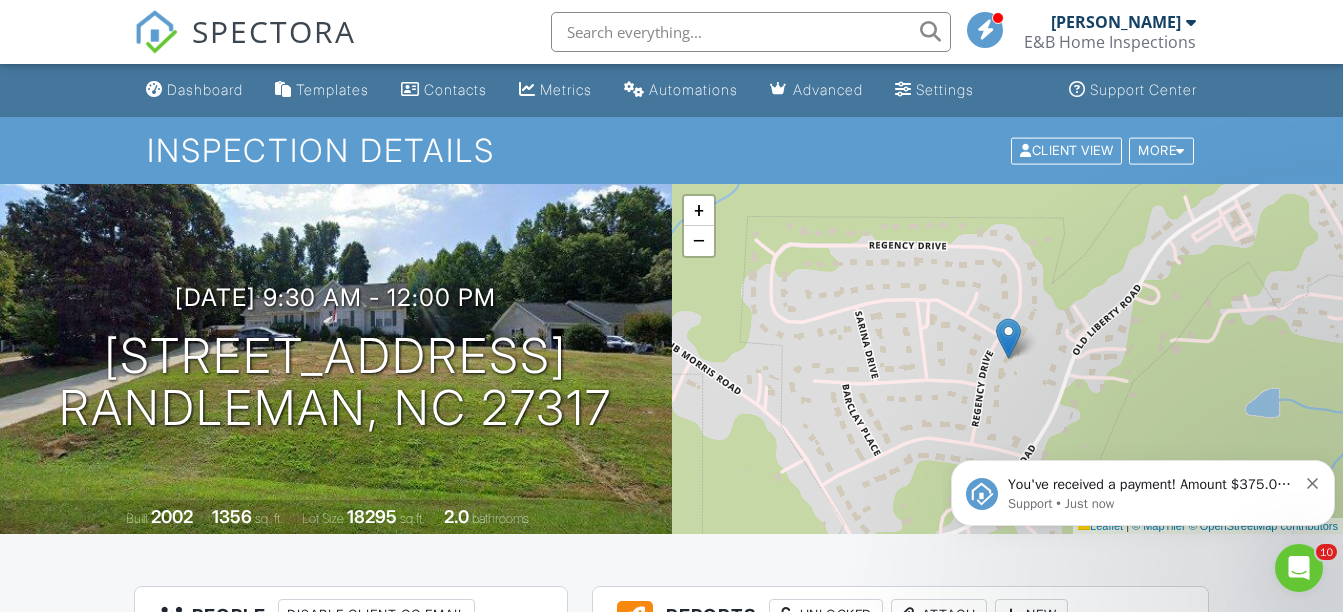 click on "Dashboard" at bounding box center (205, 89) 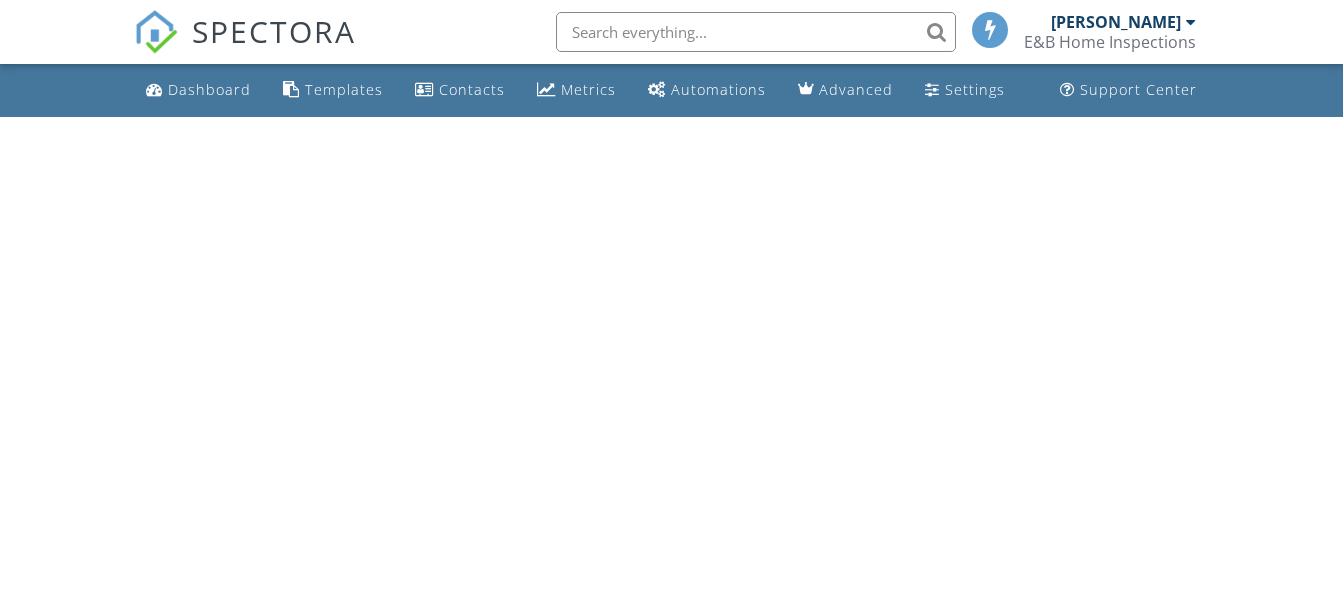 scroll, scrollTop: 0, scrollLeft: 0, axis: both 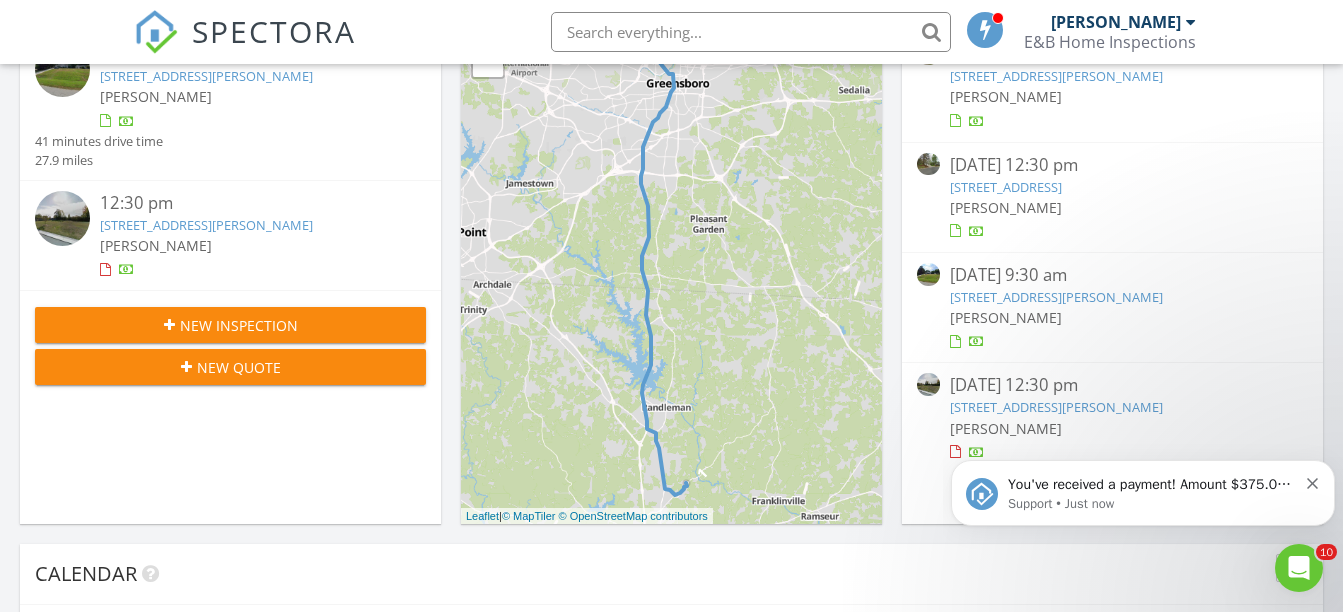 click on "[STREET_ADDRESS][PERSON_NAME]" at bounding box center (206, 225) 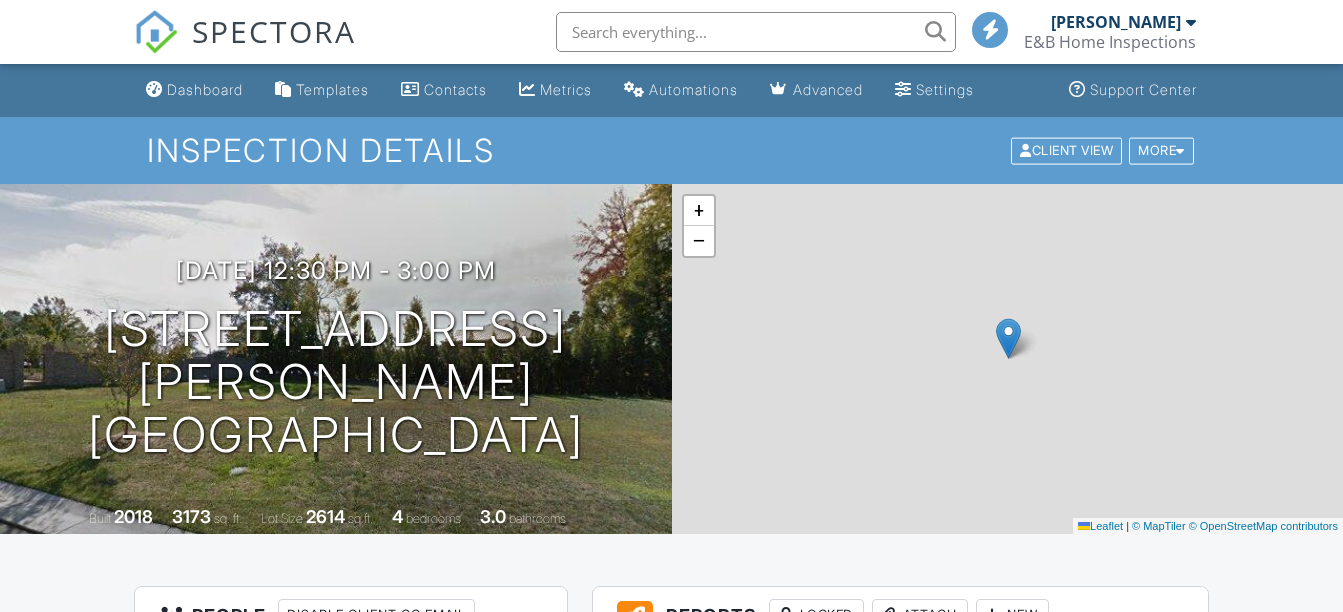 scroll, scrollTop: 0, scrollLeft: 0, axis: both 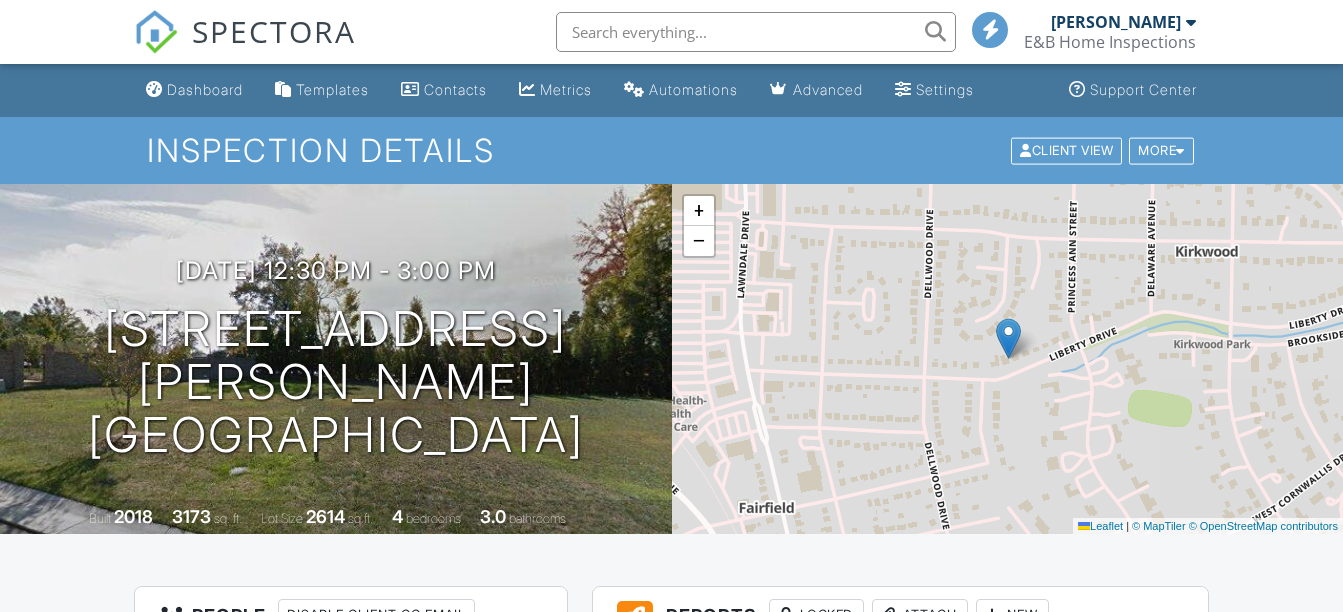 click on "[DATE] 12:30 pm
- 3:00 pm
[STREET_ADDRESS][PERSON_NAME]
[GEOGRAPHIC_DATA], NC 27408
Built
2018
3173
sq. ft.
Lot Size
2614
sq.ft.
4
bedrooms
3.0
bathrooms" at bounding box center [336, 359] 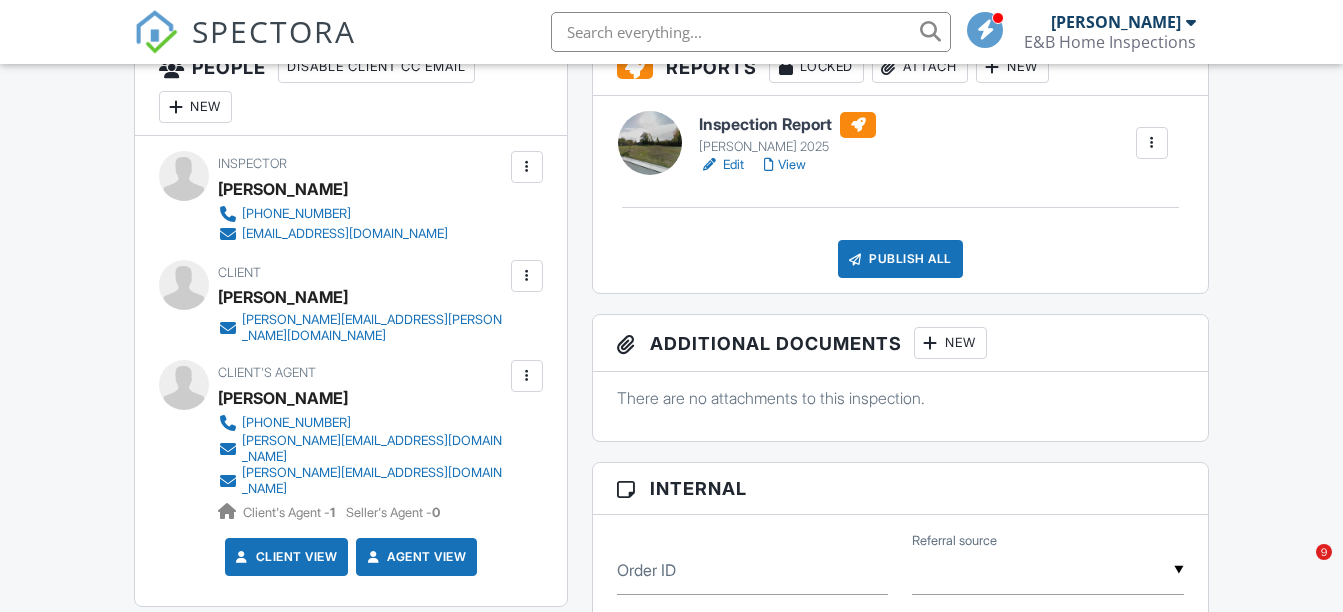 scroll, scrollTop: 448, scrollLeft: 0, axis: vertical 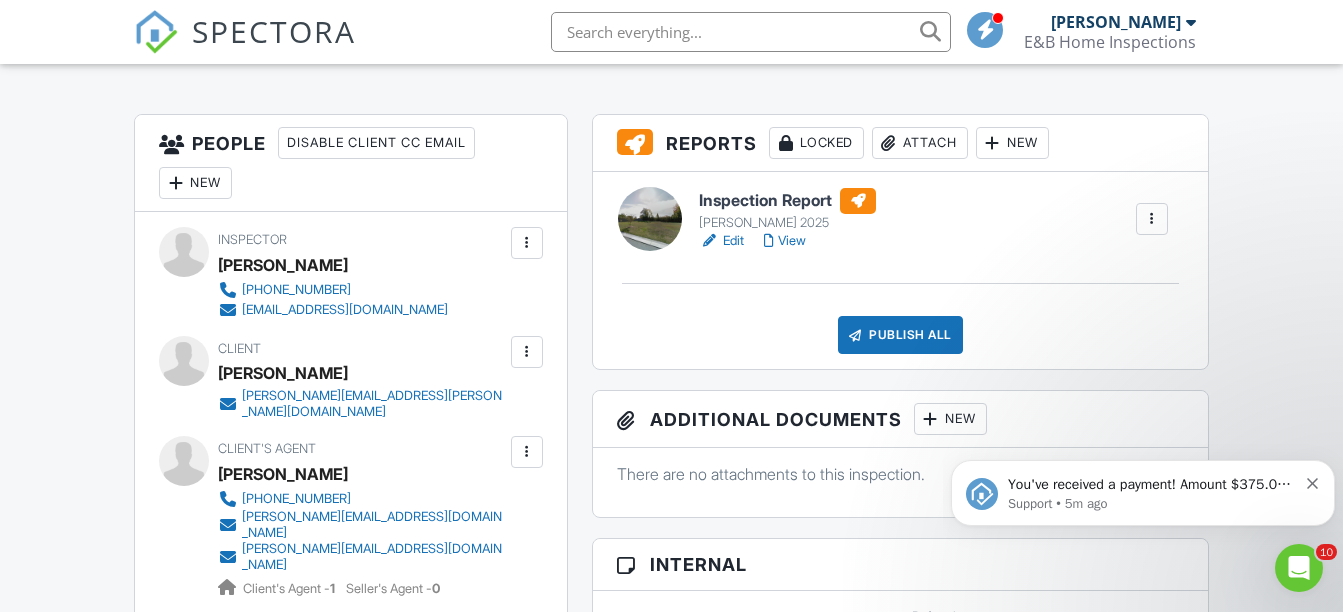 click on "Attach" at bounding box center (920, 143) 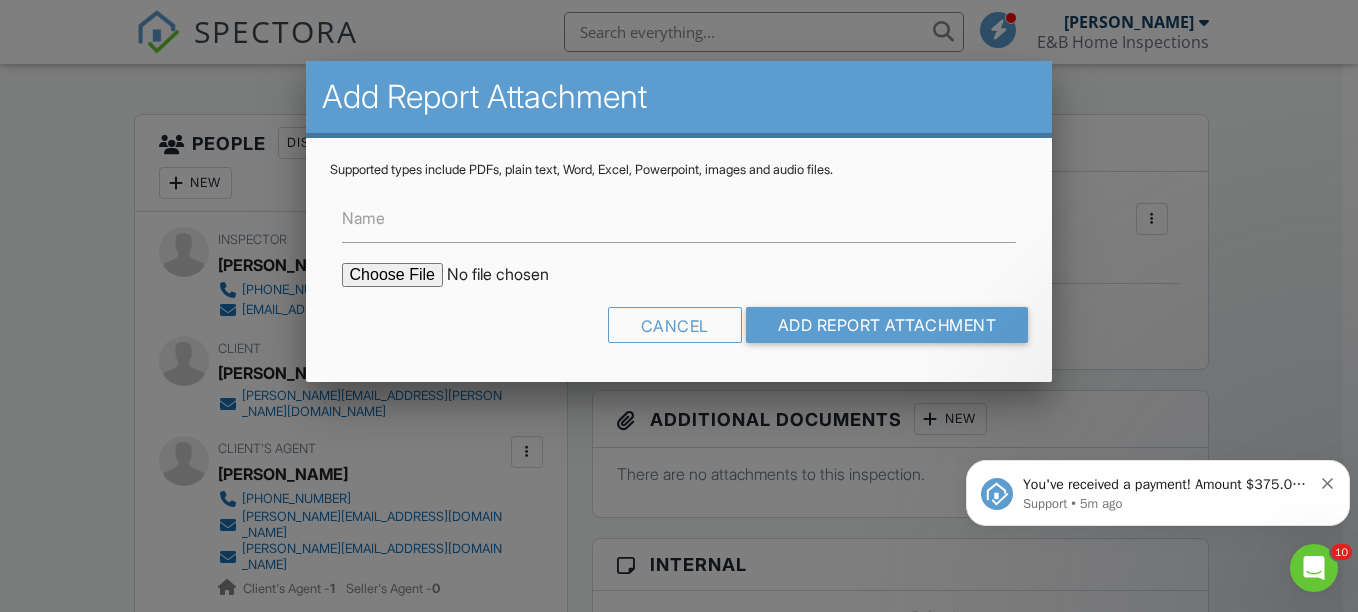 click at bounding box center (512, 275) 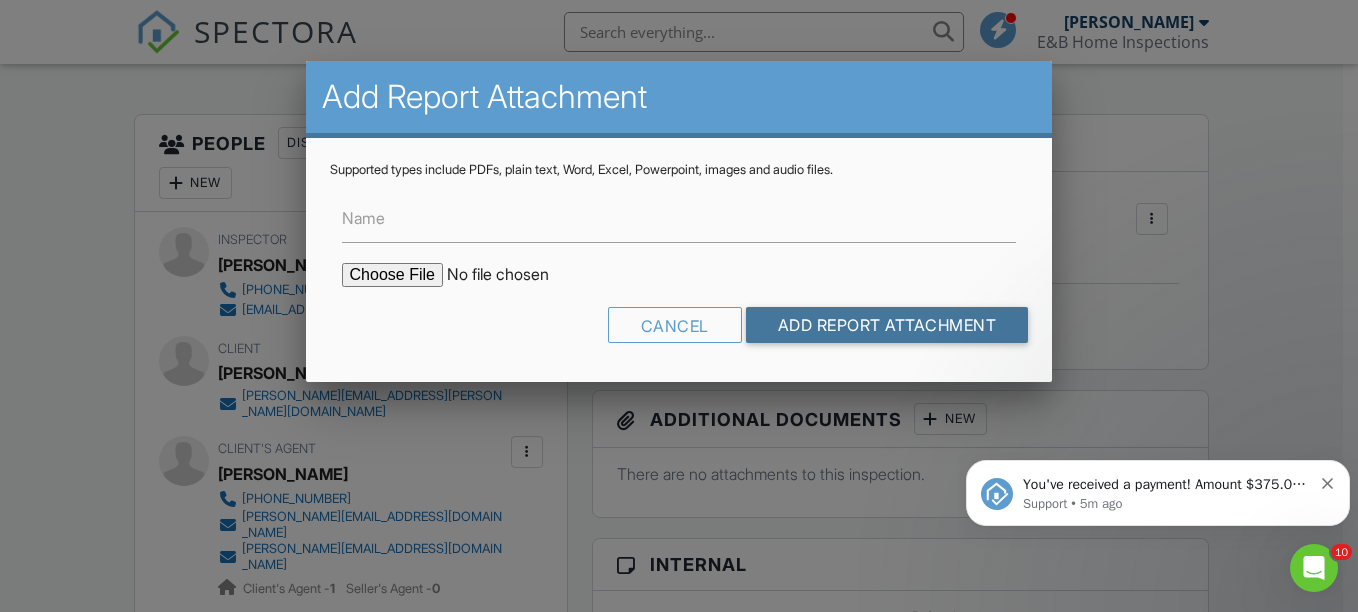click on "Add Report Attachment" at bounding box center (887, 325) 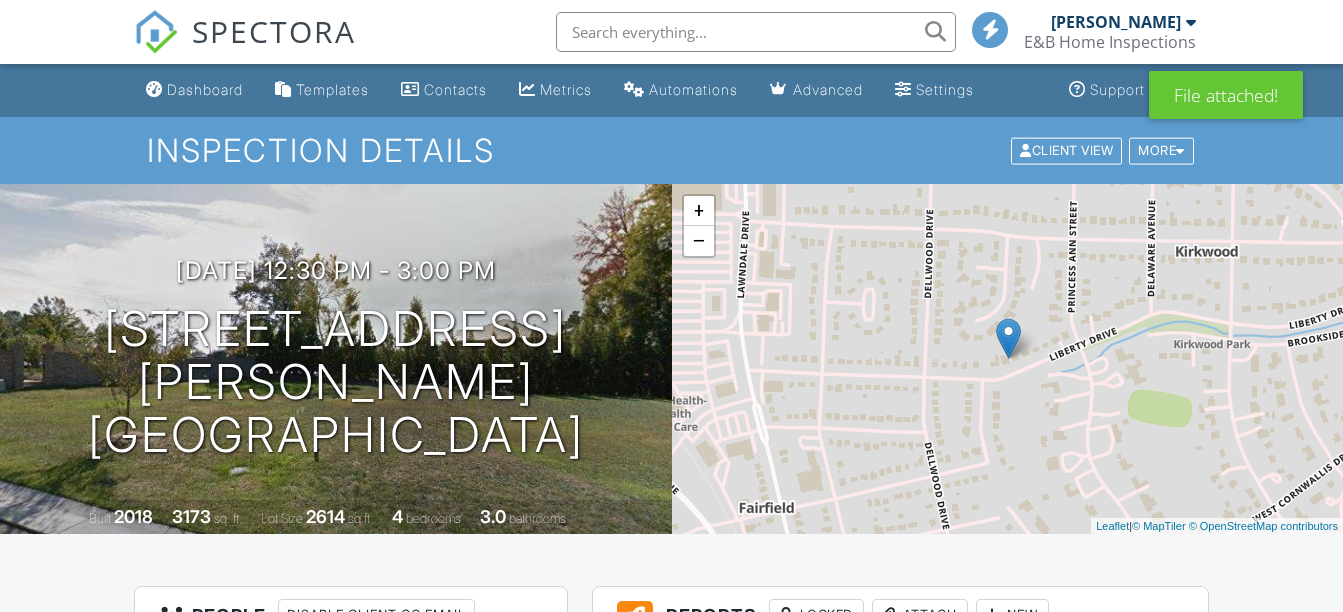 click on "Dashboard" at bounding box center (194, 90) 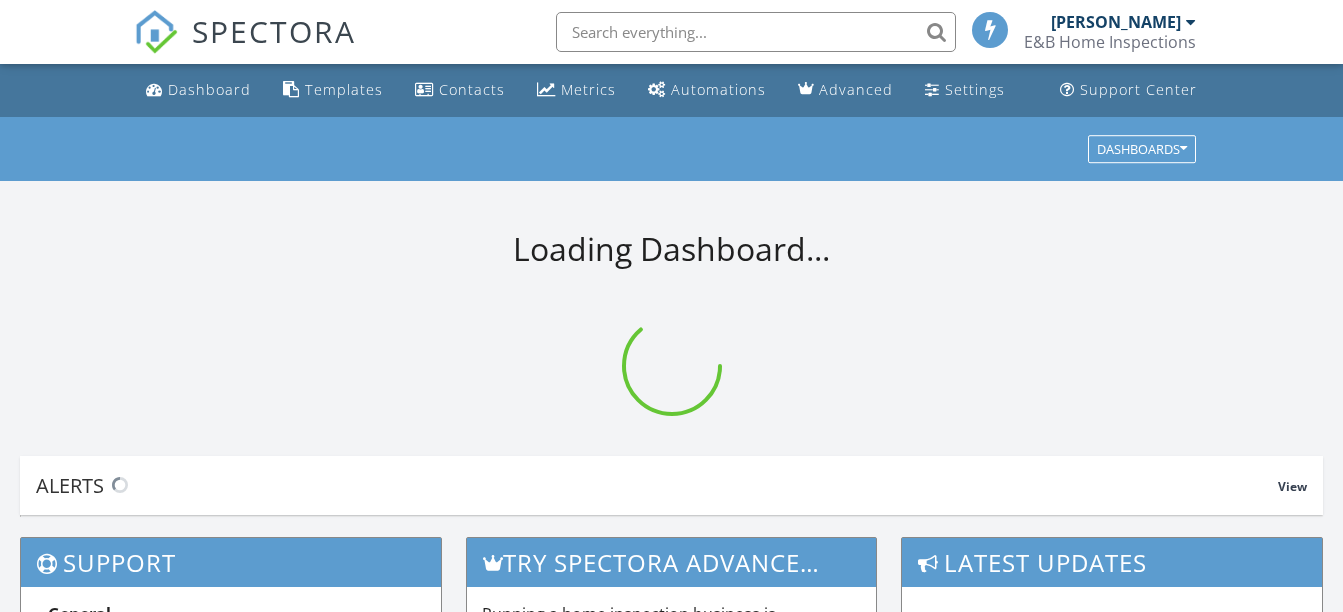 scroll, scrollTop: 0, scrollLeft: 0, axis: both 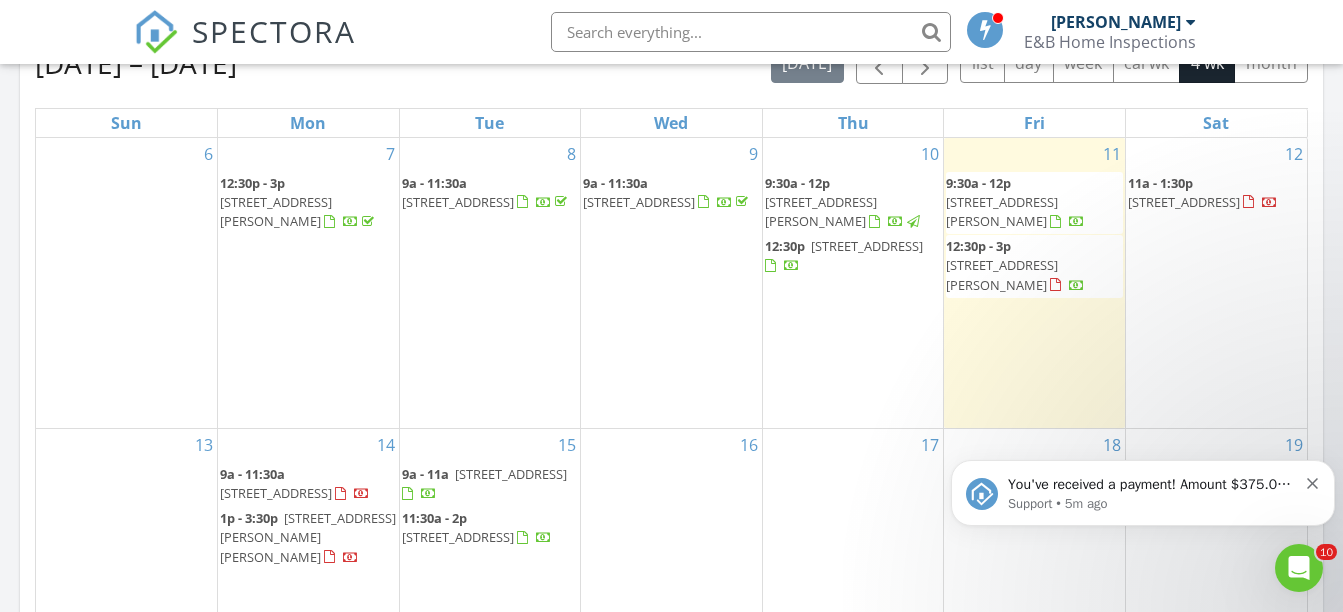click on "[STREET_ADDRESS]" at bounding box center (867, 246) 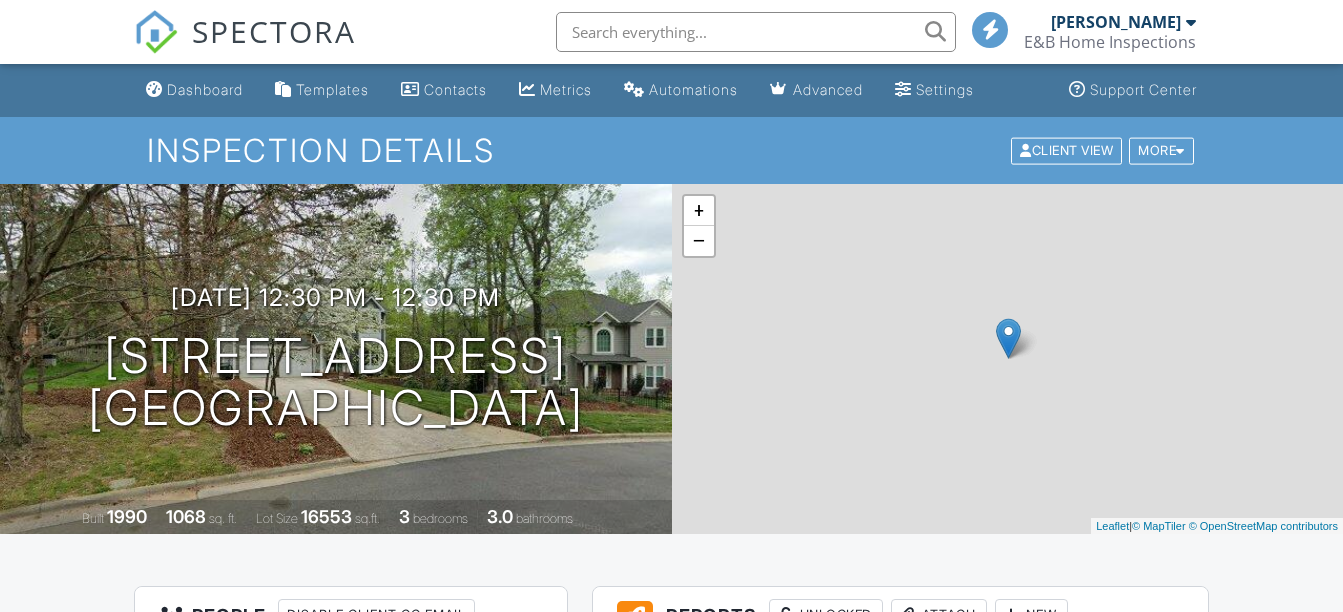 scroll, scrollTop: 0, scrollLeft: 0, axis: both 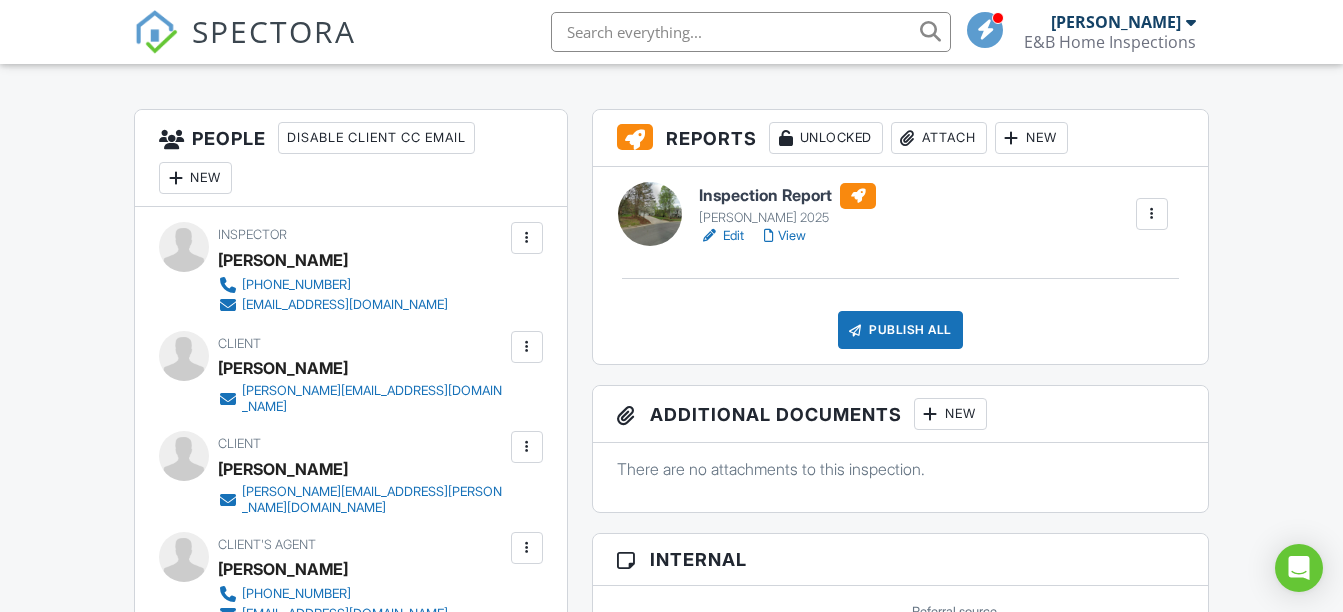 click on "Attach" at bounding box center [939, 138] 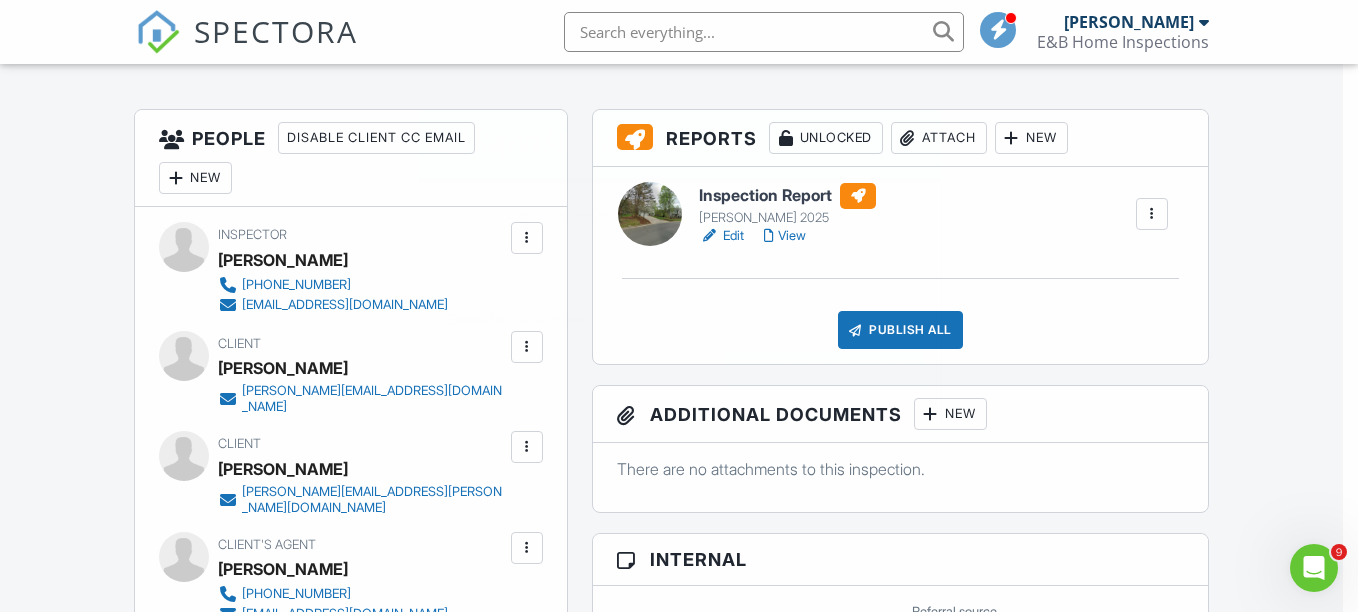 scroll, scrollTop: 0, scrollLeft: 0, axis: both 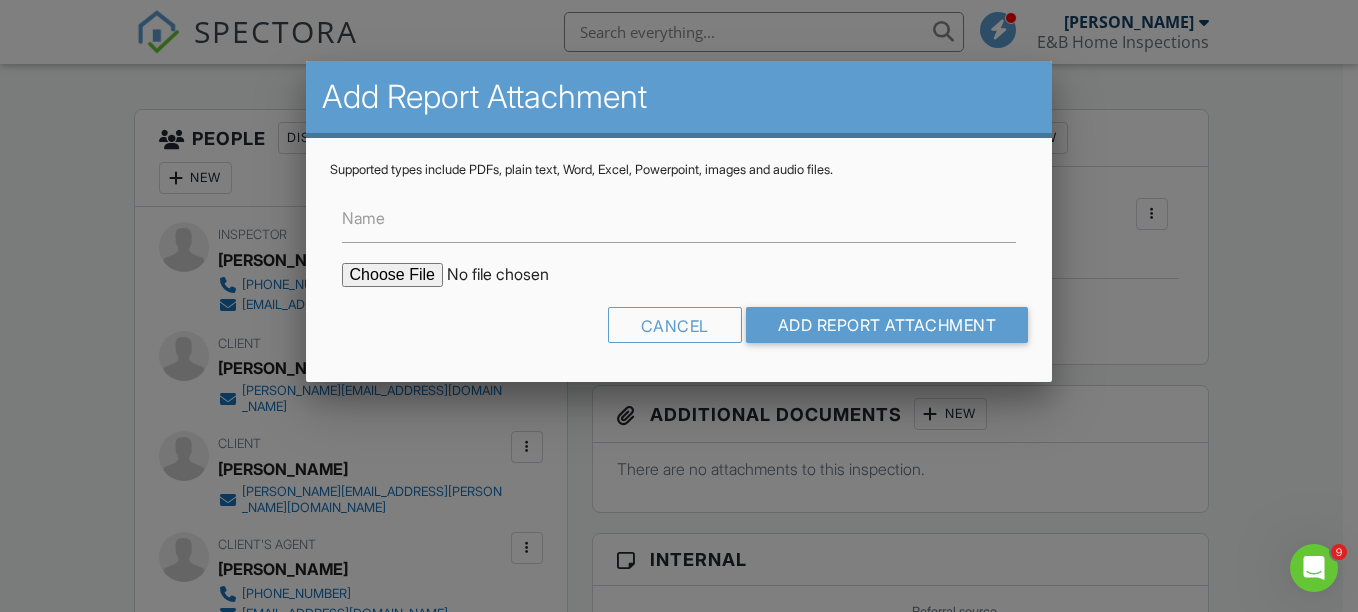 click at bounding box center (512, 275) 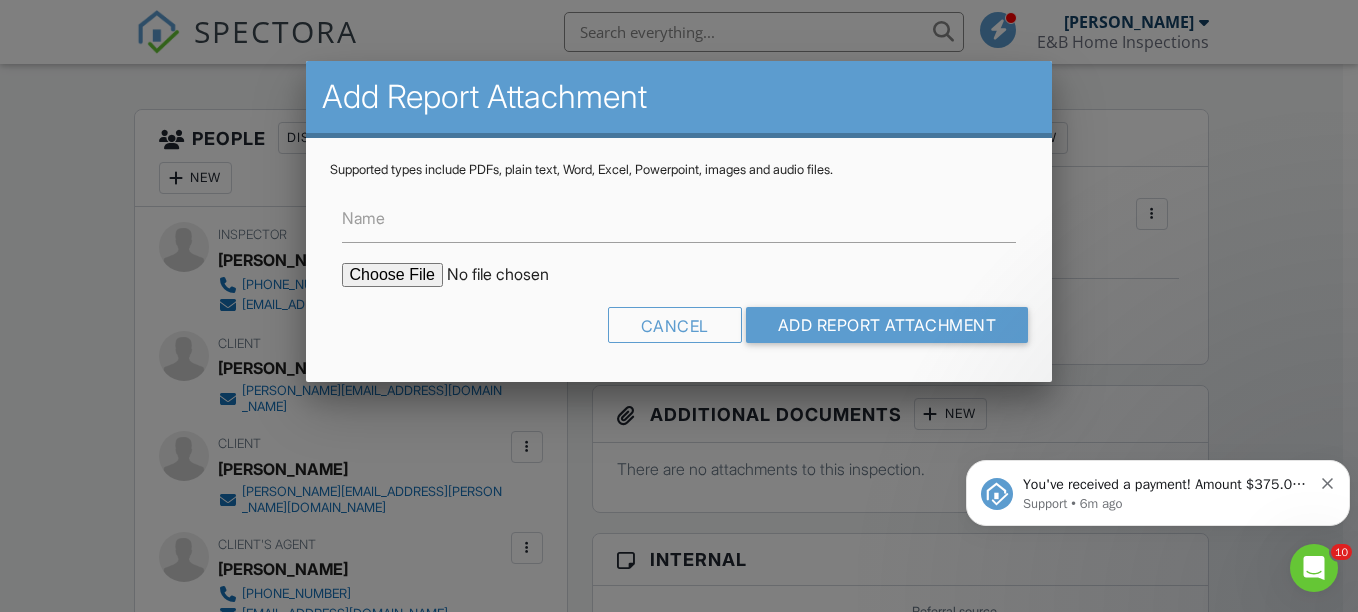 scroll, scrollTop: 0, scrollLeft: 0, axis: both 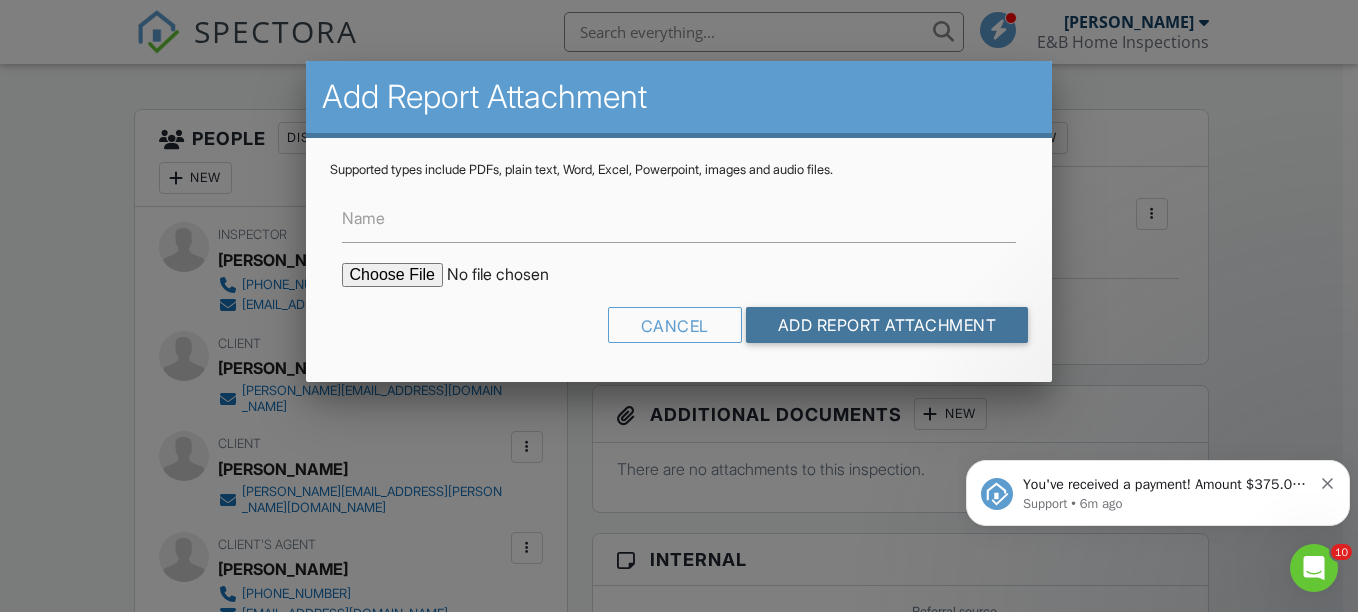 click on "Add Report Attachment" at bounding box center (887, 325) 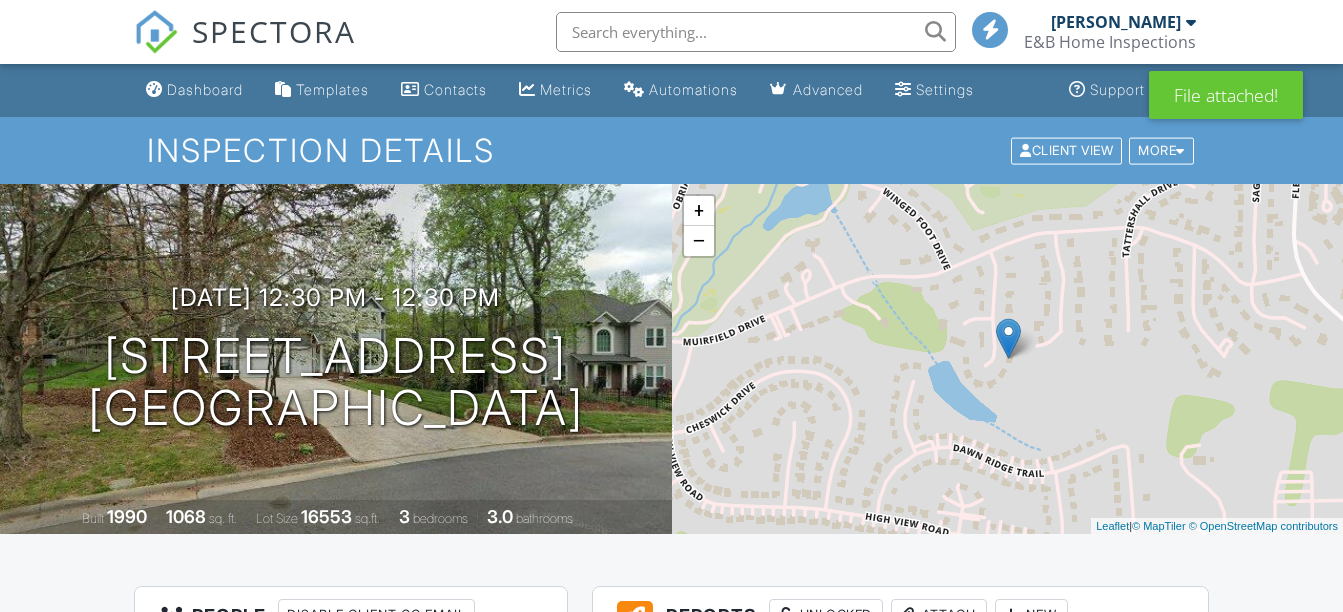 scroll, scrollTop: 0, scrollLeft: 0, axis: both 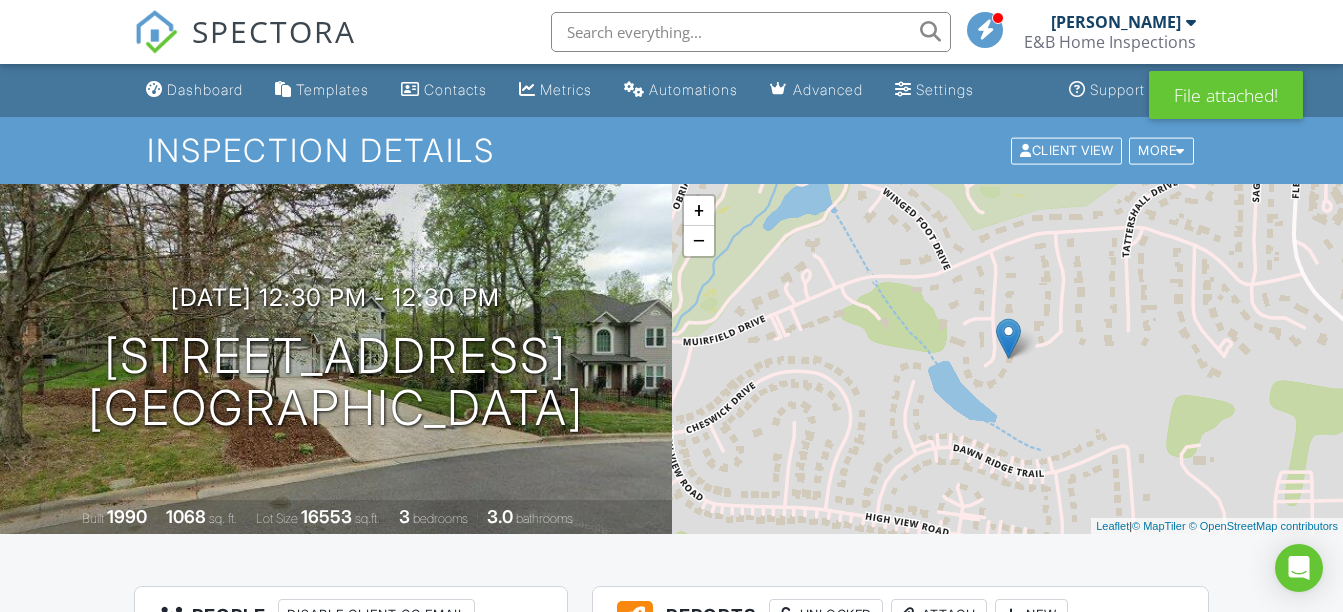 click on "Dashboard" at bounding box center [205, 89] 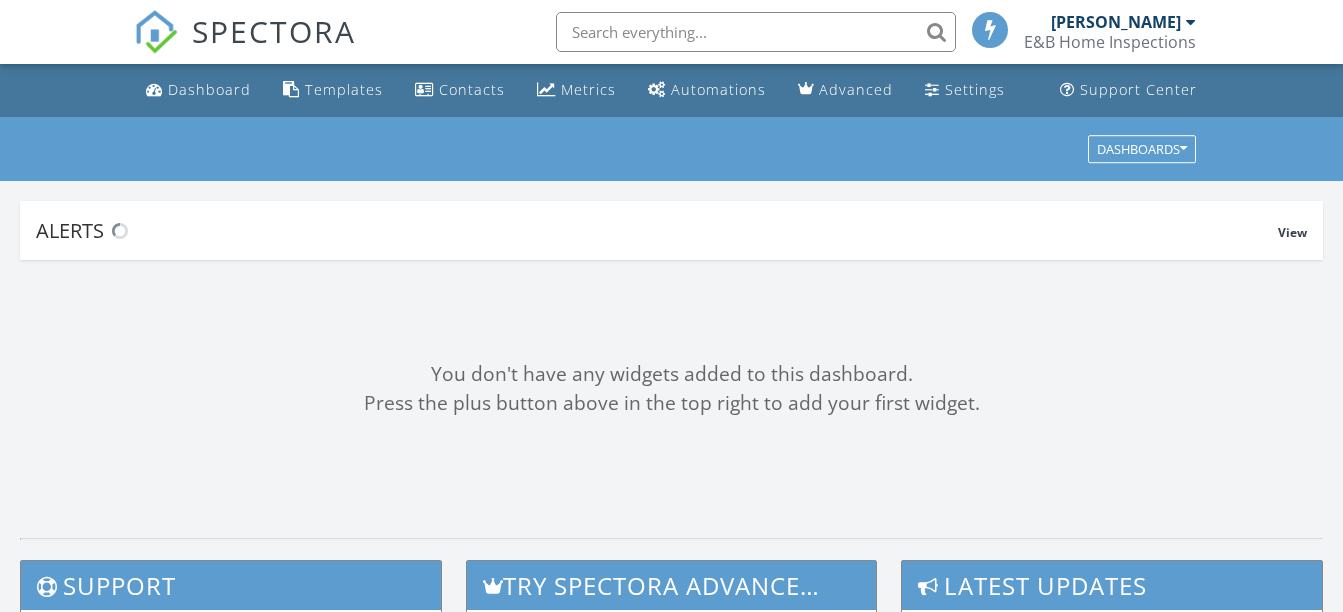scroll, scrollTop: 0, scrollLeft: 0, axis: both 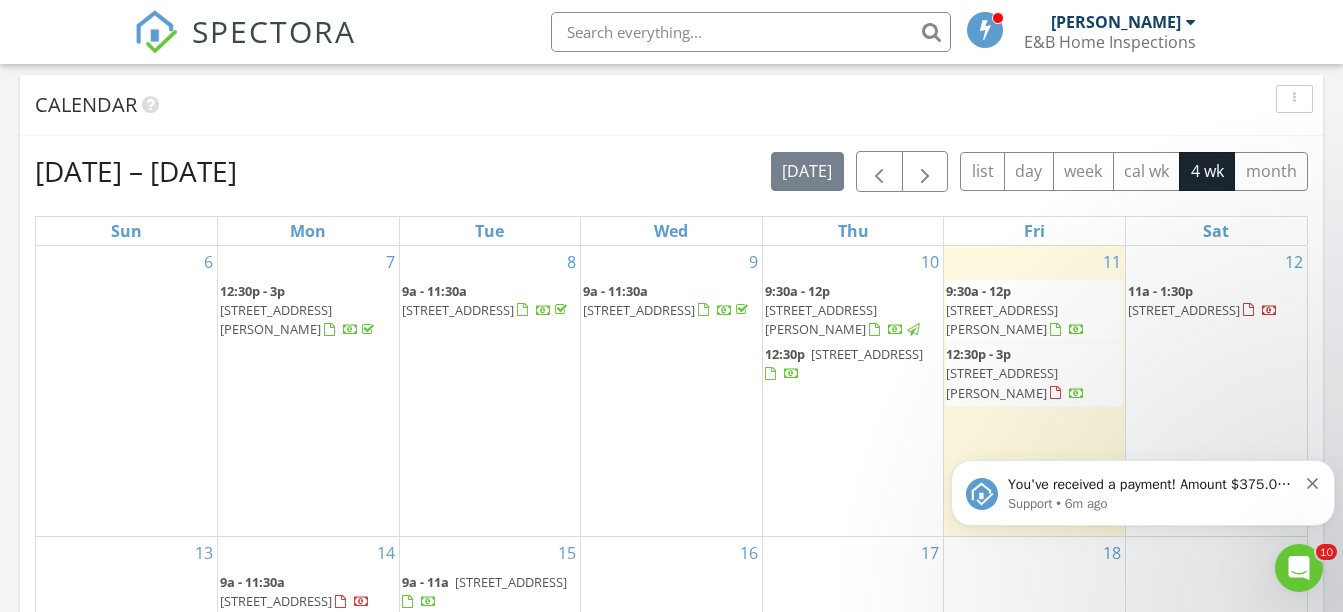 click on "126 Bent Pine Rd, Thomasville 27360" at bounding box center (1184, 310) 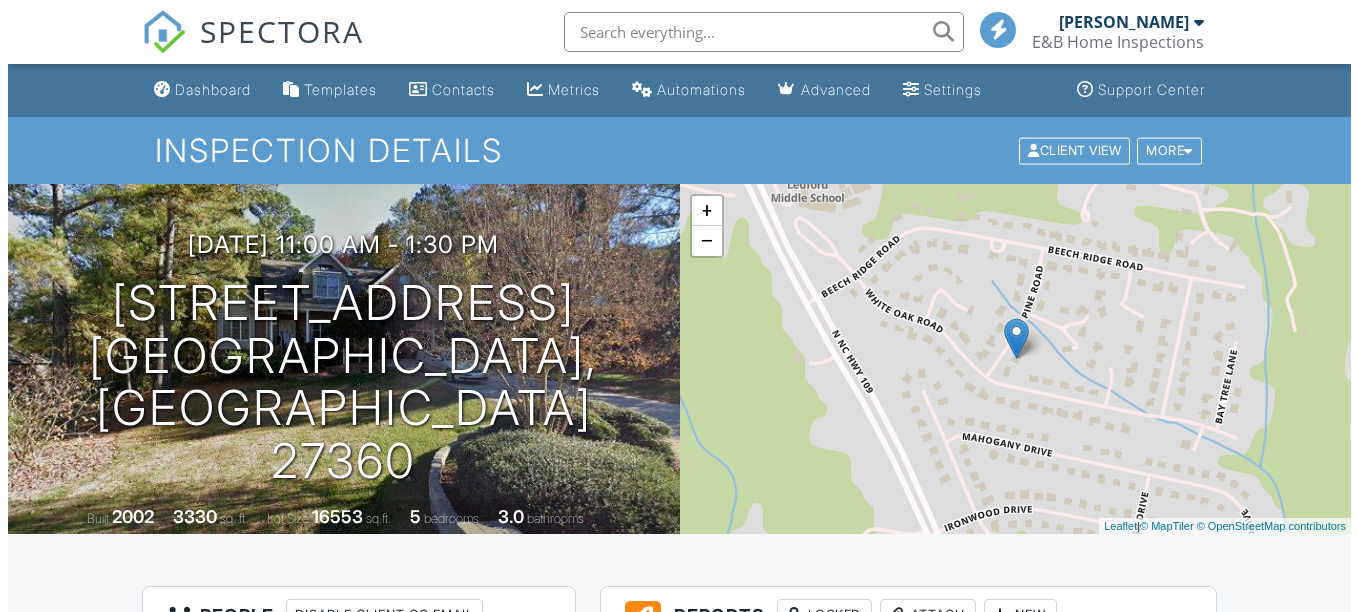 scroll, scrollTop: 452, scrollLeft: 0, axis: vertical 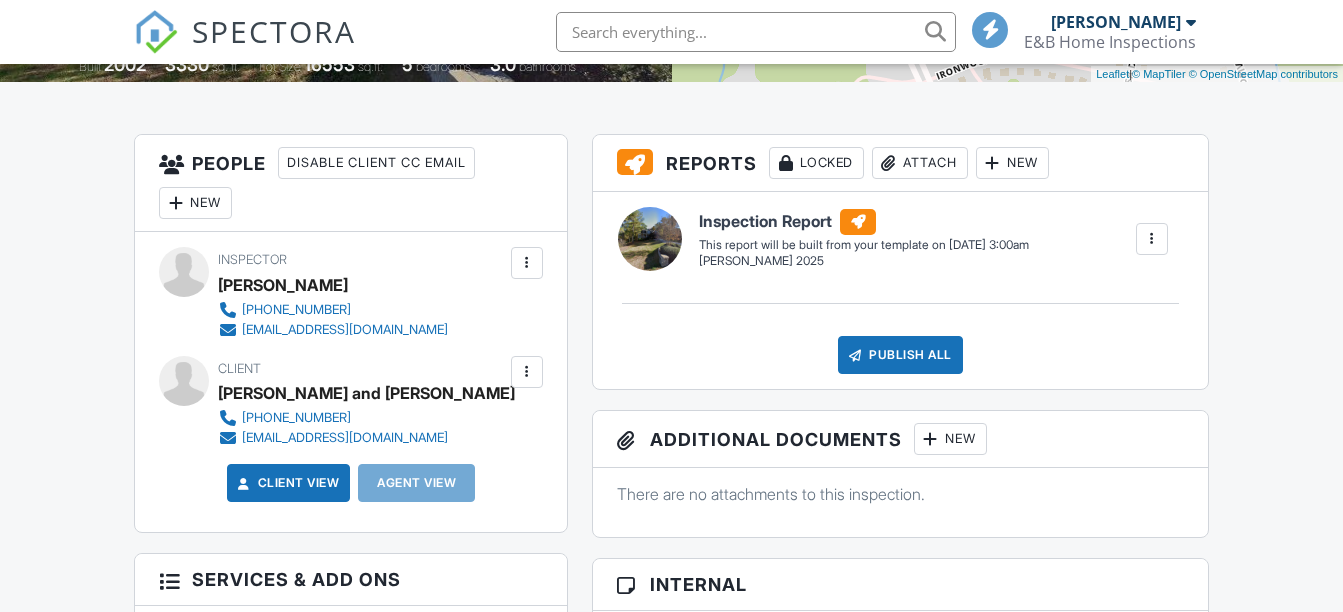 click on "Attach" at bounding box center [920, 163] 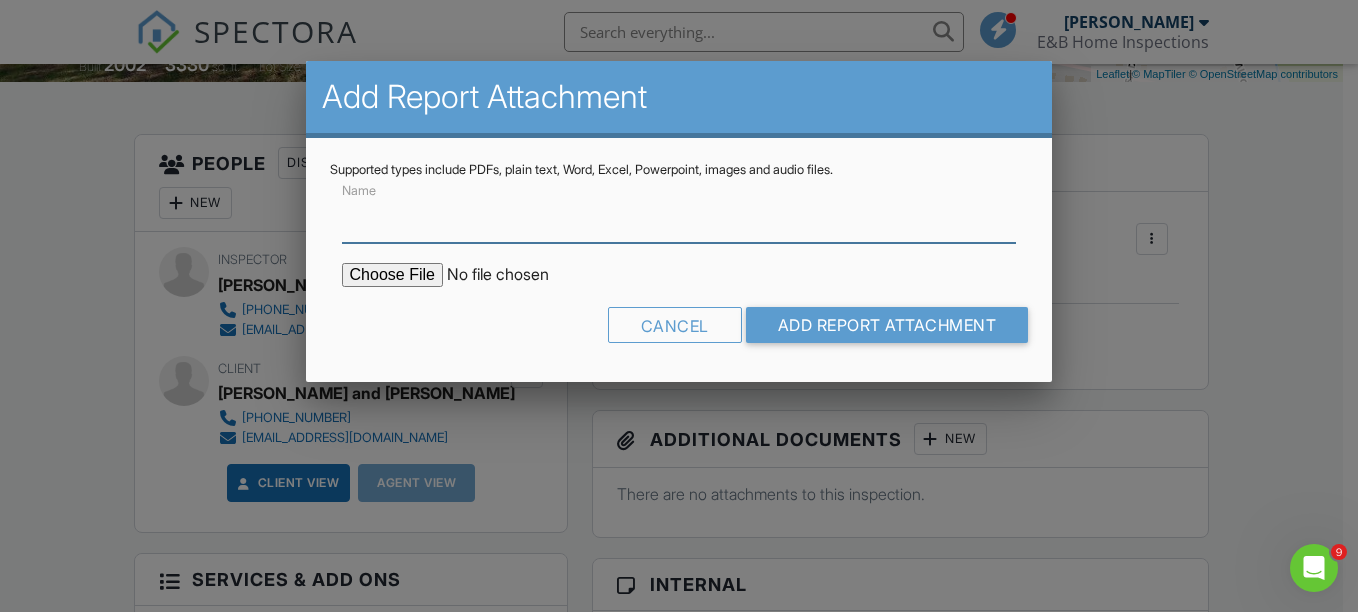 scroll, scrollTop: 0, scrollLeft: 0, axis: both 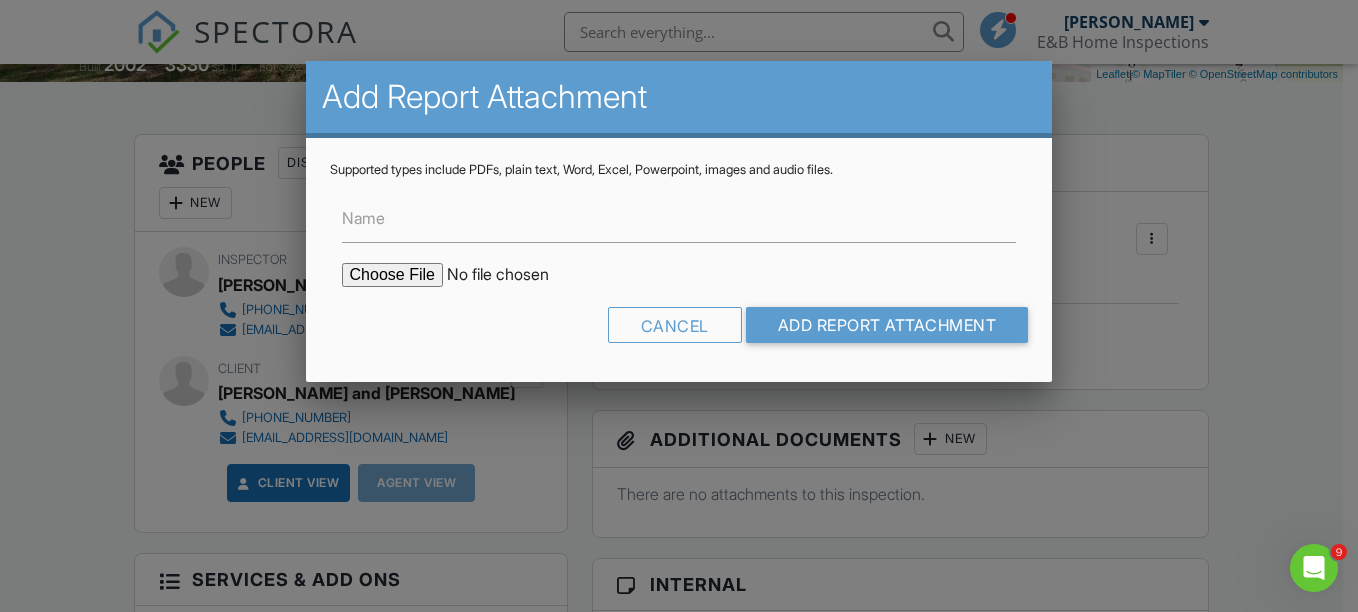 click at bounding box center [512, 275] 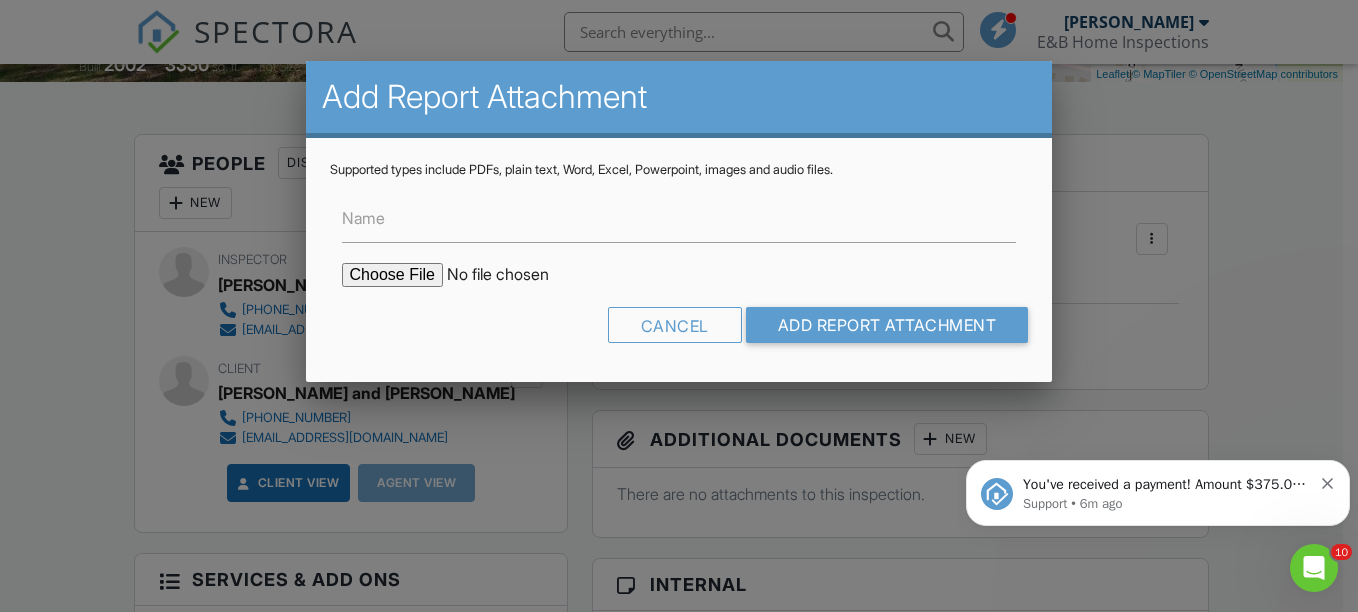scroll, scrollTop: 0, scrollLeft: 0, axis: both 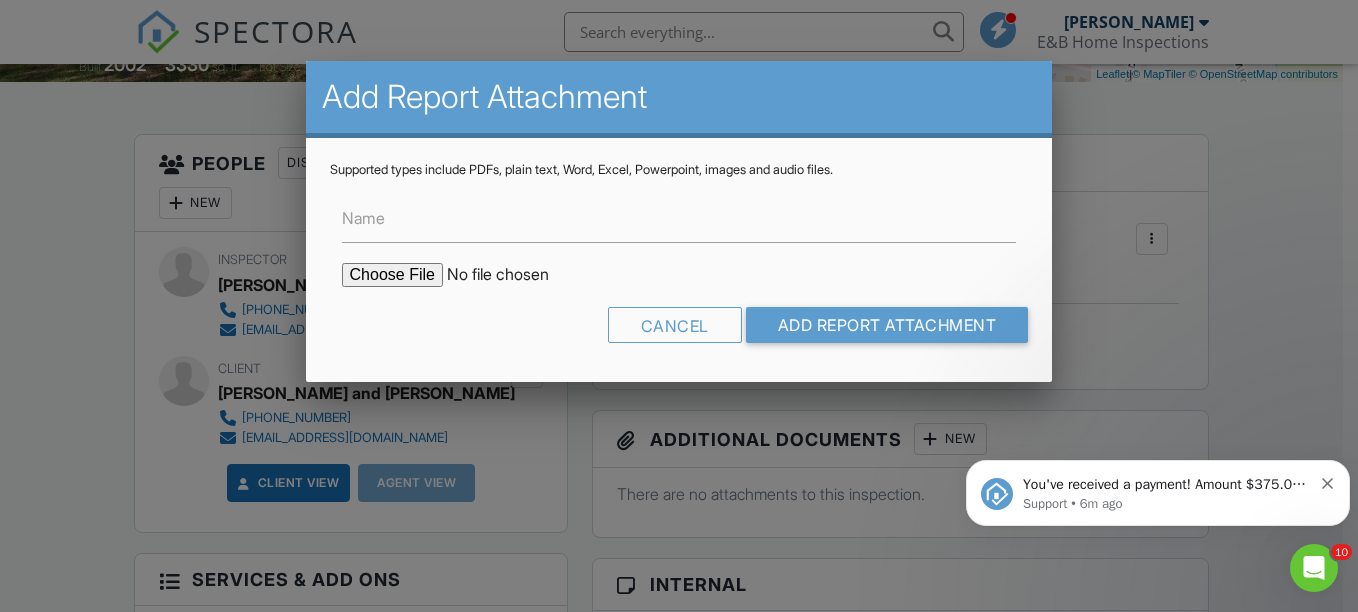 type on "C:\fakepath\126 Bent Pine Rd Termite.pdf" 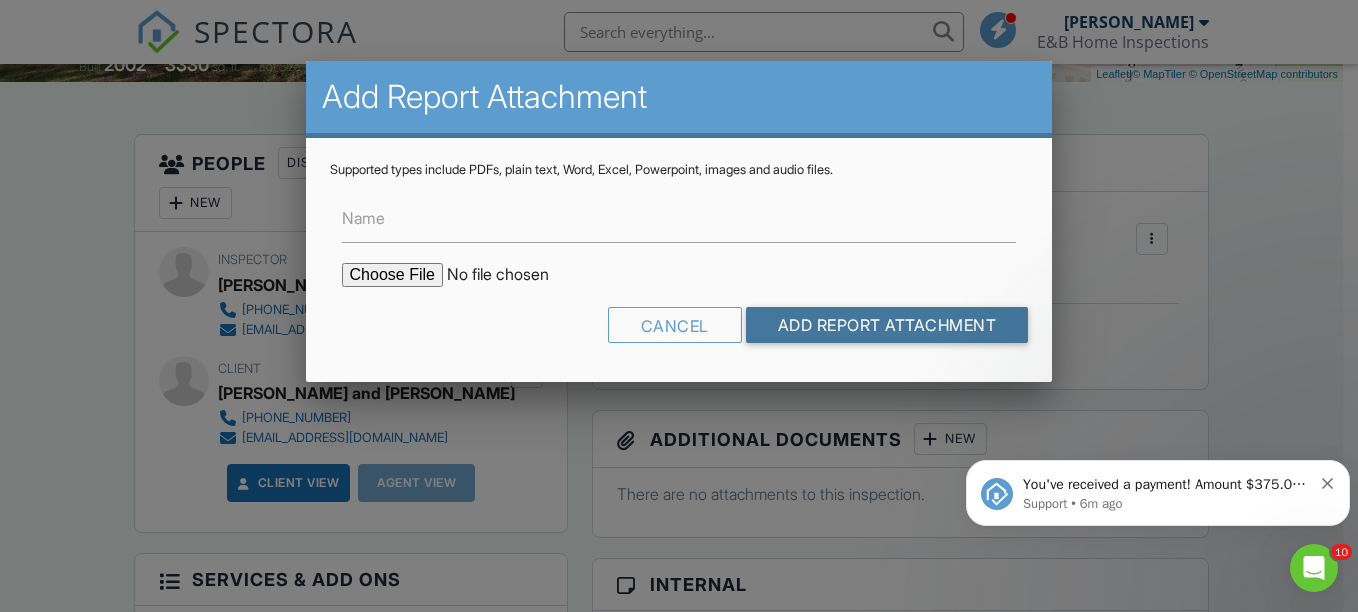 click on "Add Report Attachment" at bounding box center [887, 325] 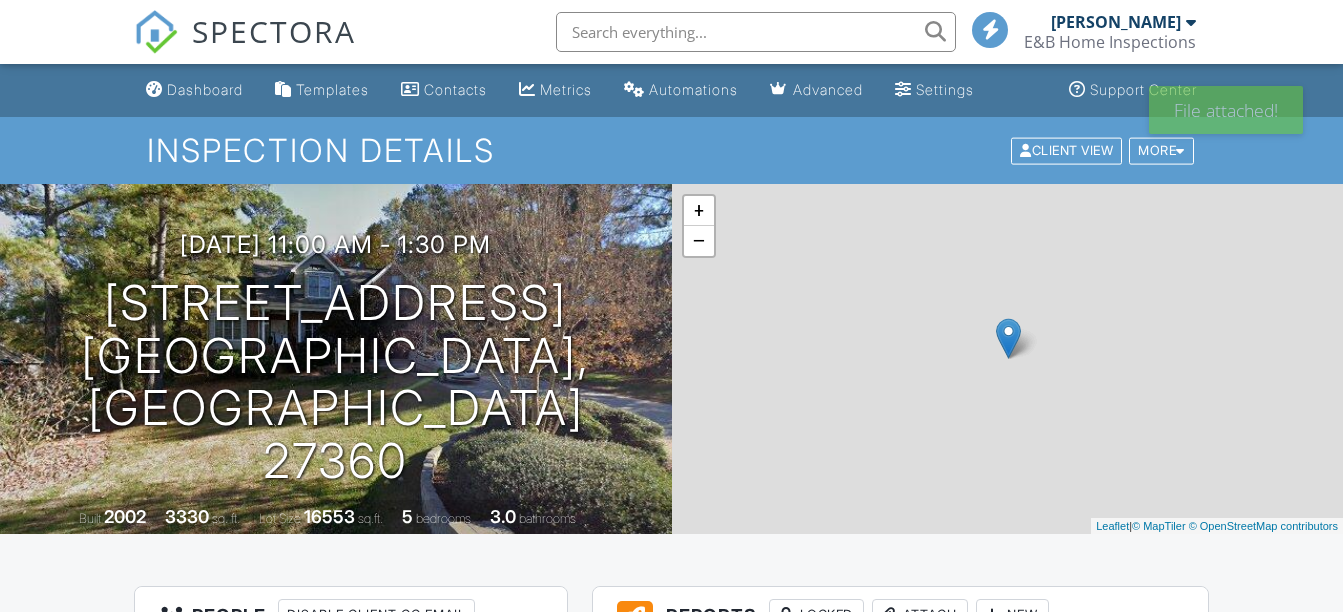 scroll, scrollTop: 0, scrollLeft: 0, axis: both 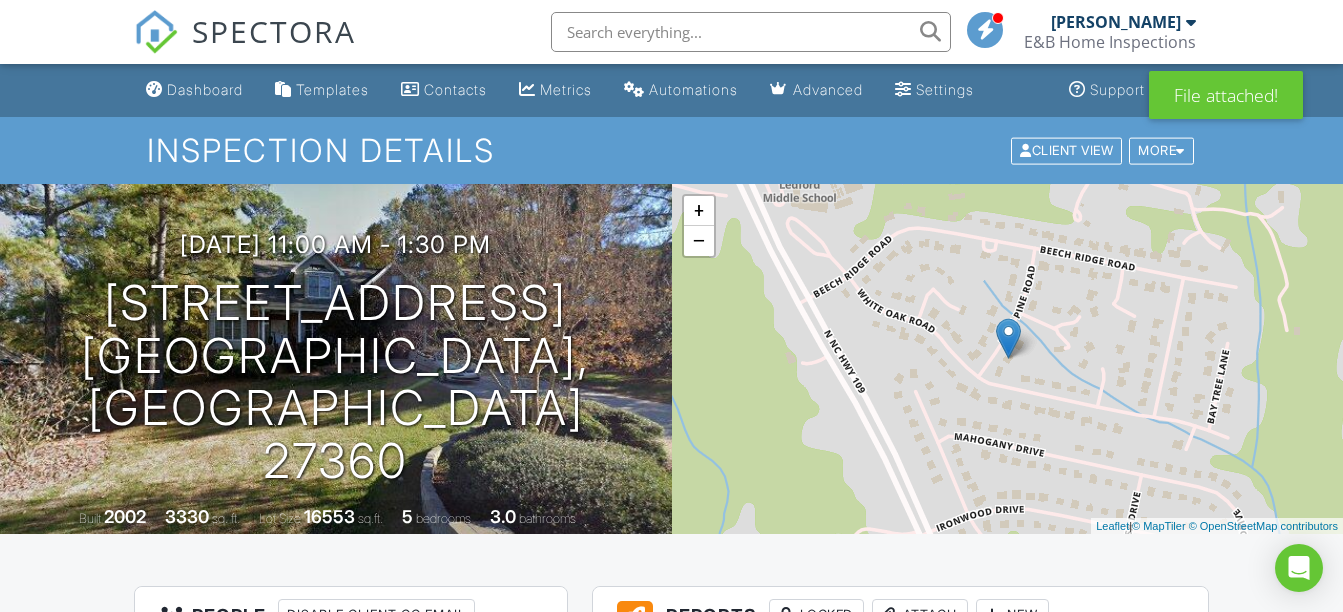 click on "Dashboard" at bounding box center [205, 89] 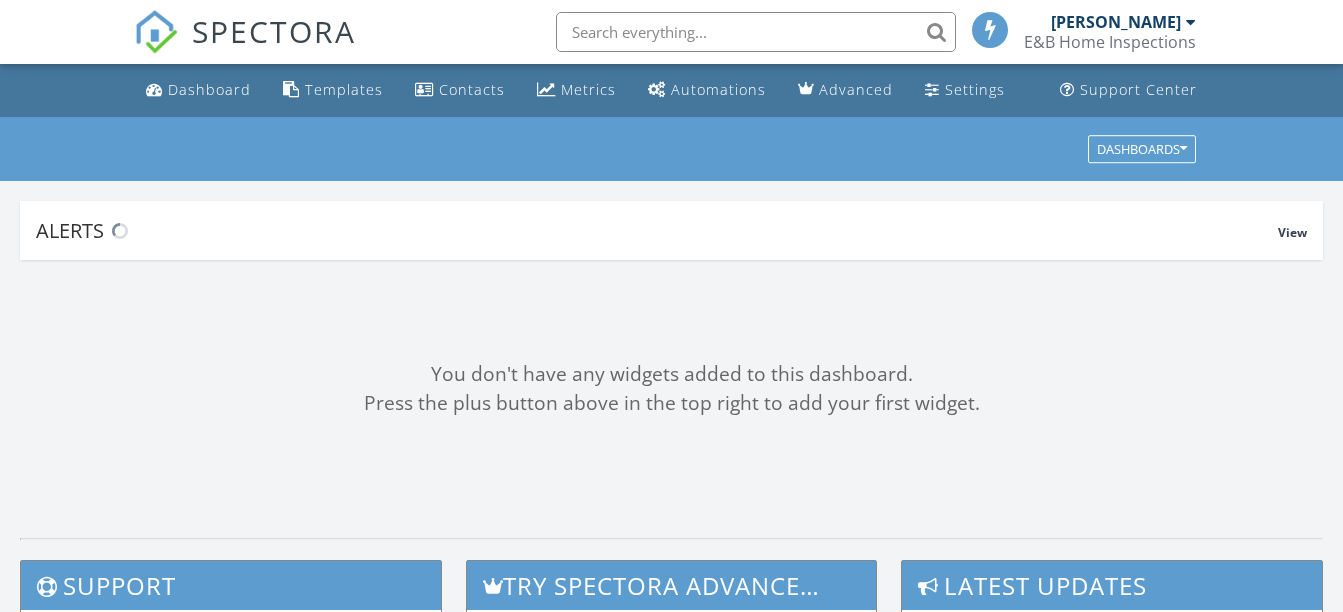 scroll, scrollTop: 0, scrollLeft: 0, axis: both 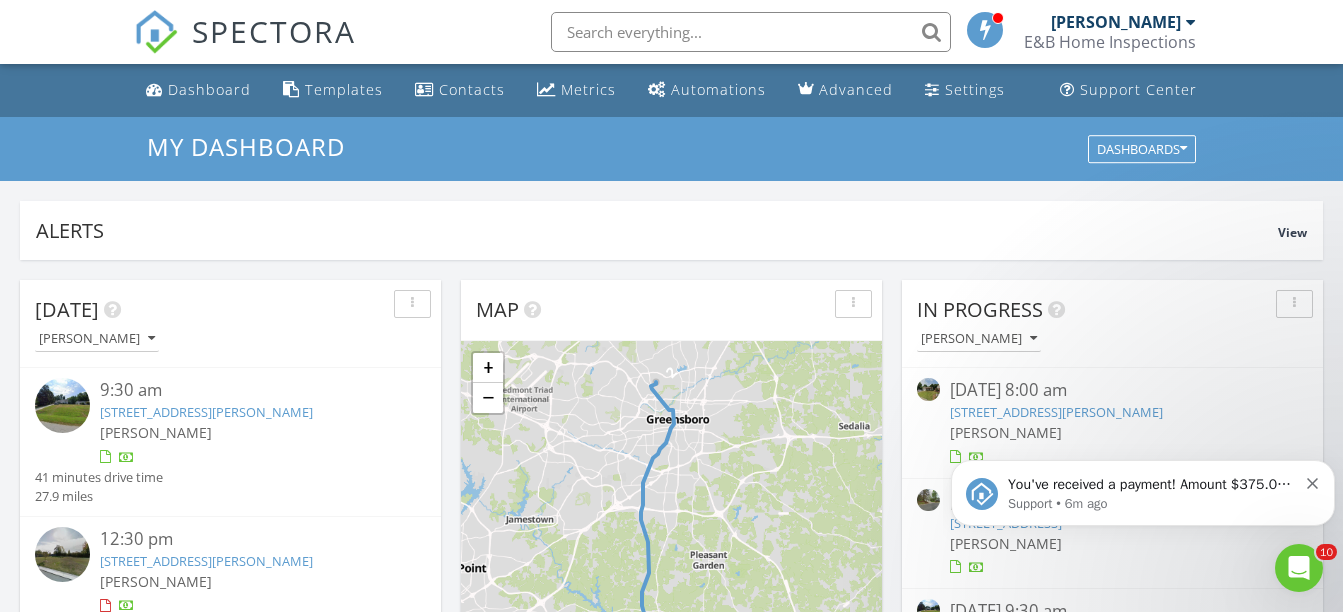 click 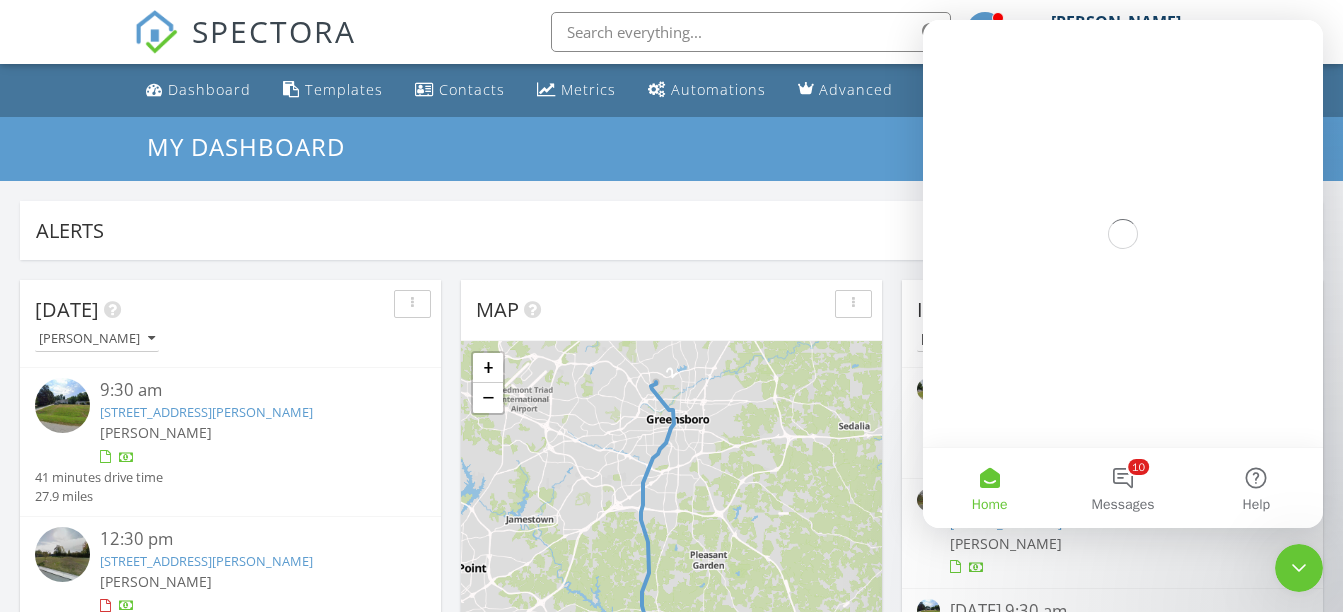 scroll, scrollTop: 0, scrollLeft: 0, axis: both 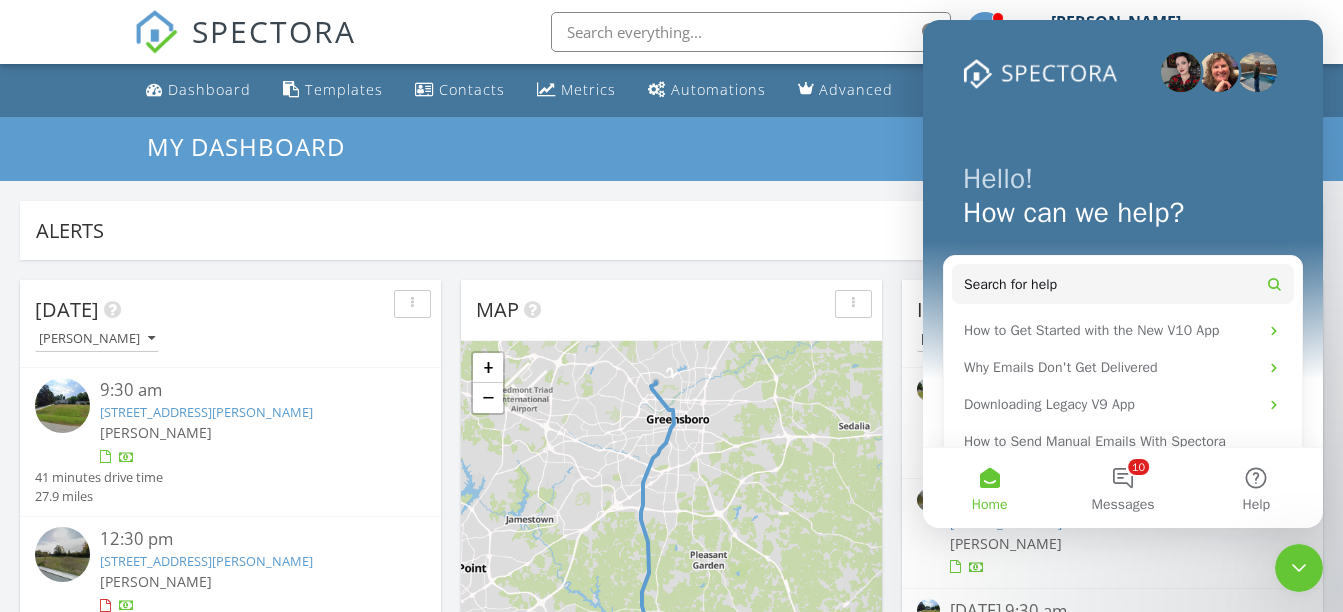 click on "10 Messages" at bounding box center [1122, 488] 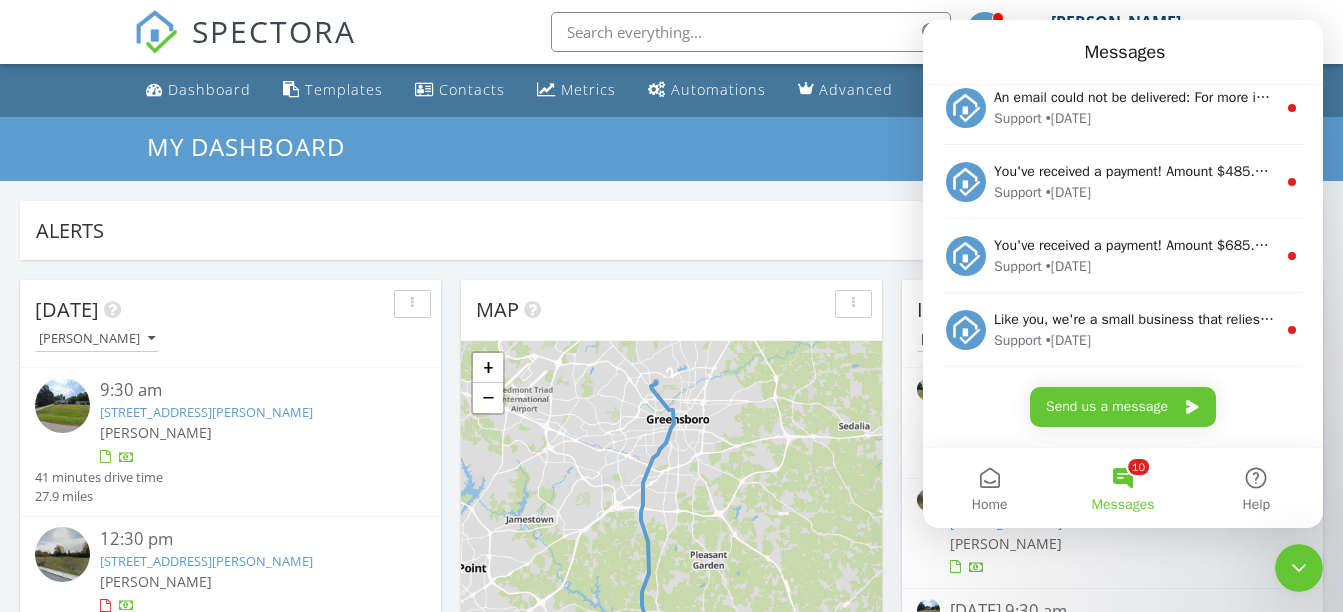 scroll, scrollTop: 0, scrollLeft: 0, axis: both 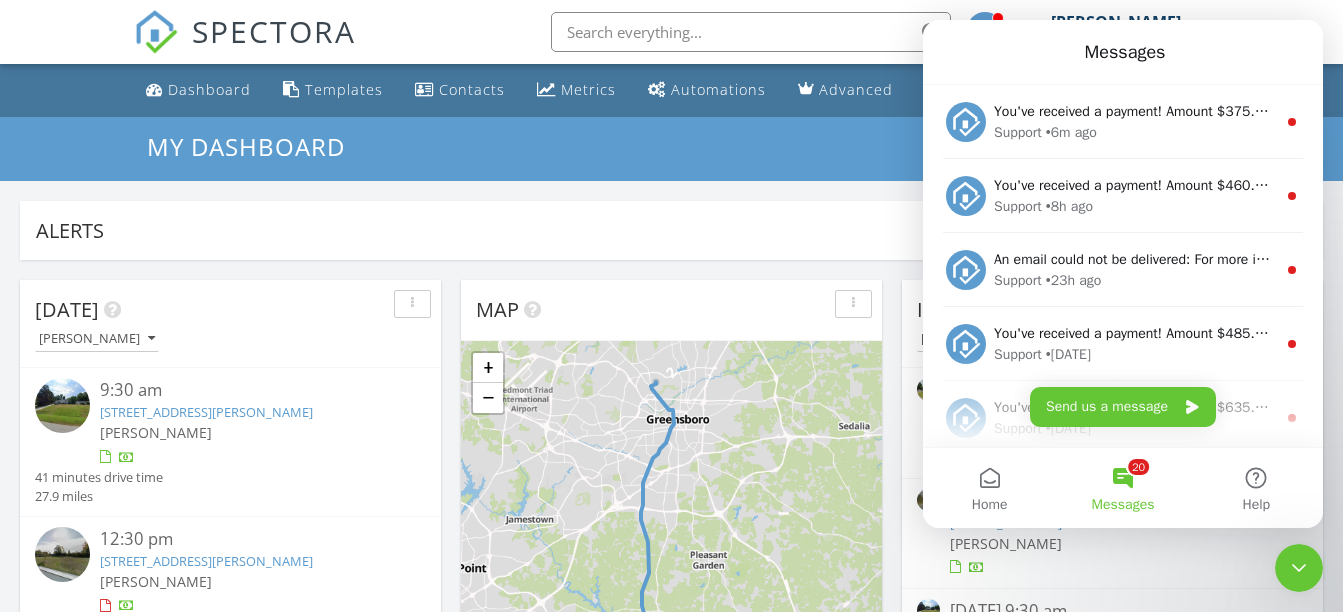 click at bounding box center [1299, 568] 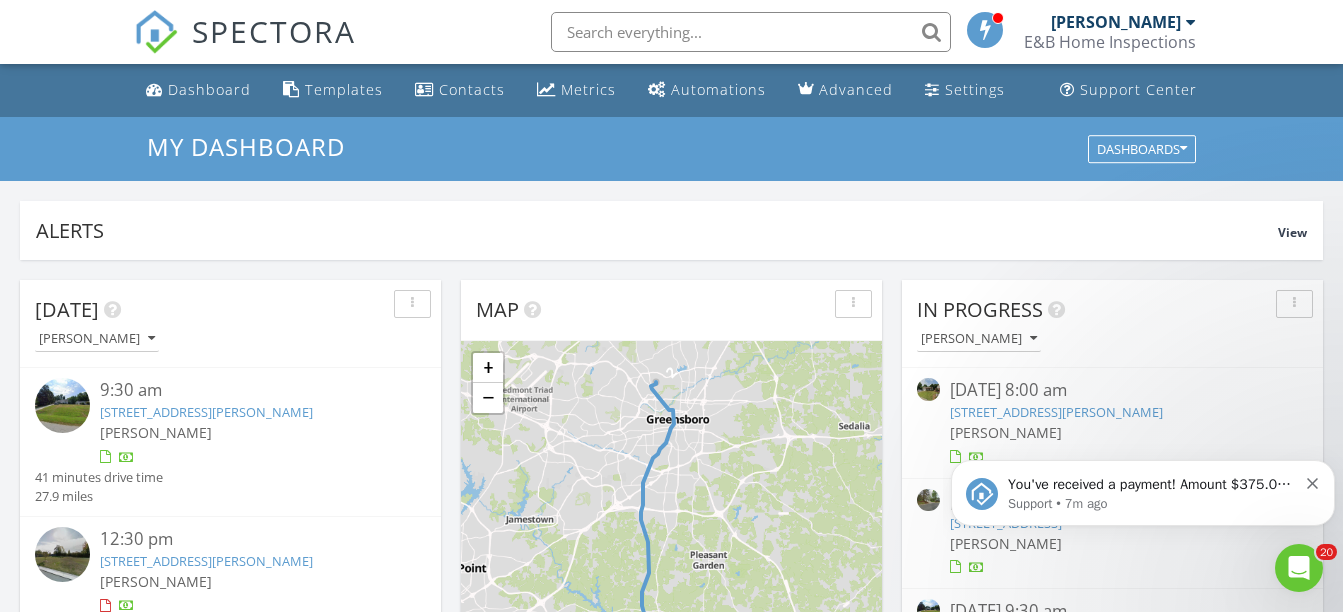 scroll, scrollTop: 0, scrollLeft: 0, axis: both 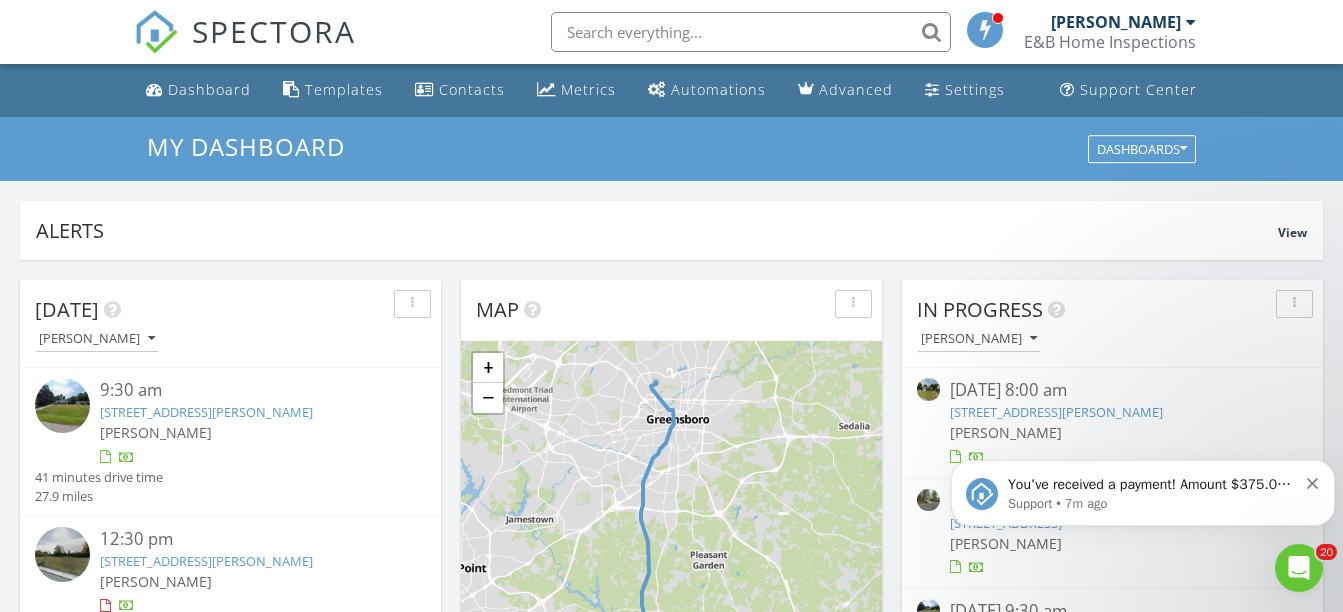 click 